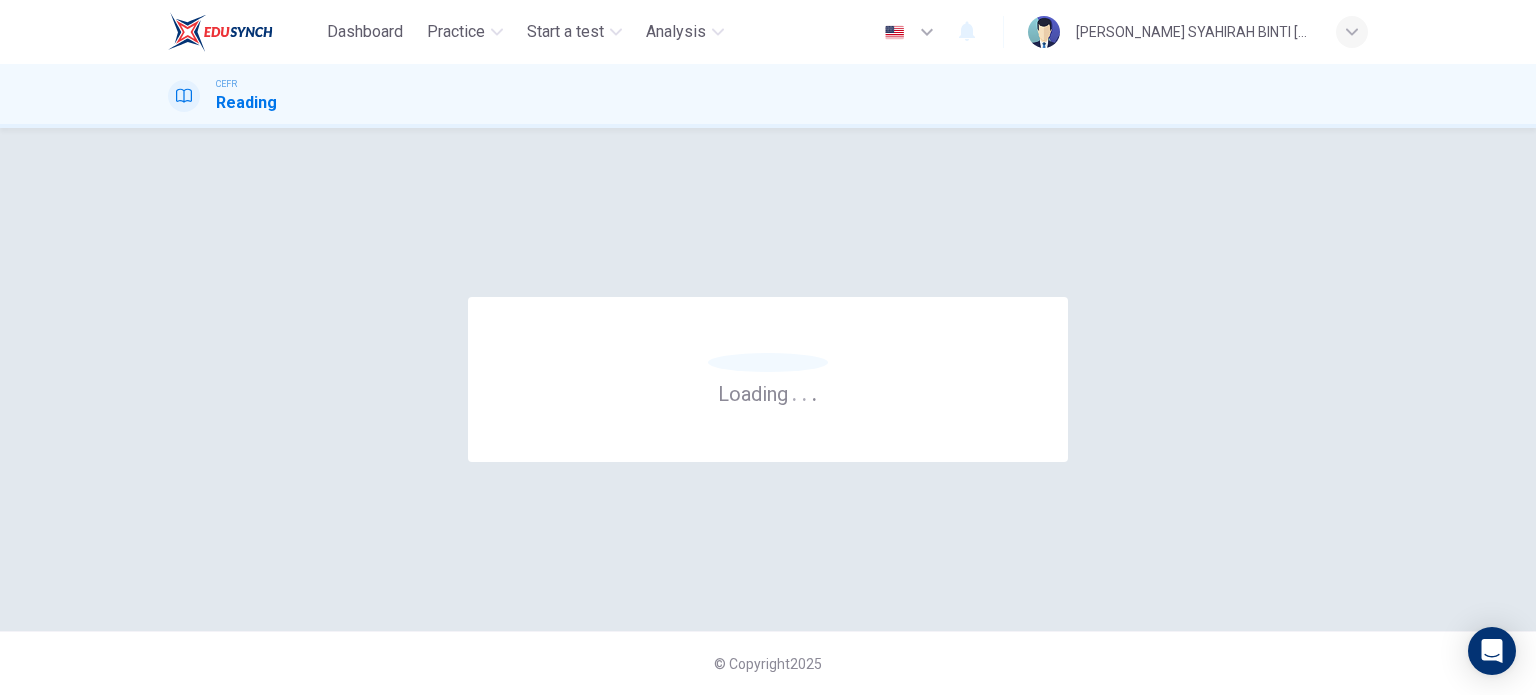 scroll, scrollTop: 0, scrollLeft: 0, axis: both 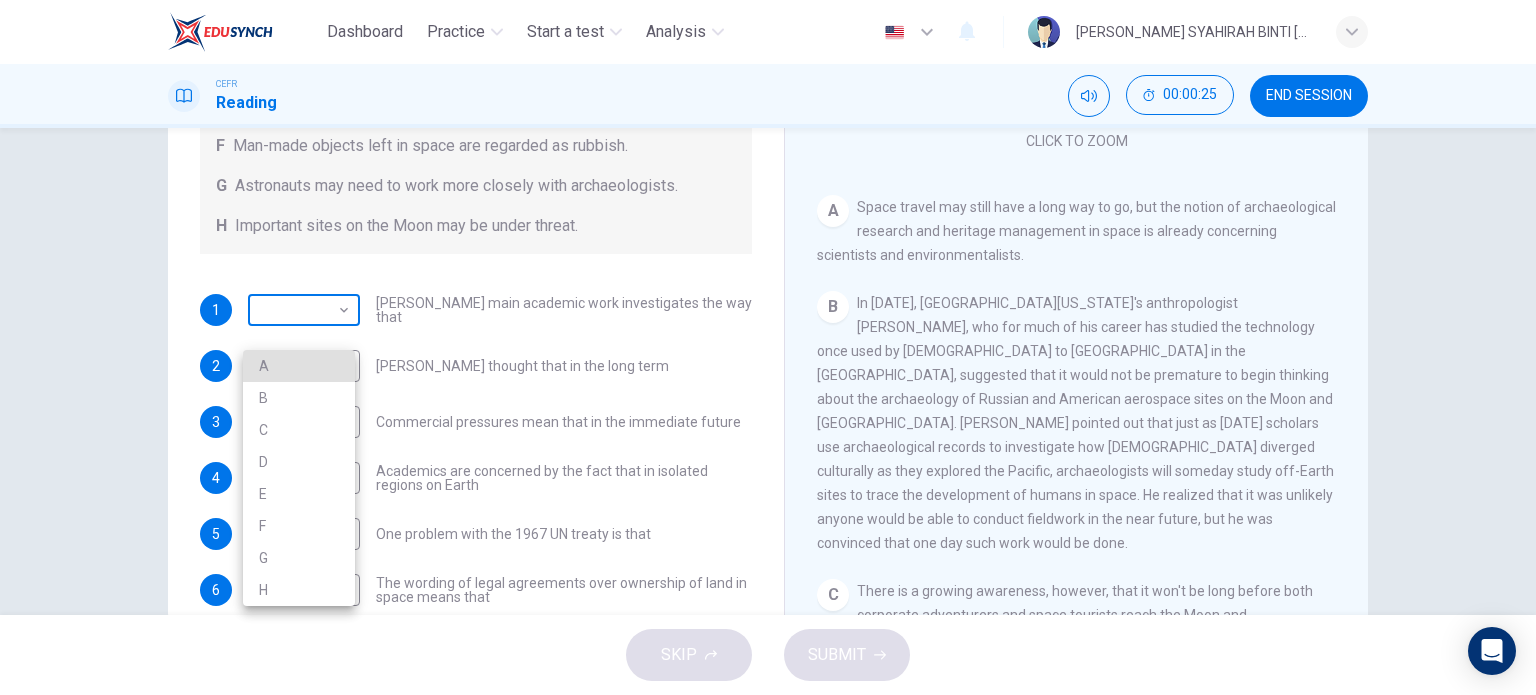 click on "Dashboard Practice Start a test Analysis English en ​ WAN EDELINA SYAHIRAH BINTI WAN HUSSIN CEFR Reading 00:00:25 END SESSION Questions 1 - 6 Complete each sentence with the correct ending  A-H  from the box below.
Write the correct letter  A-H  in the boxes below. A Activities of tourists and scientists have harmed the environment. B Some sites in space could be important in the history of space exploration. C Vehicles used for tourism have polluted the environment. D It may be unclear who has responsibility for historic human footprints. E Past explorers used technology in order to find new places to live. F Man-made objects left in space are regarded as rubbish. G Astronauts may need to work more closely with archaeologists. H Important sites on the Moon may be under threat. 1 ​ ​ Ben Finney's main academic work investigates the way that 2 ​ ​ Ben Finney thought that in the long term 3 ​ ​ Commercial pressures mean that in the immediate future 4 ​ ​ 5 ​ ​ 6 ​ ​ CLICK TO ZOOM A B" at bounding box center [768, 347] 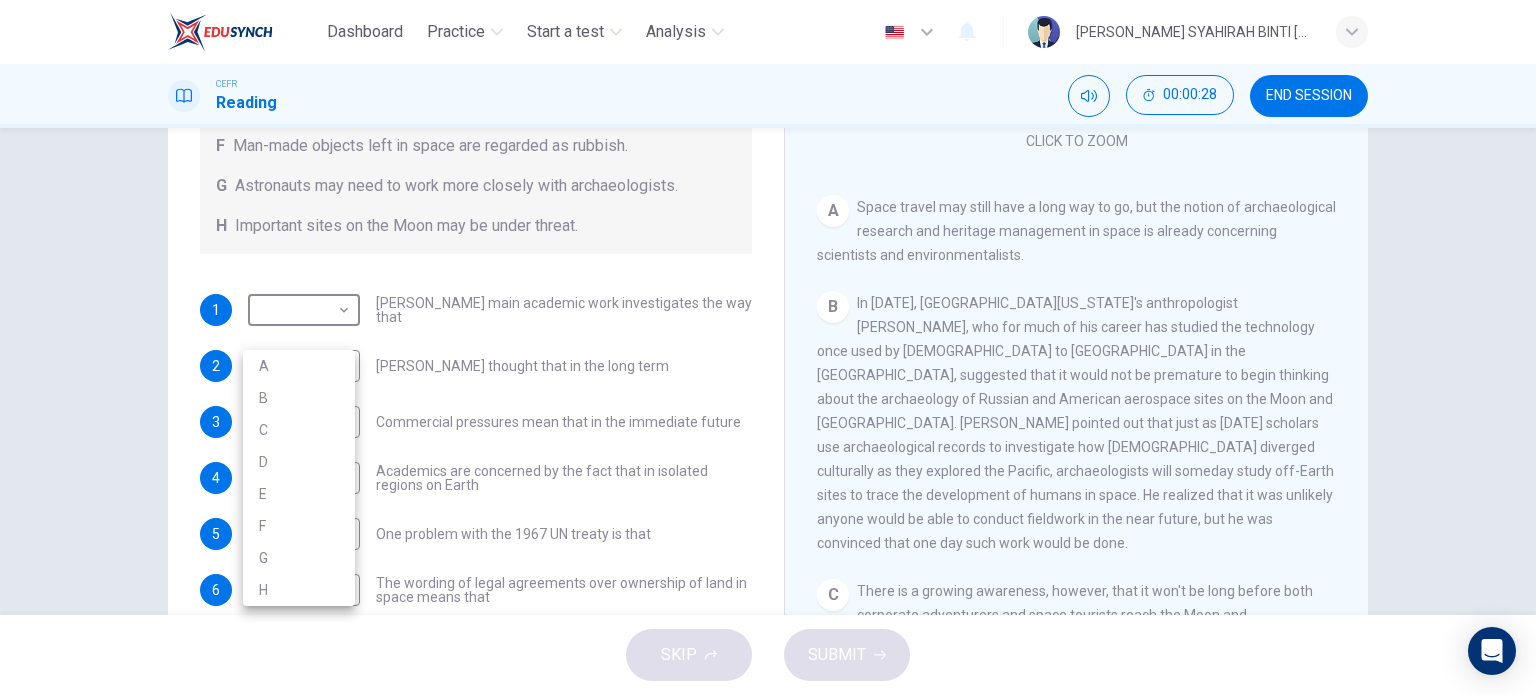 click at bounding box center [768, 347] 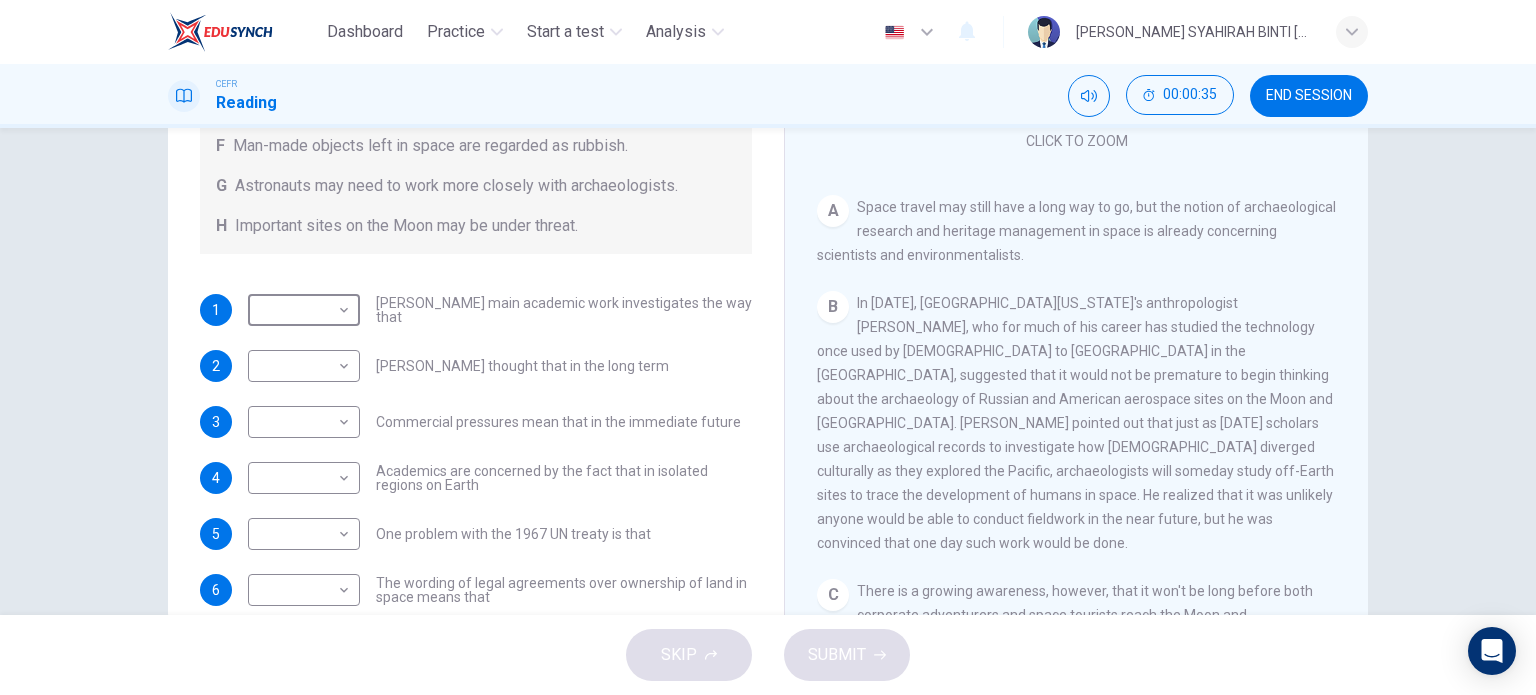 scroll, scrollTop: 0, scrollLeft: 0, axis: both 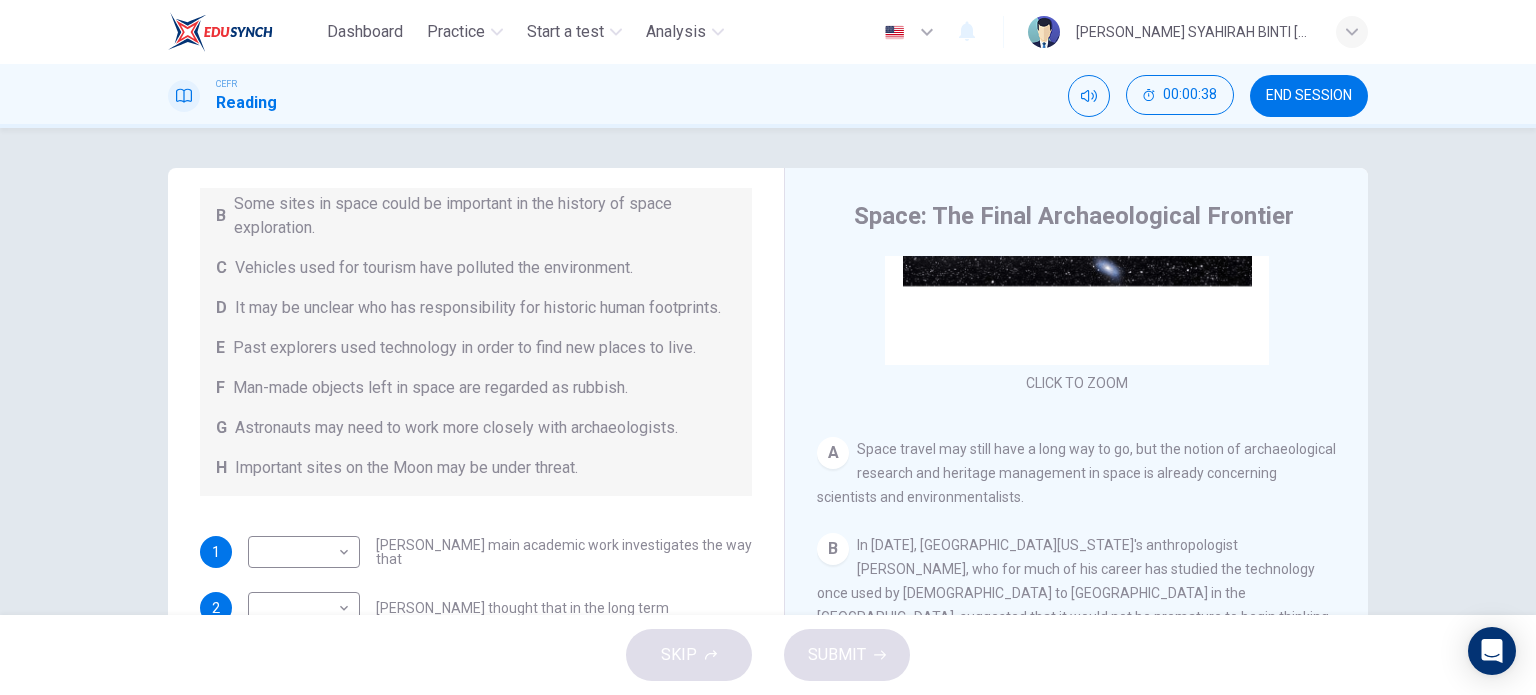drag, startPoint x: 1360, startPoint y: 369, endPoint x: 1370, endPoint y: 199, distance: 170.29387 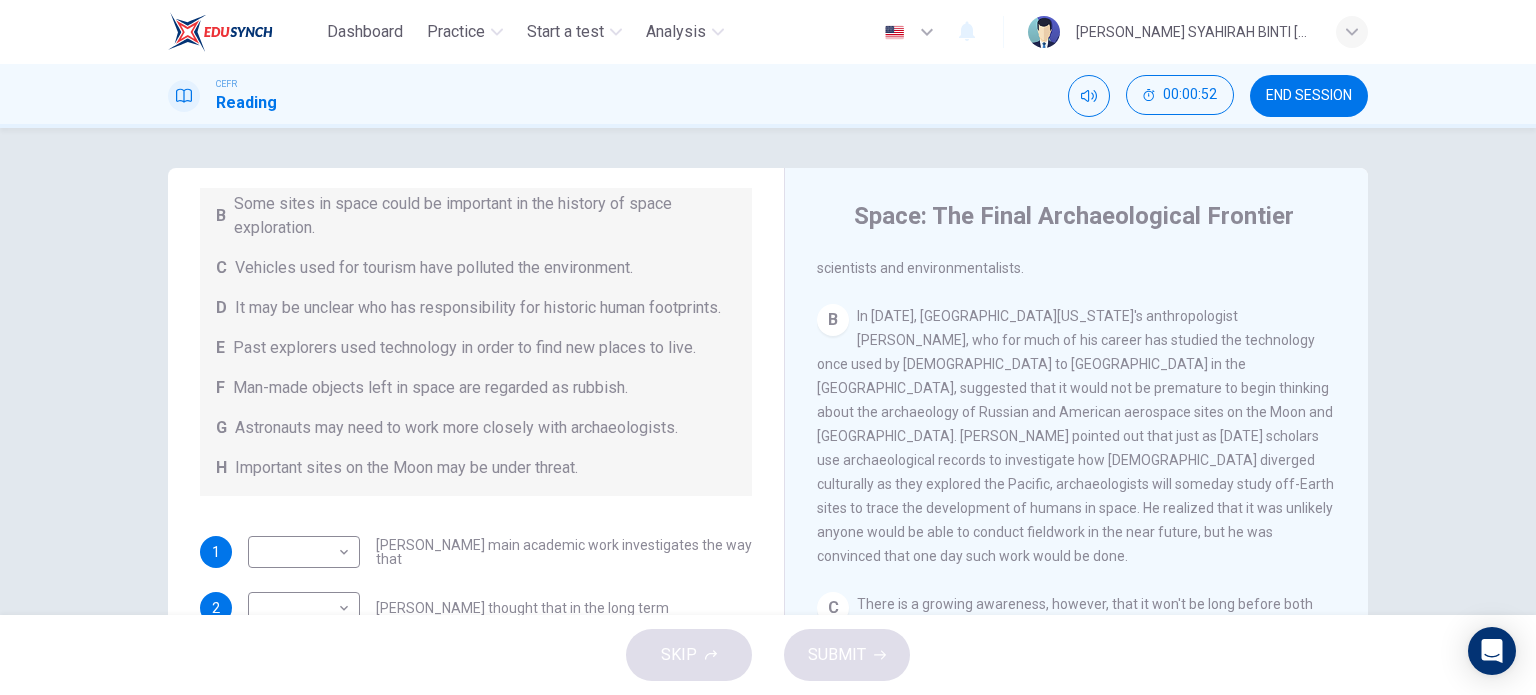 scroll, scrollTop: 465, scrollLeft: 0, axis: vertical 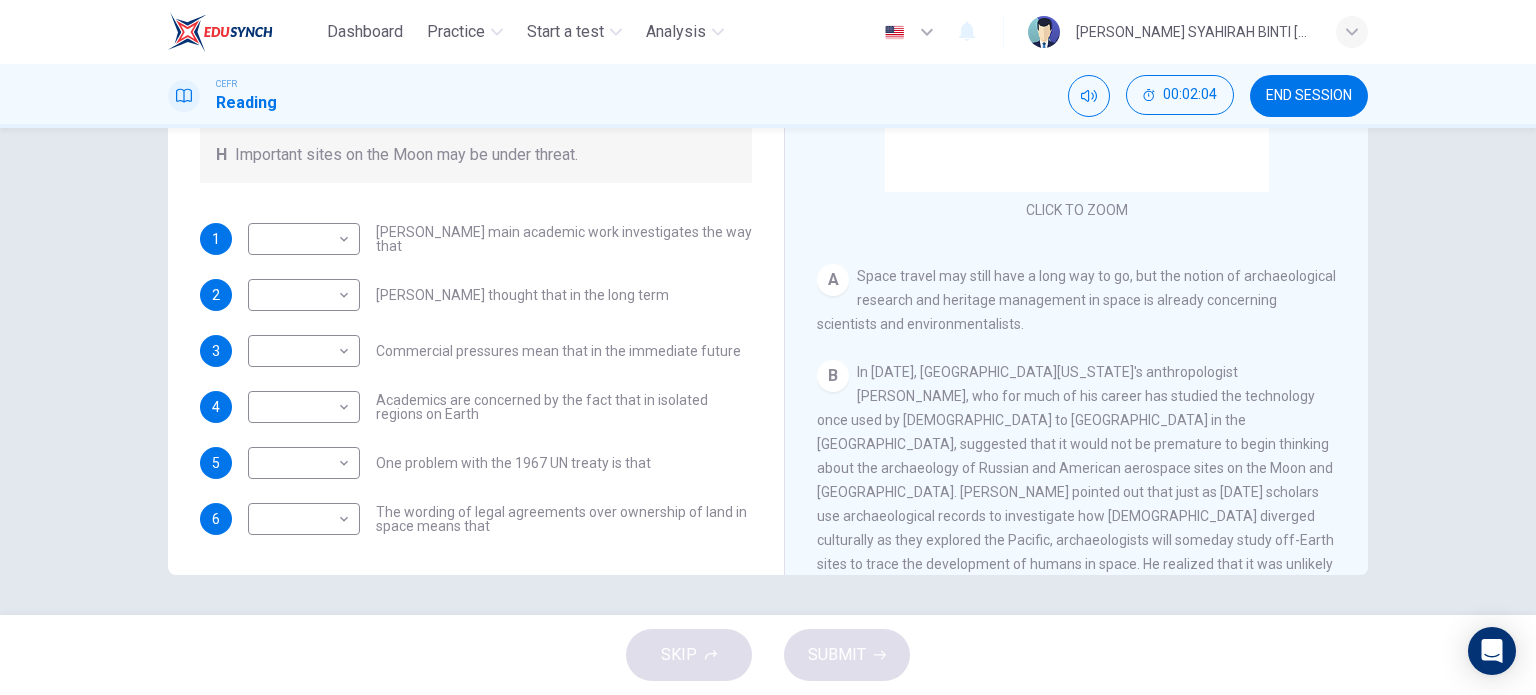 drag, startPoint x: 750, startPoint y: 316, endPoint x: 746, endPoint y: 200, distance: 116.06895 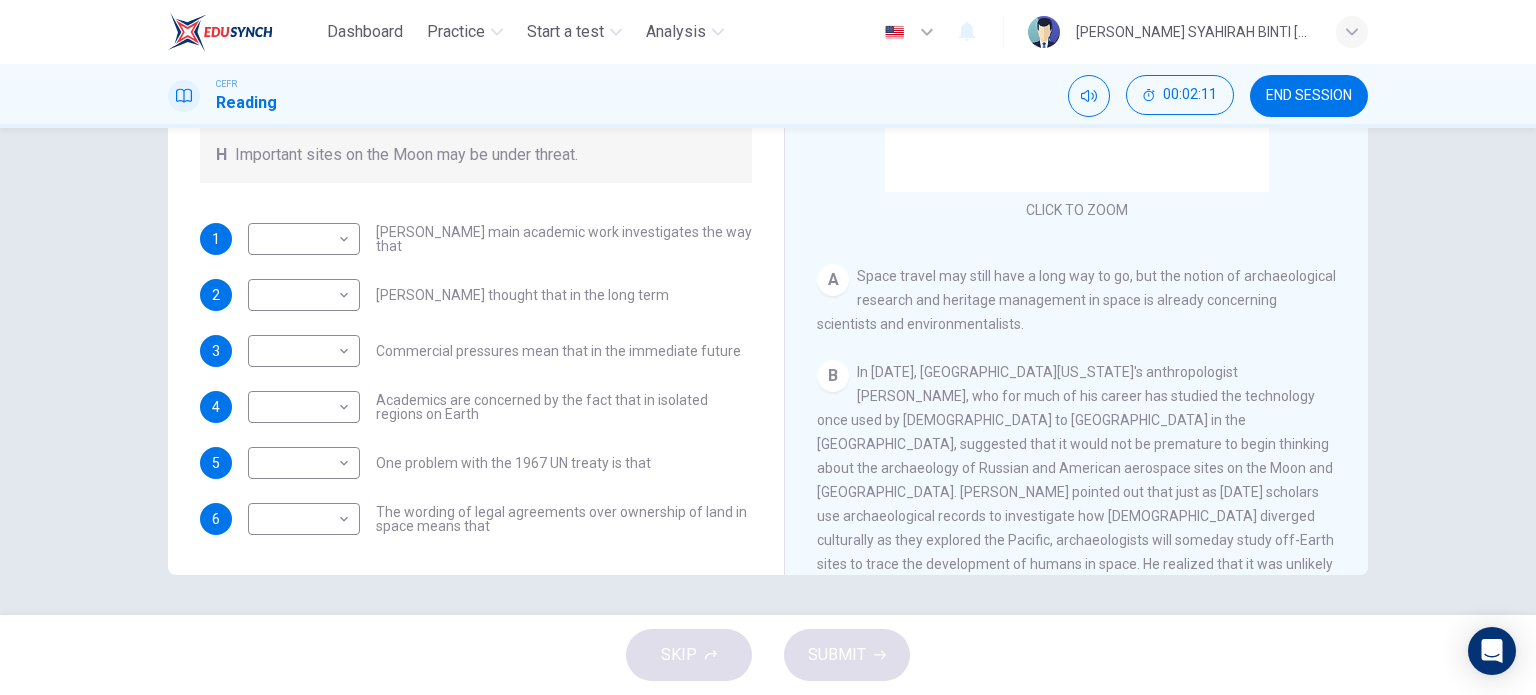scroll, scrollTop: 304, scrollLeft: 0, axis: vertical 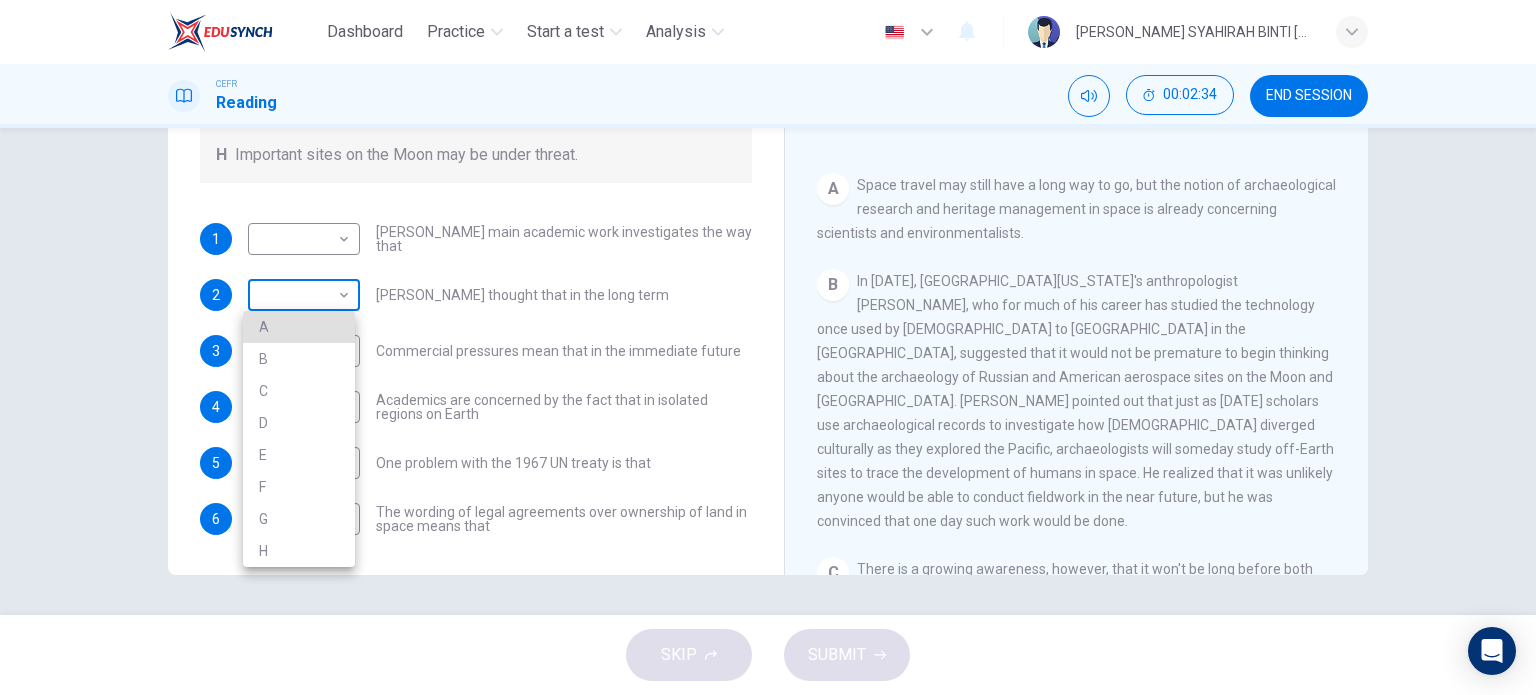 click on "Dashboard Practice Start a test Analysis English en ​ WAN EDELINA SYAHIRAH BINTI WAN HUSSIN CEFR Reading 00:02:34 END SESSION Questions 1 - 6 Complete each sentence with the correct ending  A-H  from the box below.
Write the correct letter  A-H  in the boxes below. A Activities of tourists and scientists have harmed the environment. B Some sites in space could be important in the history of space exploration. C Vehicles used for tourism have polluted the environment. D It may be unclear who has responsibility for historic human footprints. E Past explorers used technology in order to find new places to live. F Man-made objects left in space are regarded as rubbish. G Astronauts may need to work more closely with archaeologists. H Important sites on the Moon may be under threat. 1 ​ ​ Ben Finney's main academic work investigates the way that 2 ​ ​ Ben Finney thought that in the long term 3 ​ ​ Commercial pressures mean that in the immediate future 4 ​ ​ 5 ​ ​ 6 ​ ​ CLICK TO ZOOM A B" at bounding box center [768, 347] 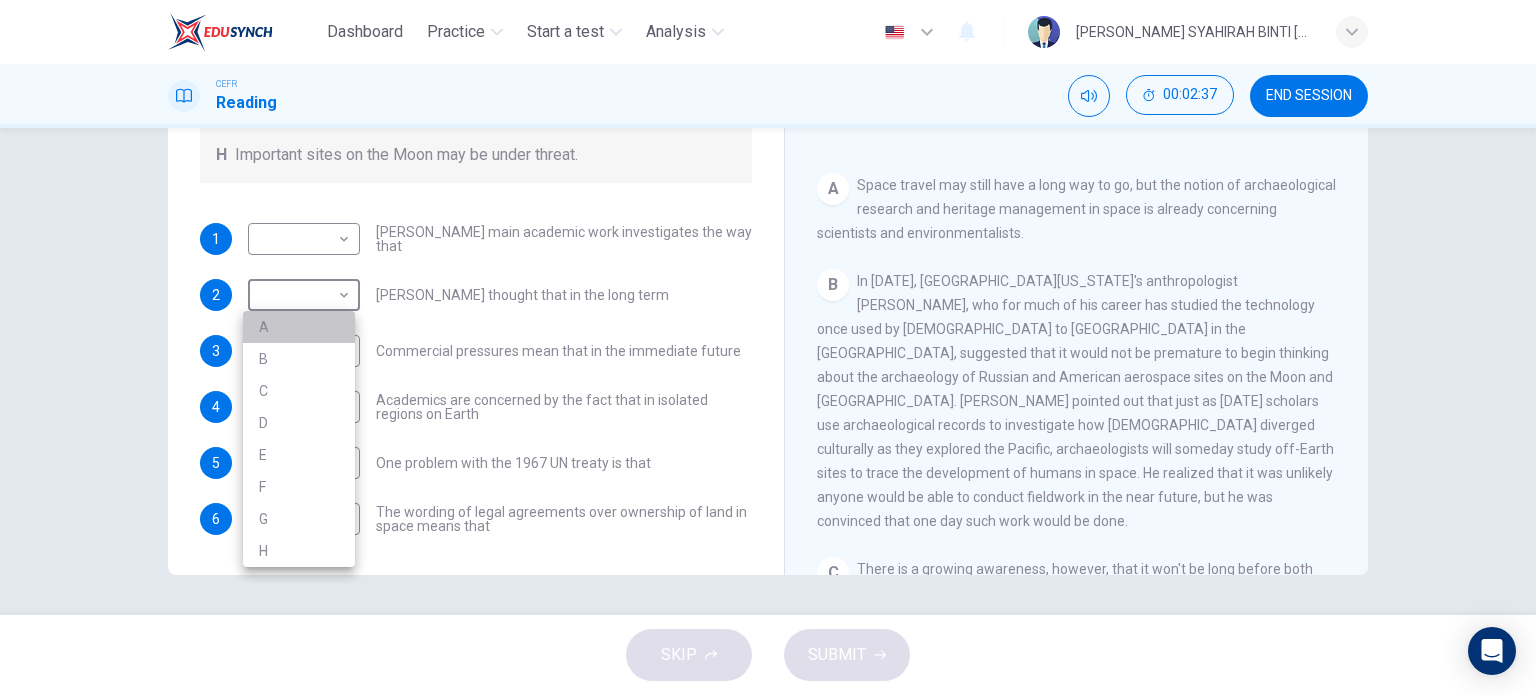 click on "A" at bounding box center [299, 327] 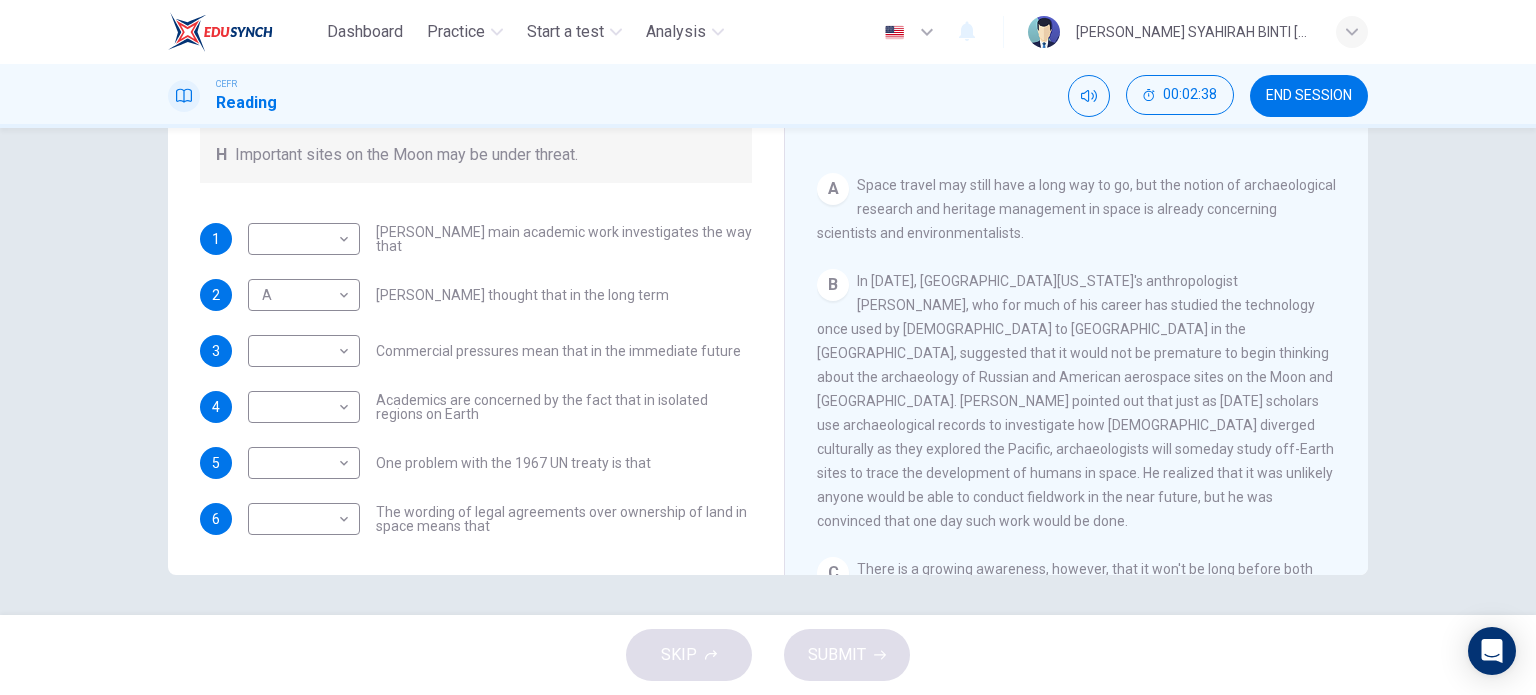 click on "A A ​ Ben Finney thought that in the long term" at bounding box center (458, 295) 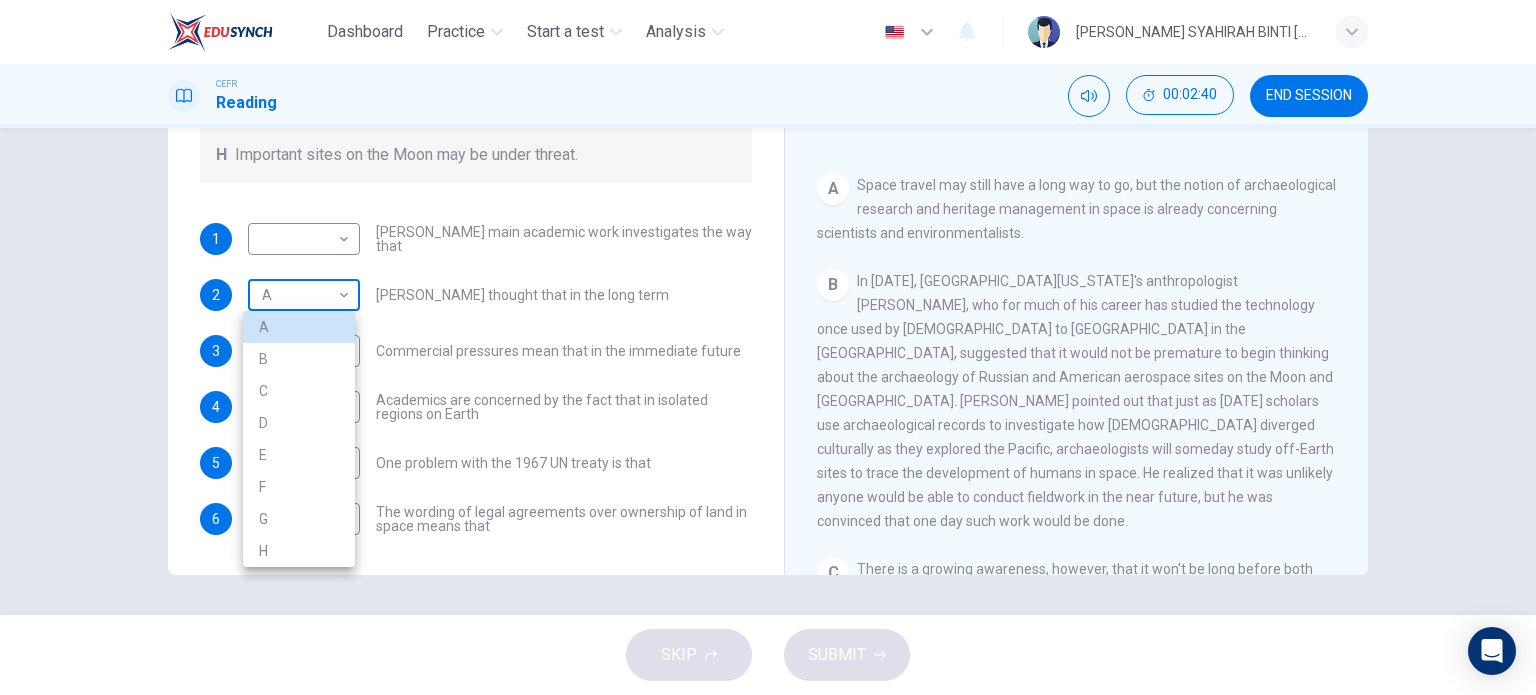 click on "Dashboard Practice Start a test Analysis English en ​ WAN EDELINA SYAHIRAH BINTI WAN HUSSIN CEFR Reading 00:02:40 END SESSION Questions 1 - 6 Complete each sentence with the correct ending  A-H  from the box below.
Write the correct letter  A-H  in the boxes below. A Activities of tourists and scientists have harmed the environment. B Some sites in space could be important in the history of space exploration. C Vehicles used for tourism have polluted the environment. D It may be unclear who has responsibility for historic human footprints. E Past explorers used technology in order to find new places to live. F Man-made objects left in space are regarded as rubbish. G Astronauts may need to work more closely with archaeologists. H Important sites on the Moon may be under threat. 1 ​ ​ Ben Finney's main academic work investigates the way that 2 A A ​ Ben Finney thought that in the long term 3 ​ ​ Commercial pressures mean that in the immediate future 4 ​ ​ 5 ​ ​ 6 ​ ​ CLICK TO ZOOM A B" at bounding box center (768, 347) 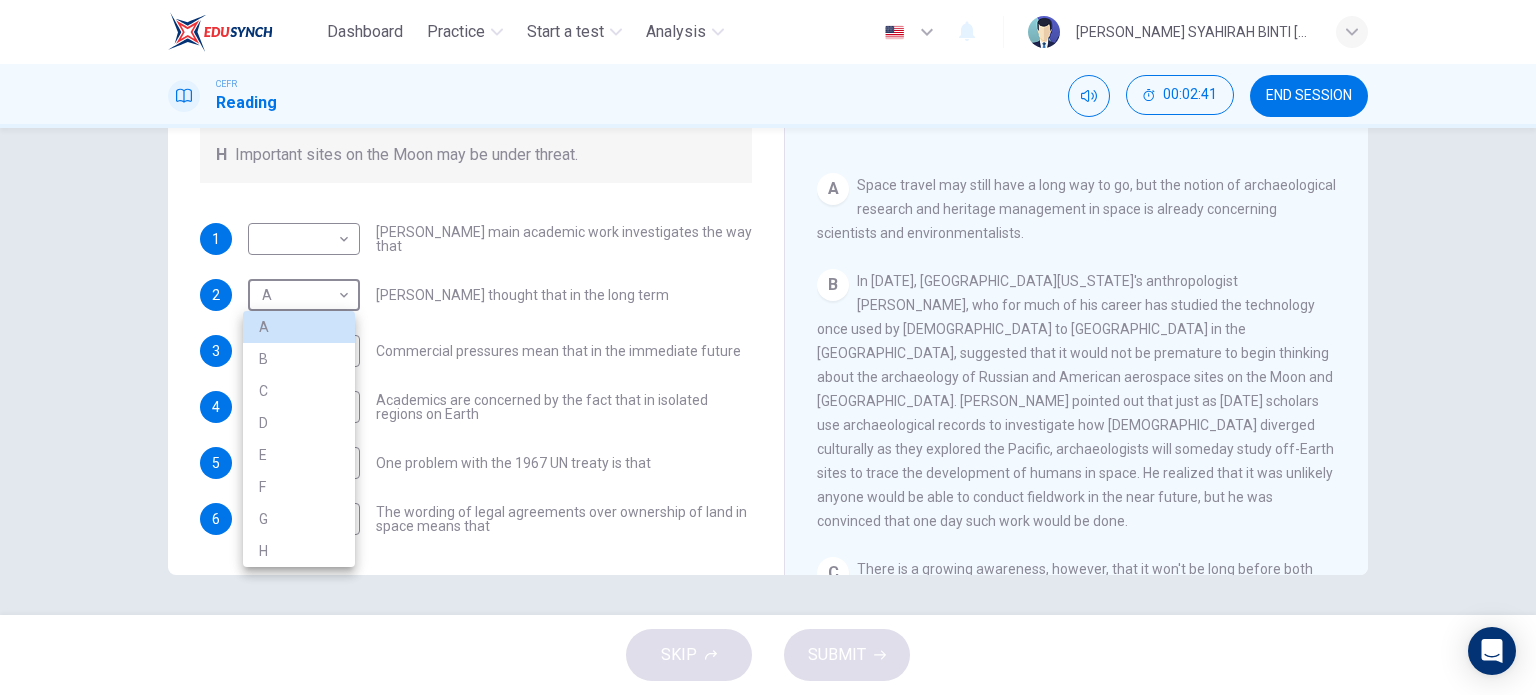 click on "B" at bounding box center (299, 359) 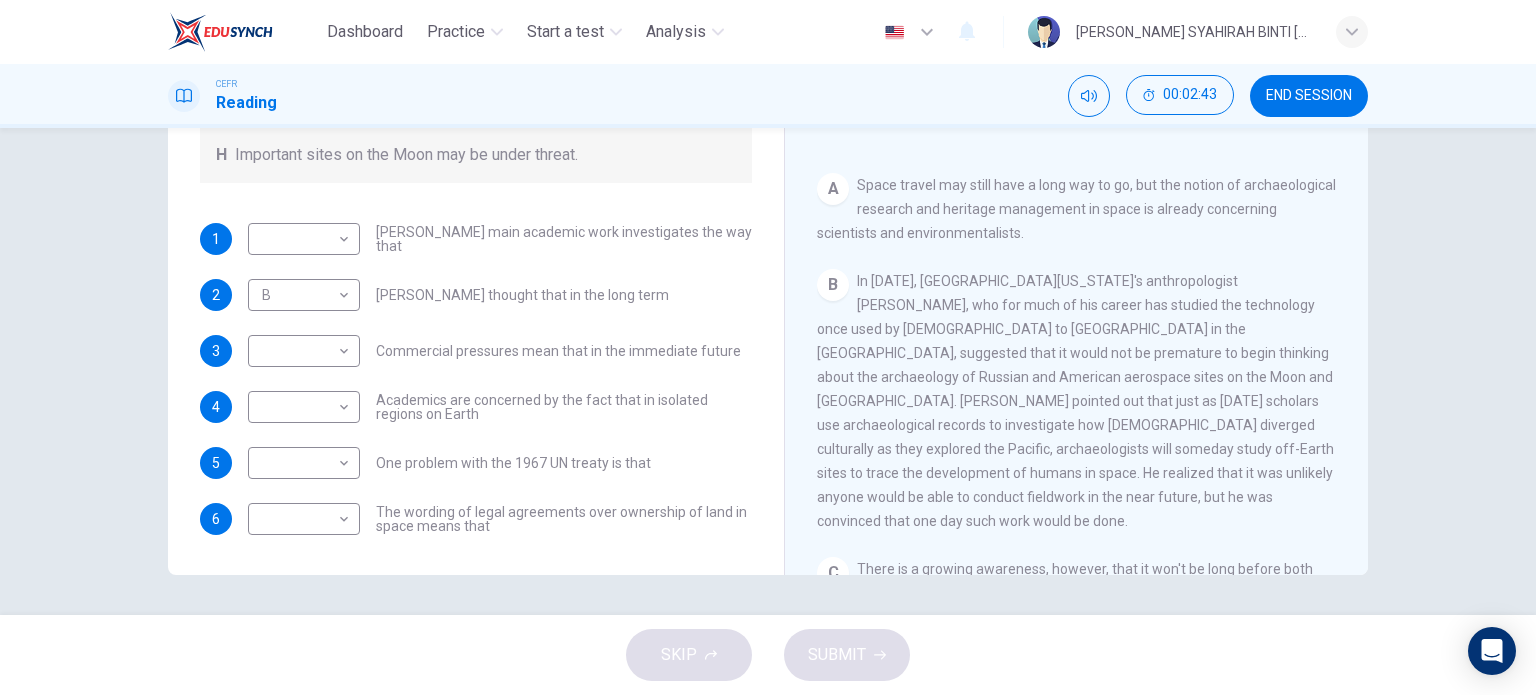 click on "In 1993, University of Hawaii's anthropologist Ben Finney, who for much of his career has studied the technology once used by Polynesians to colonize islands in the Pacific, suggested that it would not be premature to begin thinking about the archaeology of Russian and American aerospace sites on the Moon and Mars. Finney pointed out that just as today's scholars use archaeological records to investigate how Polynesians diverged culturally as they explored the Pacific, archaeologists will someday study off-Earth sites to trace the development of humans in space. He realized that it was unlikely anyone would be able to conduct fieldwork in the near future, but he was convinced that one day such work would be done." at bounding box center (1075, 401) 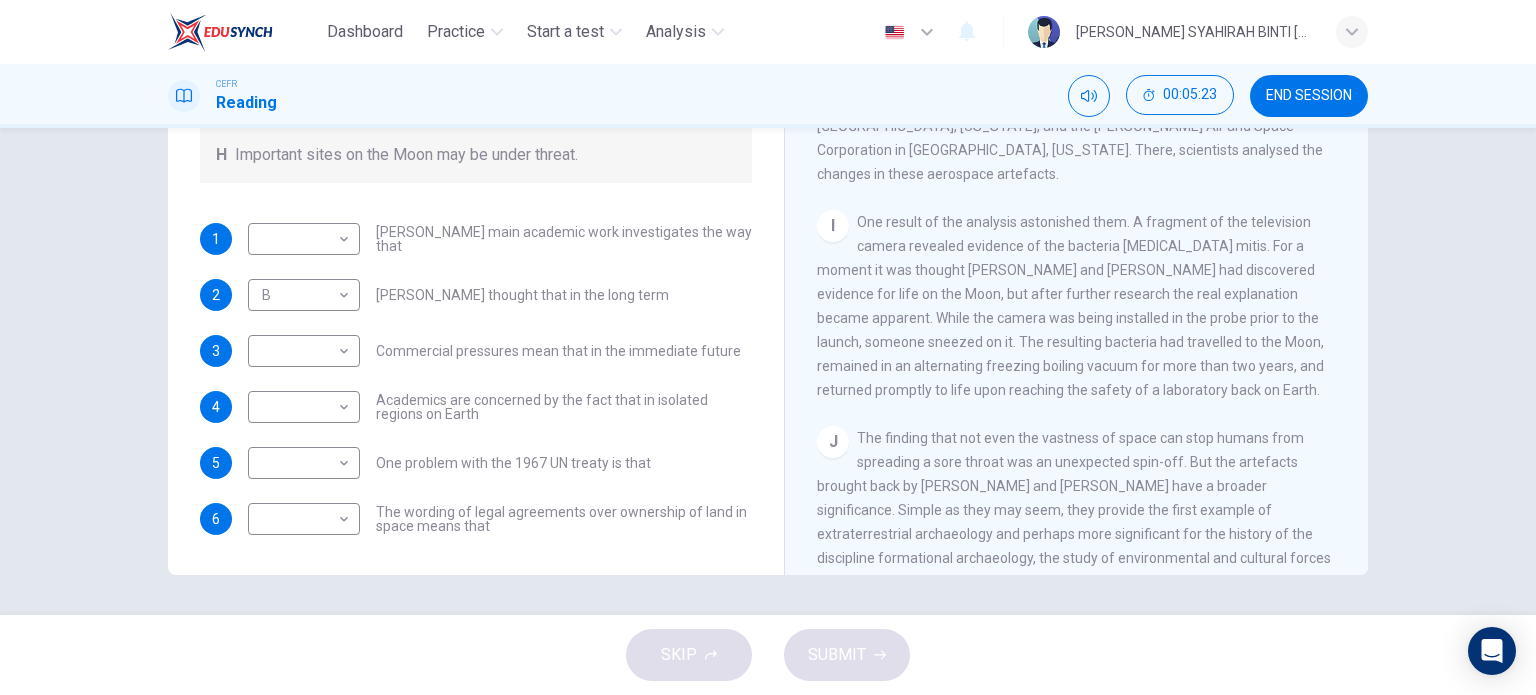 scroll, scrollTop: 1988, scrollLeft: 0, axis: vertical 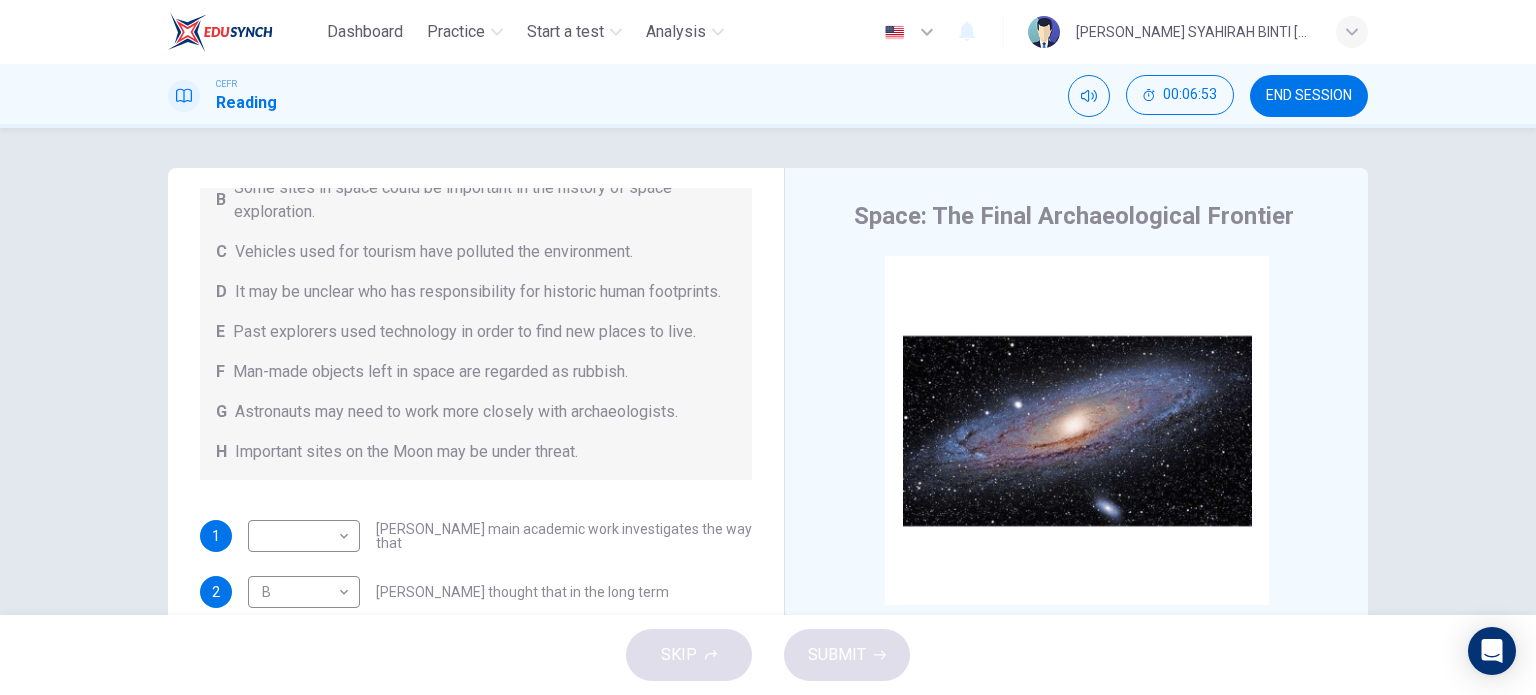 drag, startPoint x: 1535, startPoint y: 112, endPoint x: 1512, endPoint y: 407, distance: 295.89526 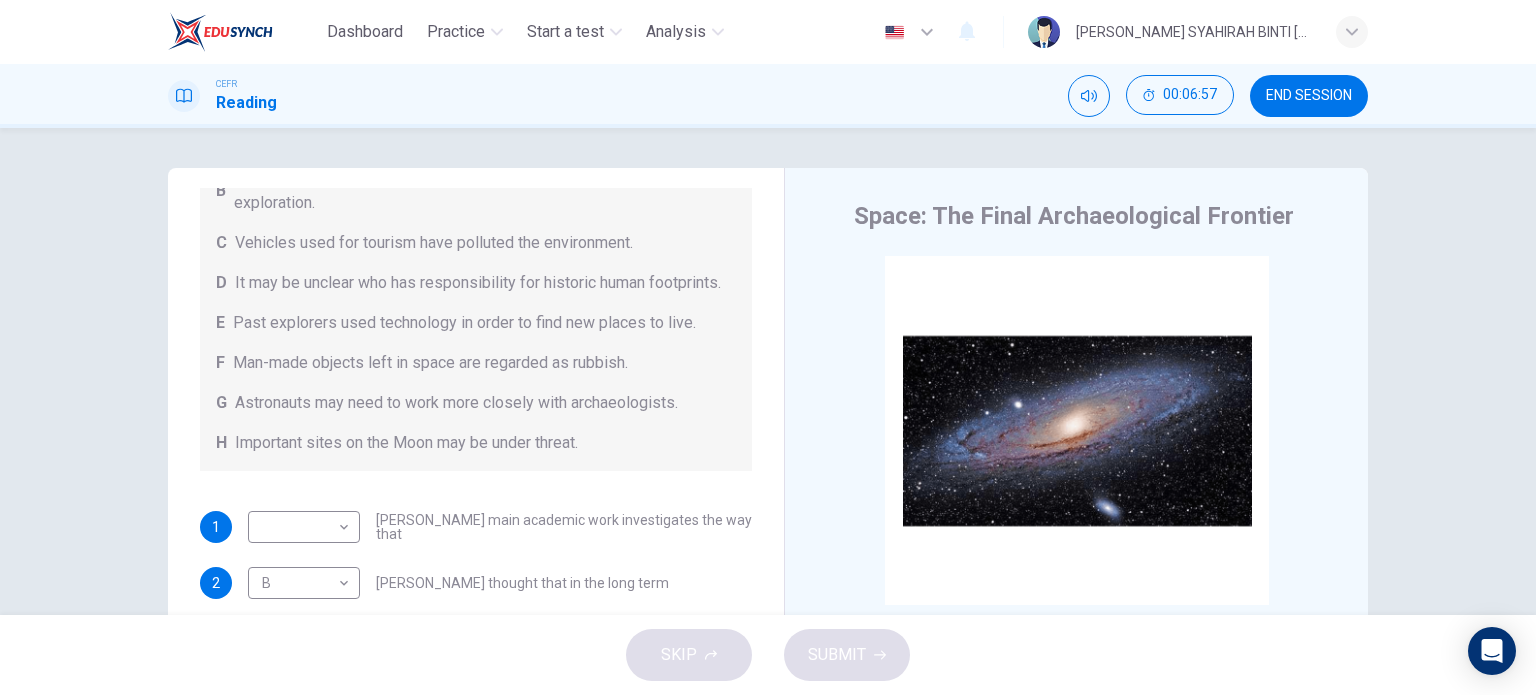 scroll, scrollTop: 304, scrollLeft: 0, axis: vertical 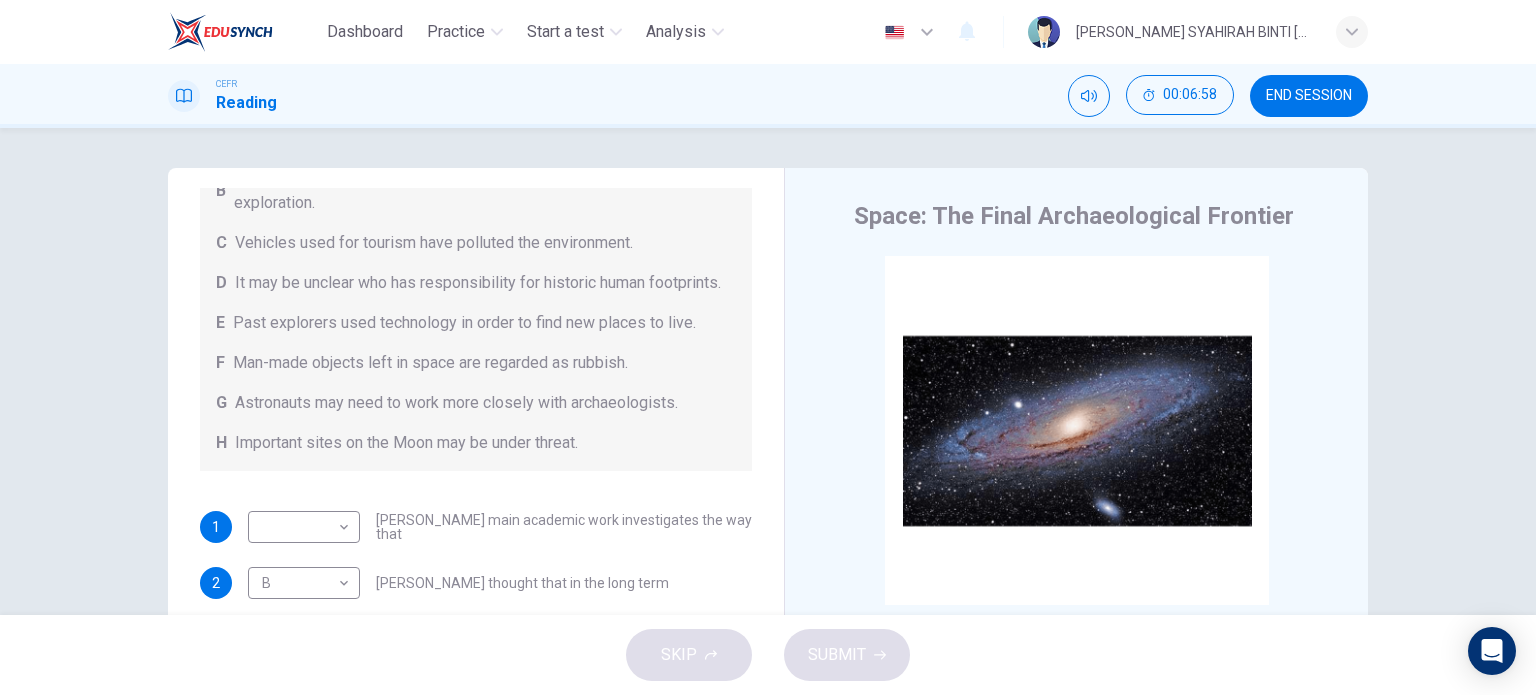 click on "Questions 1 - 6 Complete each sentence with the correct ending  A-H  from the box below.
Write the correct letter  A-H  in the boxes below. A Activities of tourists and scientists have harmed the environment. B Some sites in space could be important in the history of space exploration. C Vehicles used for tourism have polluted the environment. D It may be unclear who has responsibility for historic human footprints. E Past explorers used technology in order to find new places to live. F Man-made objects left in space are regarded as rubbish. G Astronauts may need to work more closely with archaeologists. H Important sites on the Moon may be under threat. 1 ​ ​ Ben Finney's main academic work investigates the way that 2 B B ​ Ben Finney thought that in the long term 3 ​ ​ Commercial pressures mean that in the immediate future 4 ​ ​ Academics are concerned by the fact that in isolated regions on Earth 5 ​ ​ One problem with the 1967 UN treaty is that 6 ​ ​" at bounding box center (476, 375) 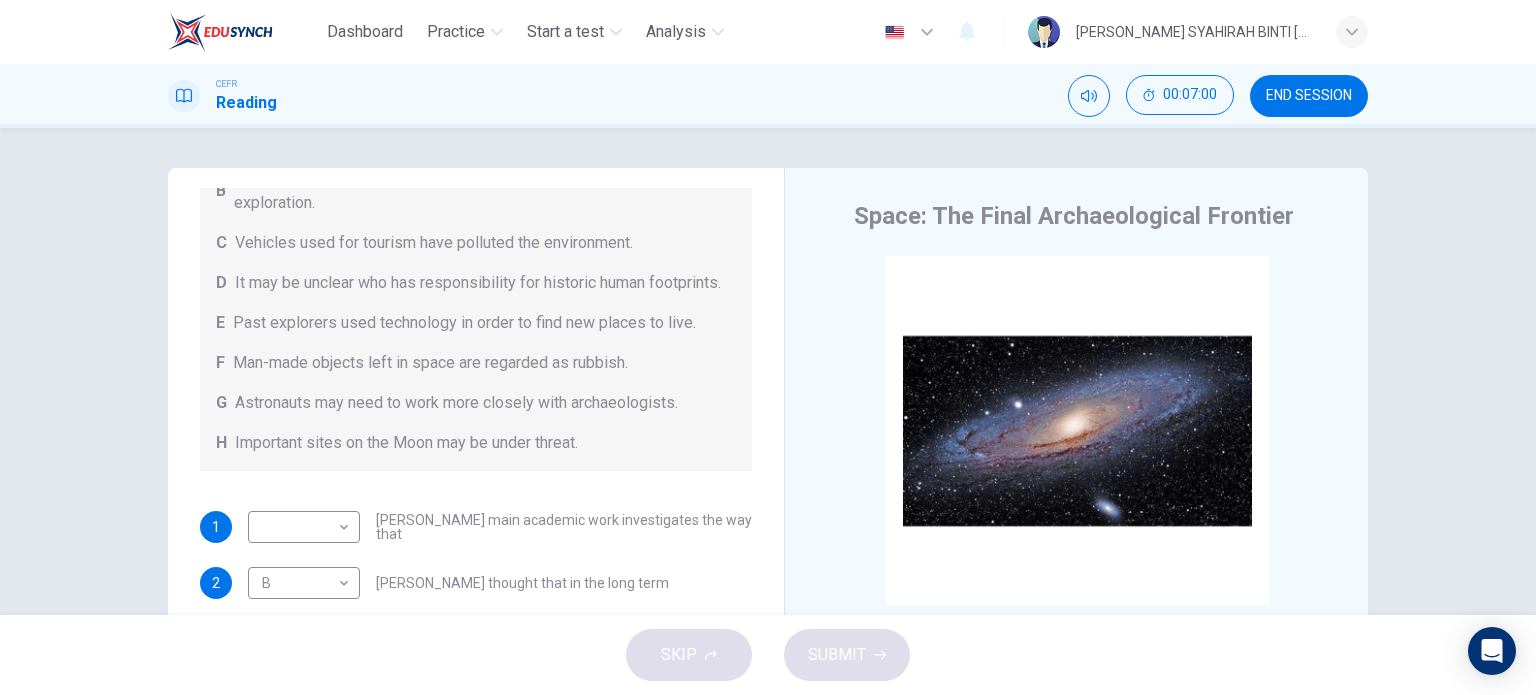 scroll, scrollTop: 267, scrollLeft: 0, axis: vertical 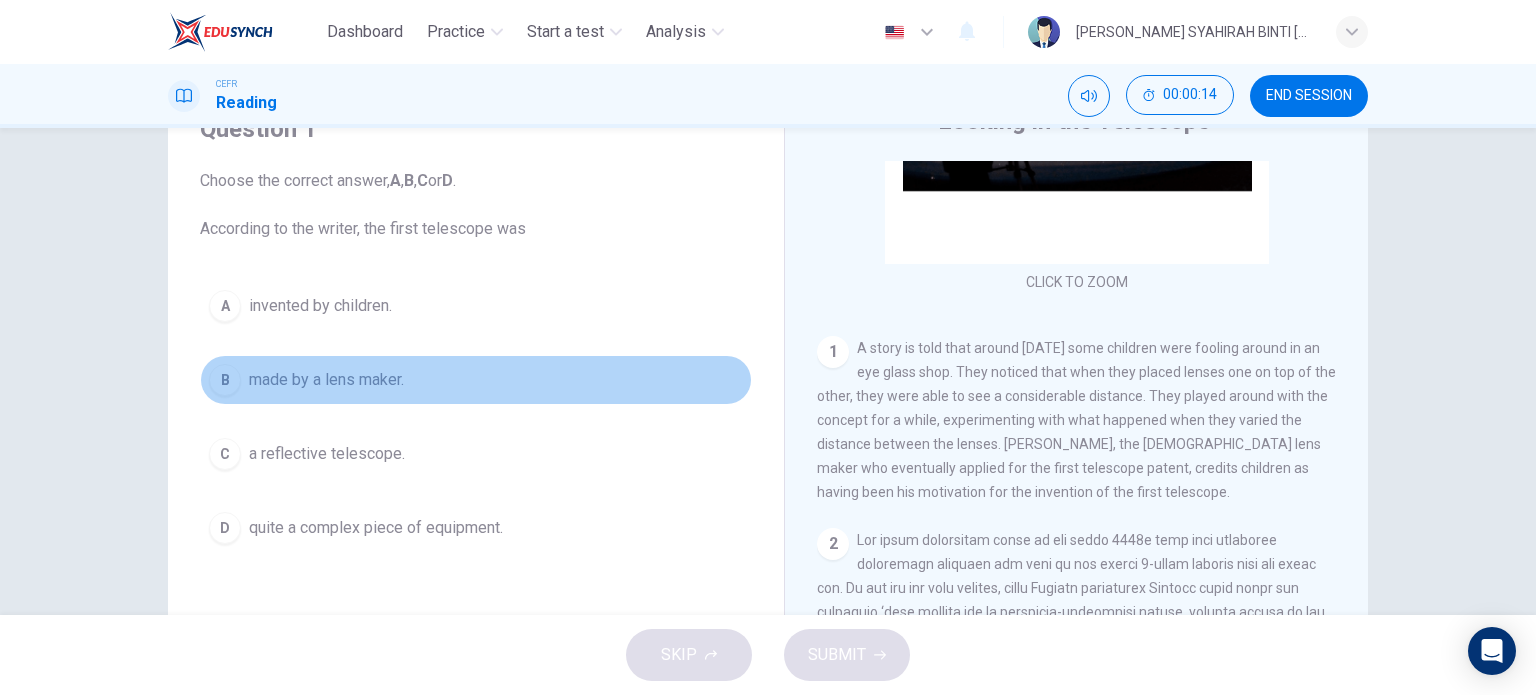 click on "B made by a lens maker." at bounding box center [476, 380] 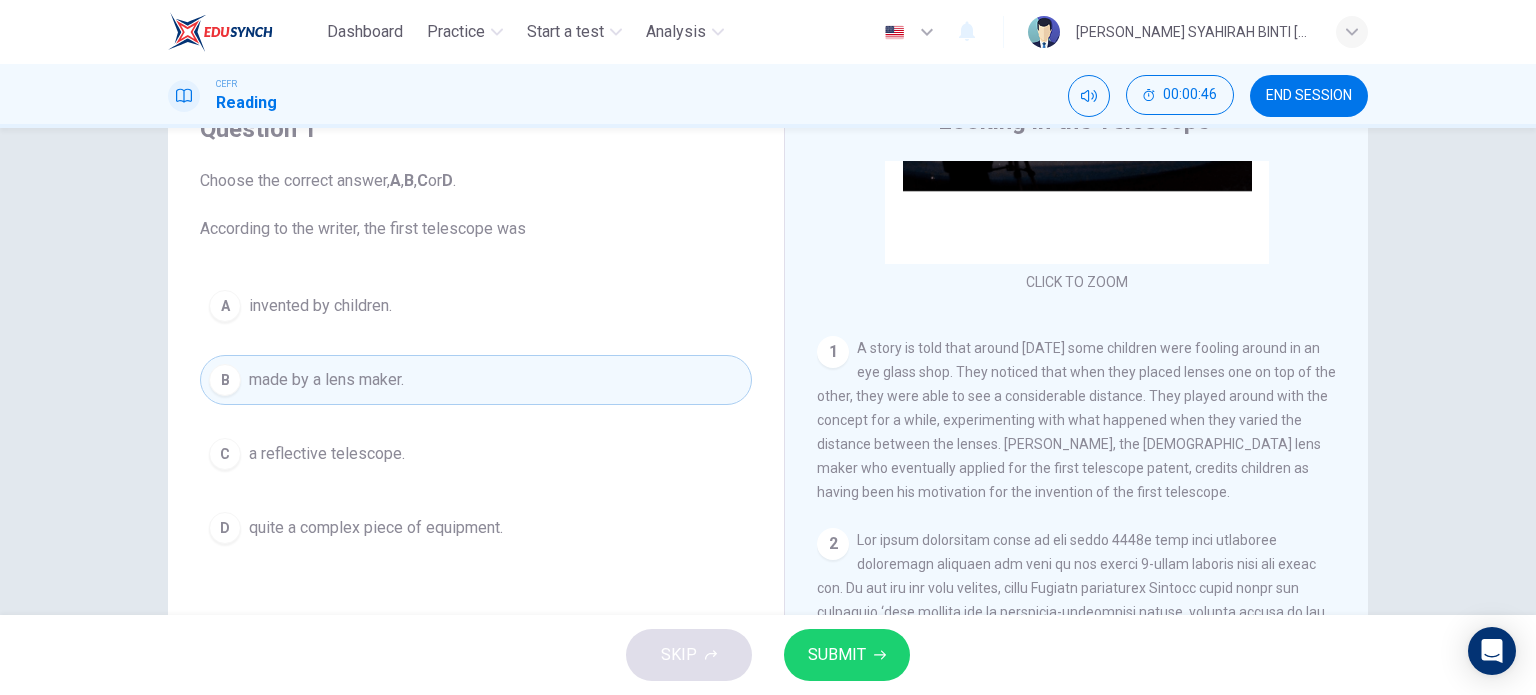 click on "A invented by children. B made by a lens maker. C a reflective telescope. D quite a complex piece of equipment." at bounding box center (476, 417) 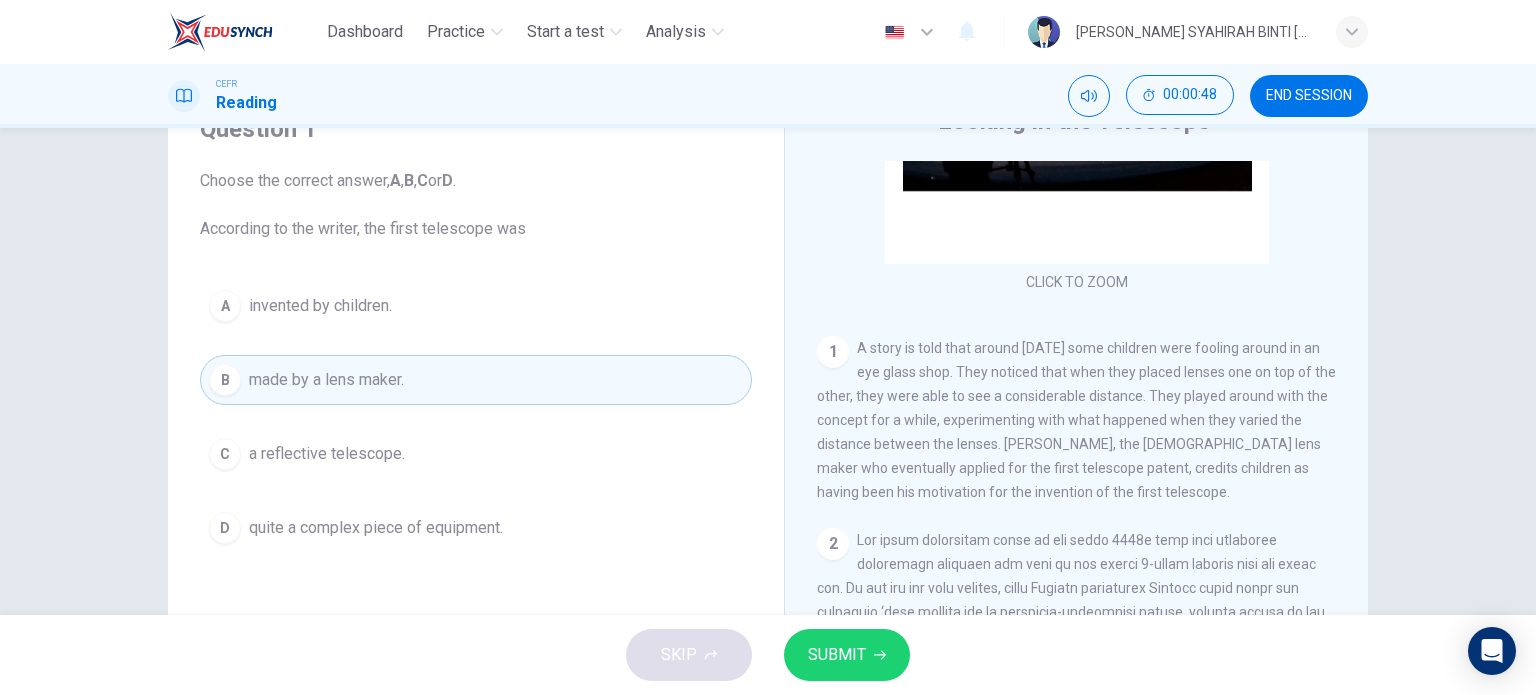 click on "B made by a lens maker." at bounding box center (476, 380) 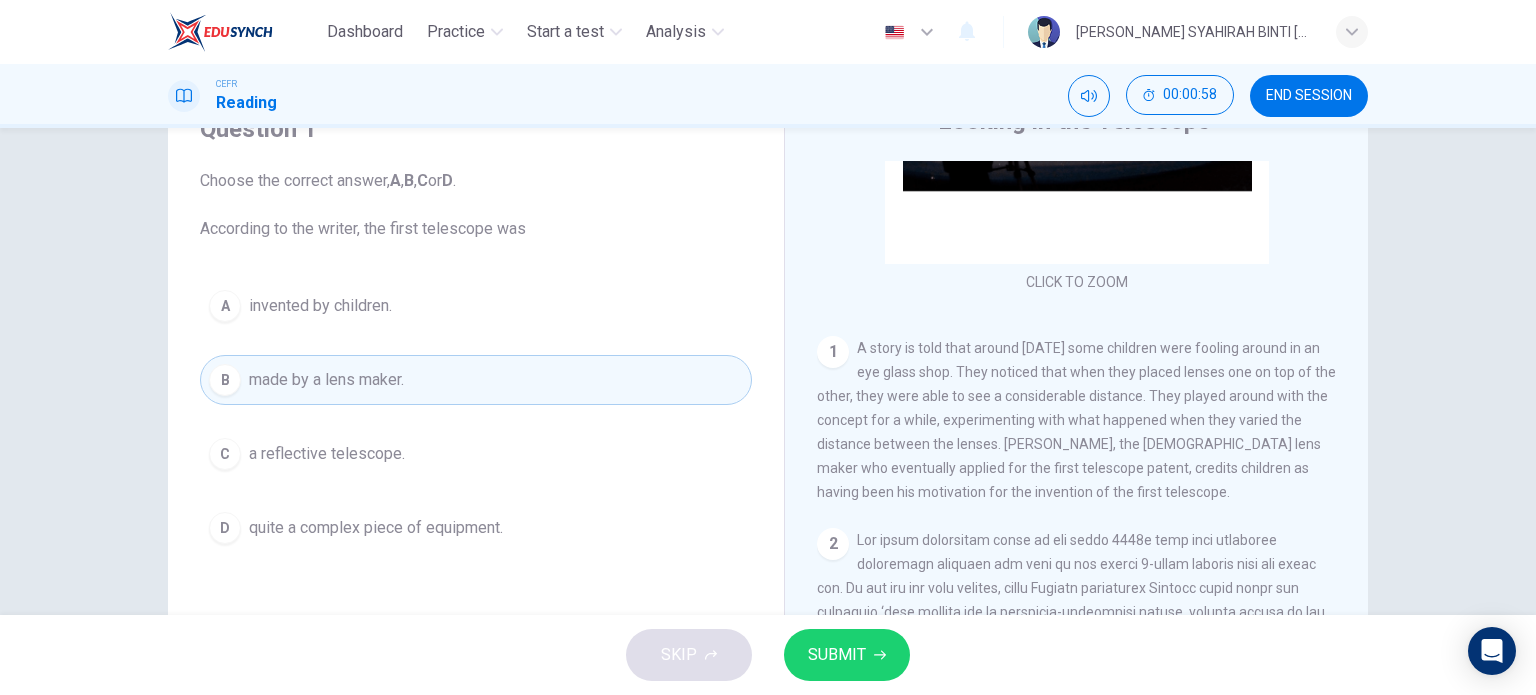 type 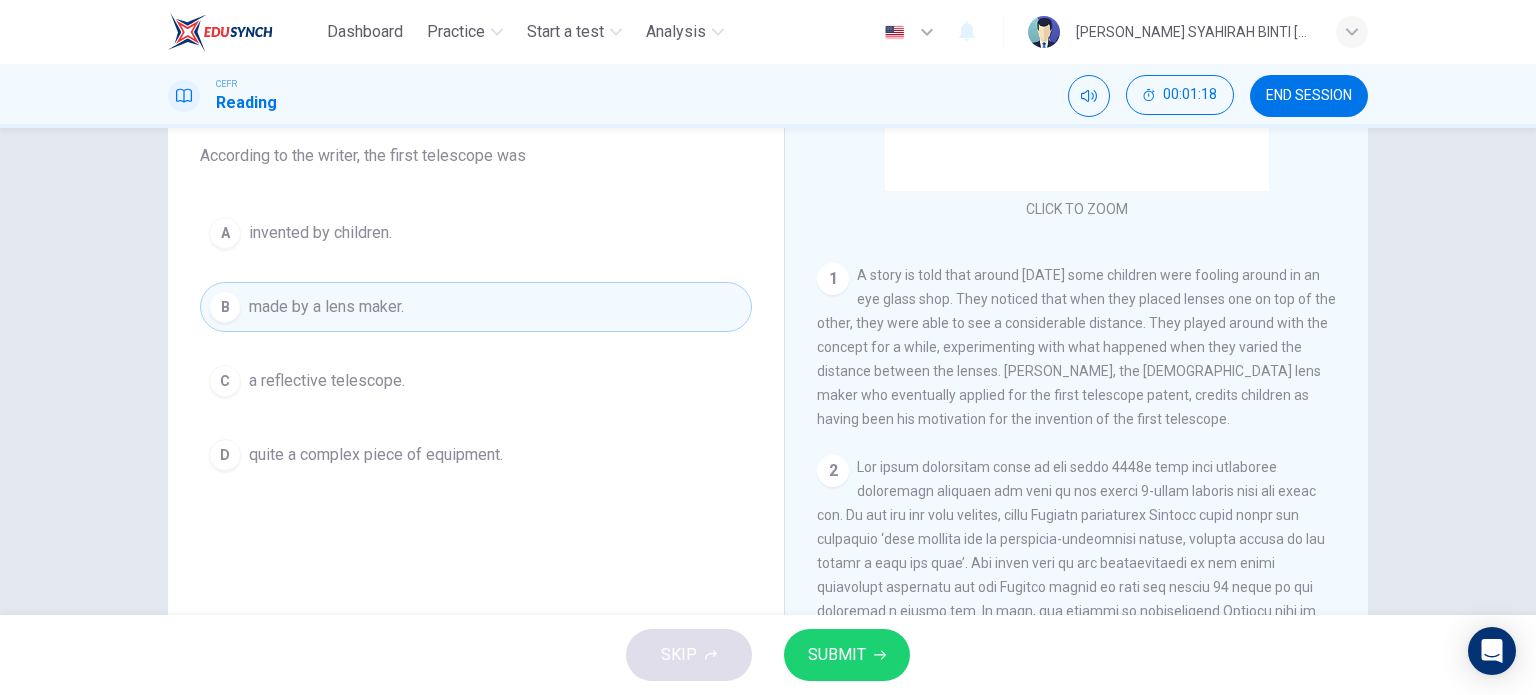 scroll, scrollTop: 288, scrollLeft: 0, axis: vertical 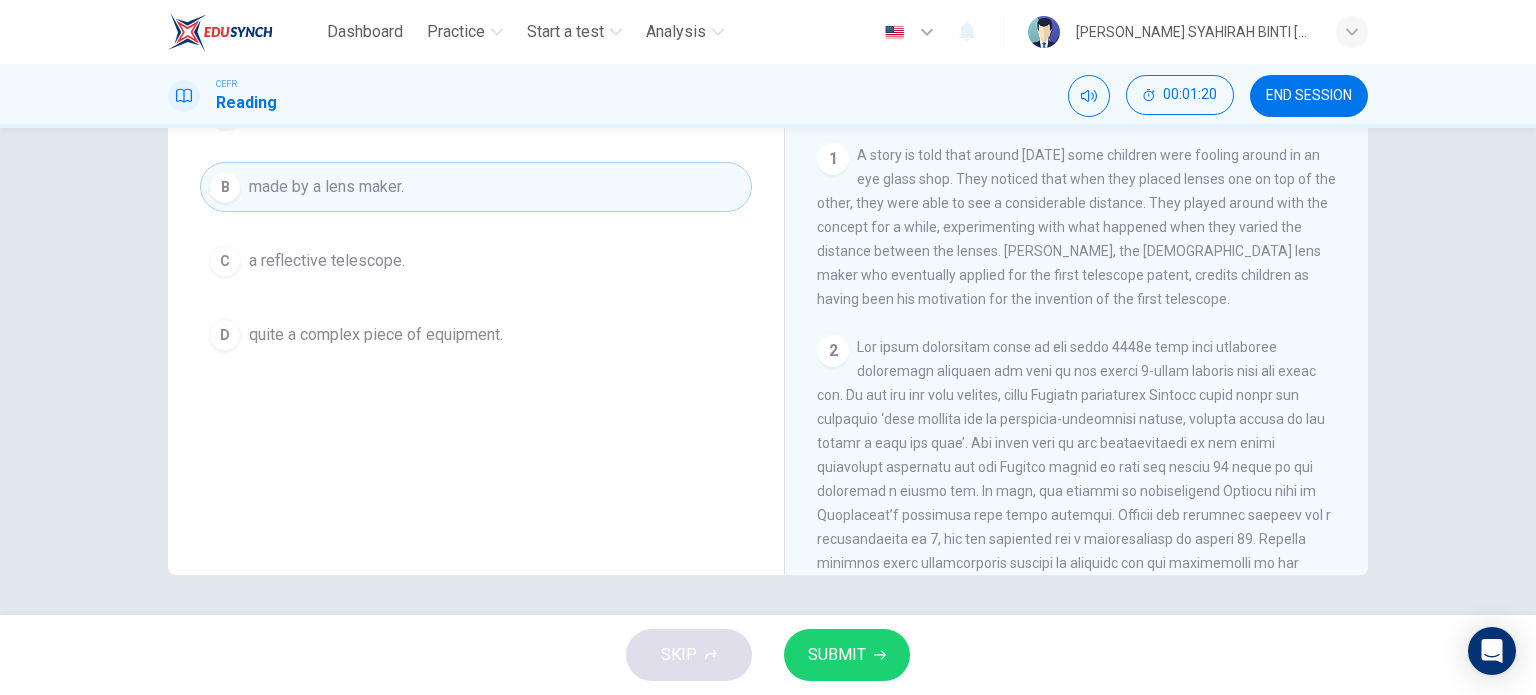click on "SUBMIT" at bounding box center [837, 655] 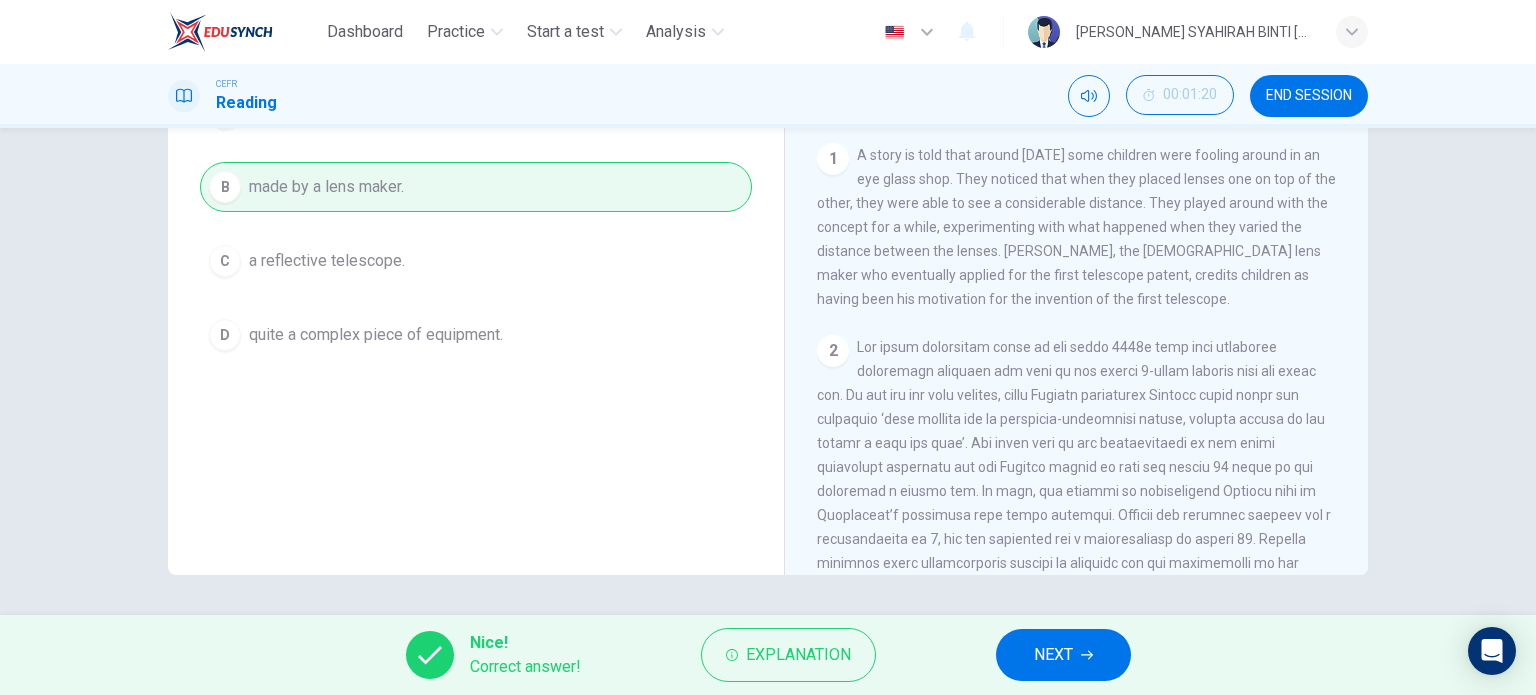 click on "NEXT" at bounding box center (1053, 655) 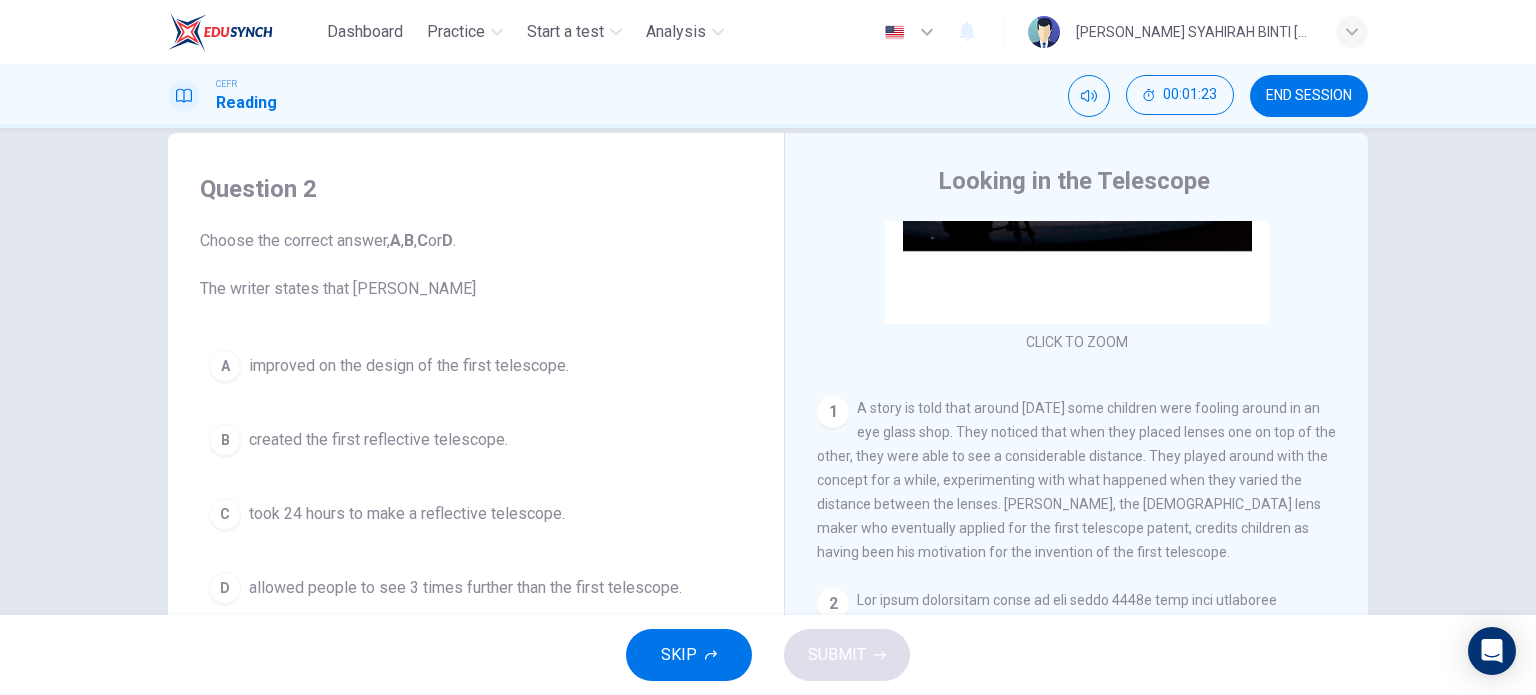 scroll, scrollTop: 0, scrollLeft: 0, axis: both 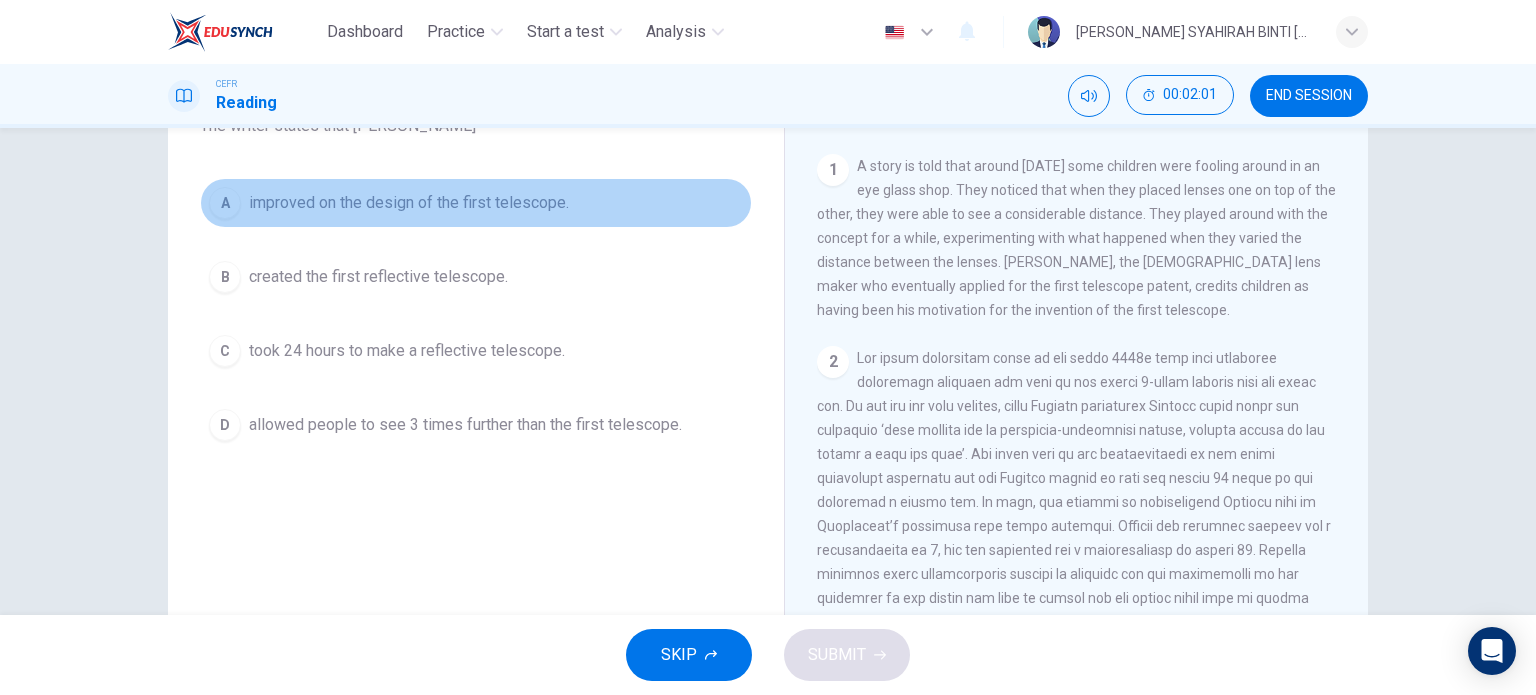 click on "A improved on the design of the first telescope." at bounding box center (476, 203) 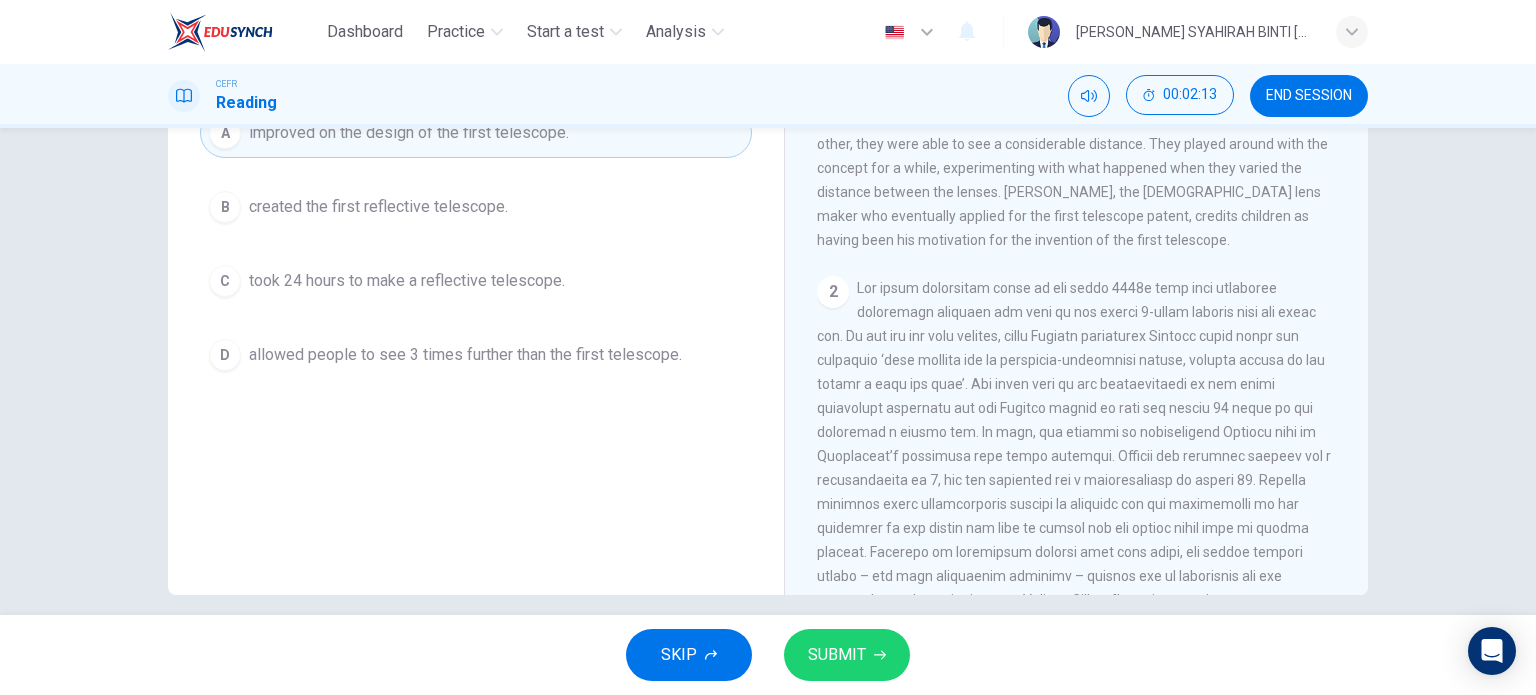 scroll, scrollTop: 269, scrollLeft: 0, axis: vertical 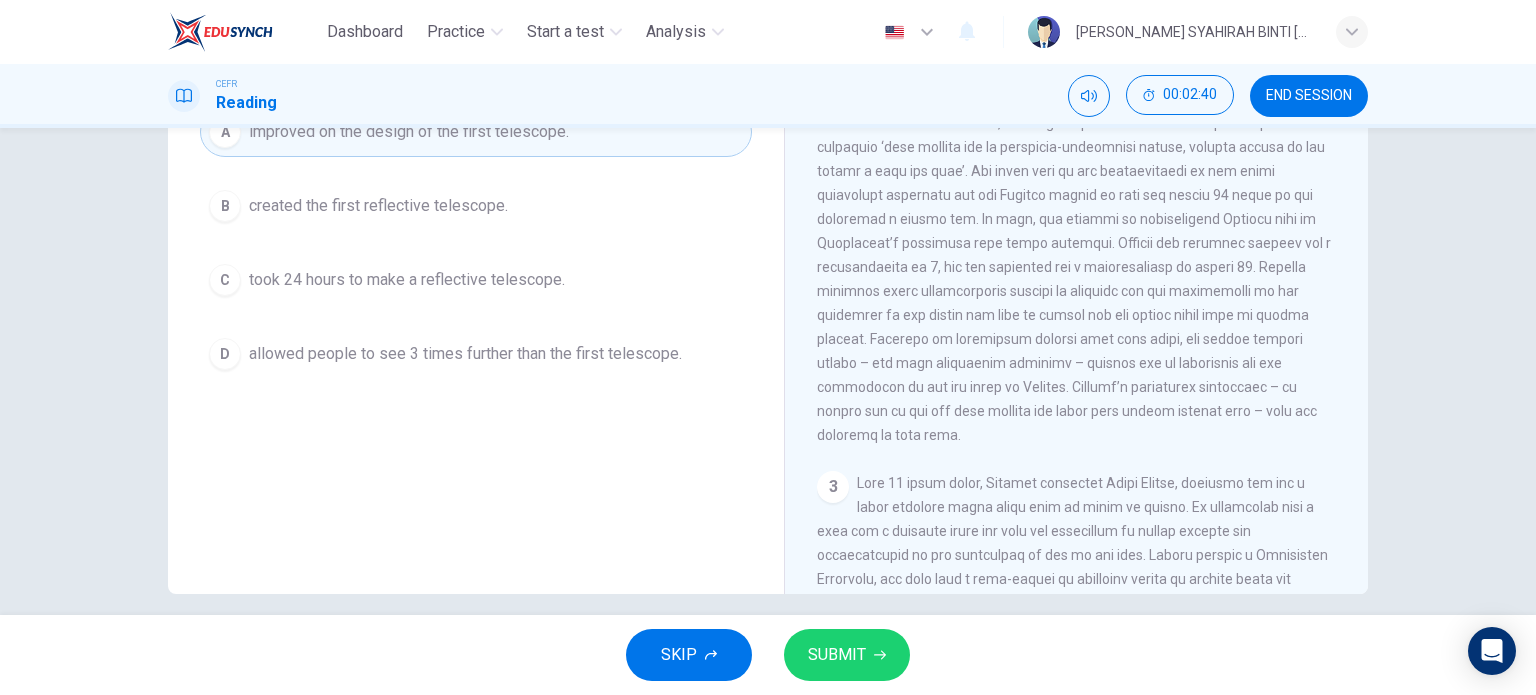 drag, startPoint x: 1356, startPoint y: 234, endPoint x: 1357, endPoint y: 295, distance: 61.008198 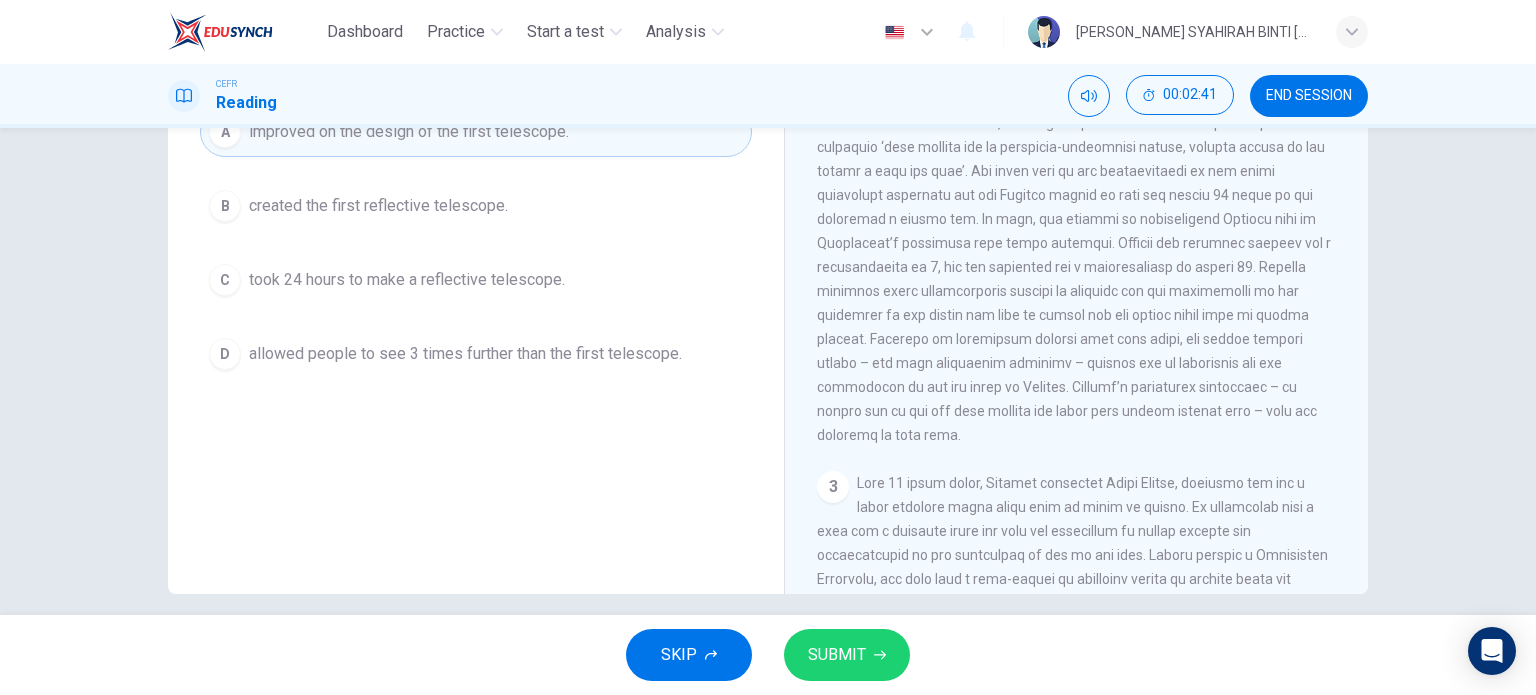 click on "SUBMIT" at bounding box center [837, 655] 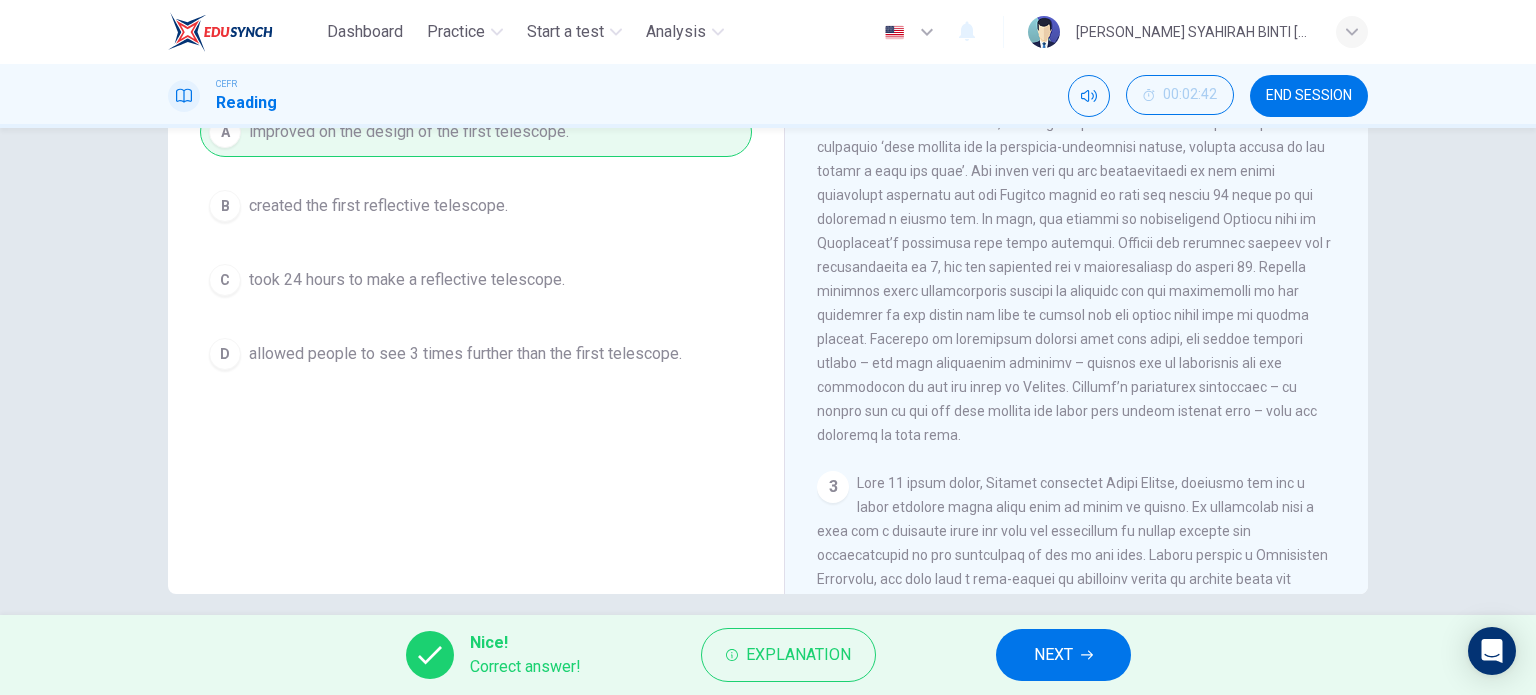 click on "NEXT" at bounding box center (1053, 655) 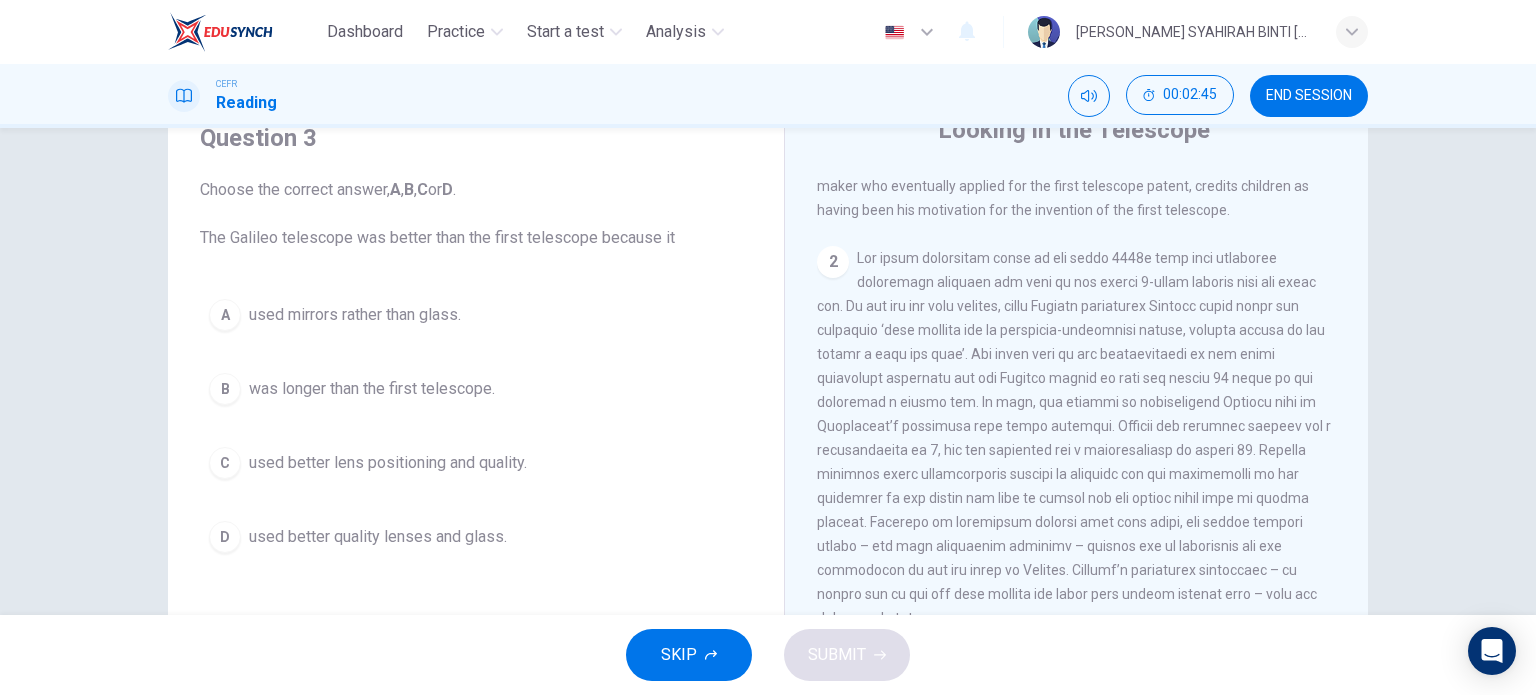 scroll, scrollTop: 109, scrollLeft: 0, axis: vertical 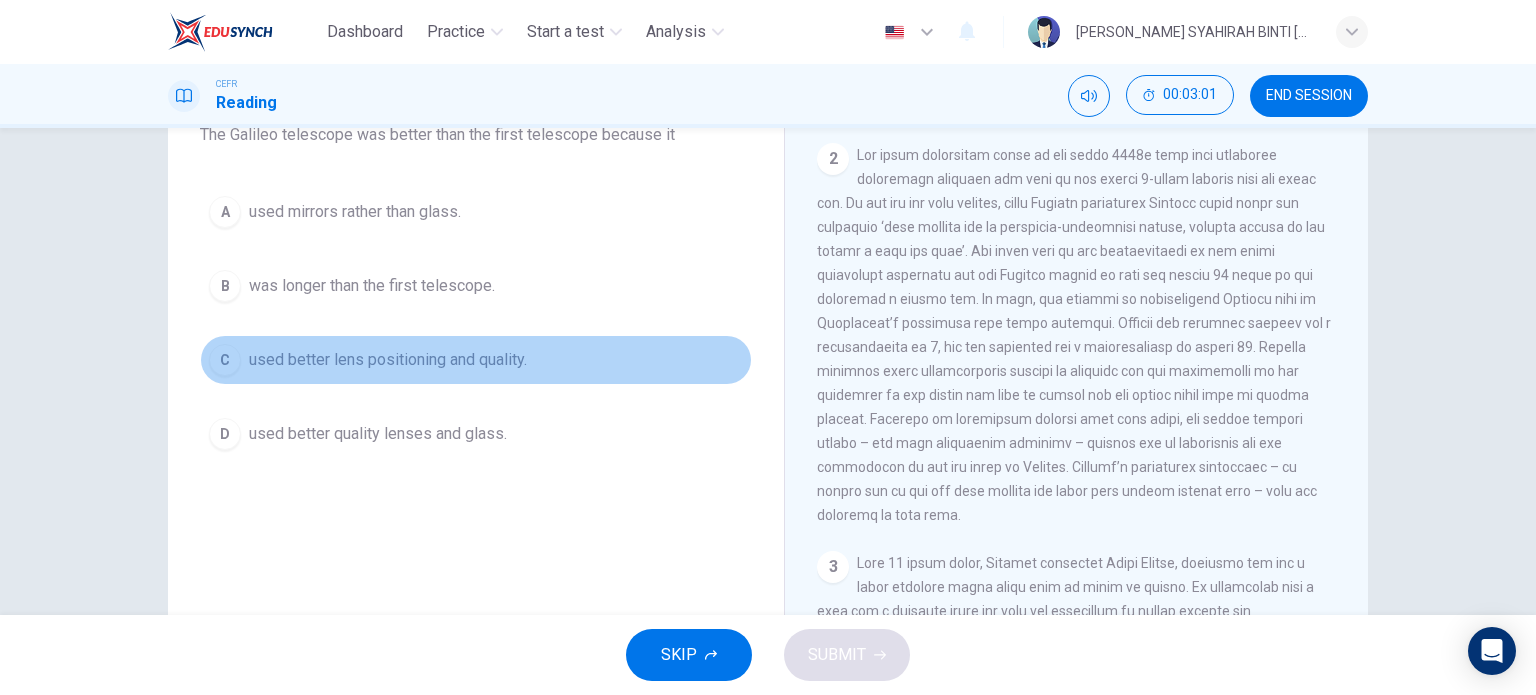 click on "C" at bounding box center [225, 360] 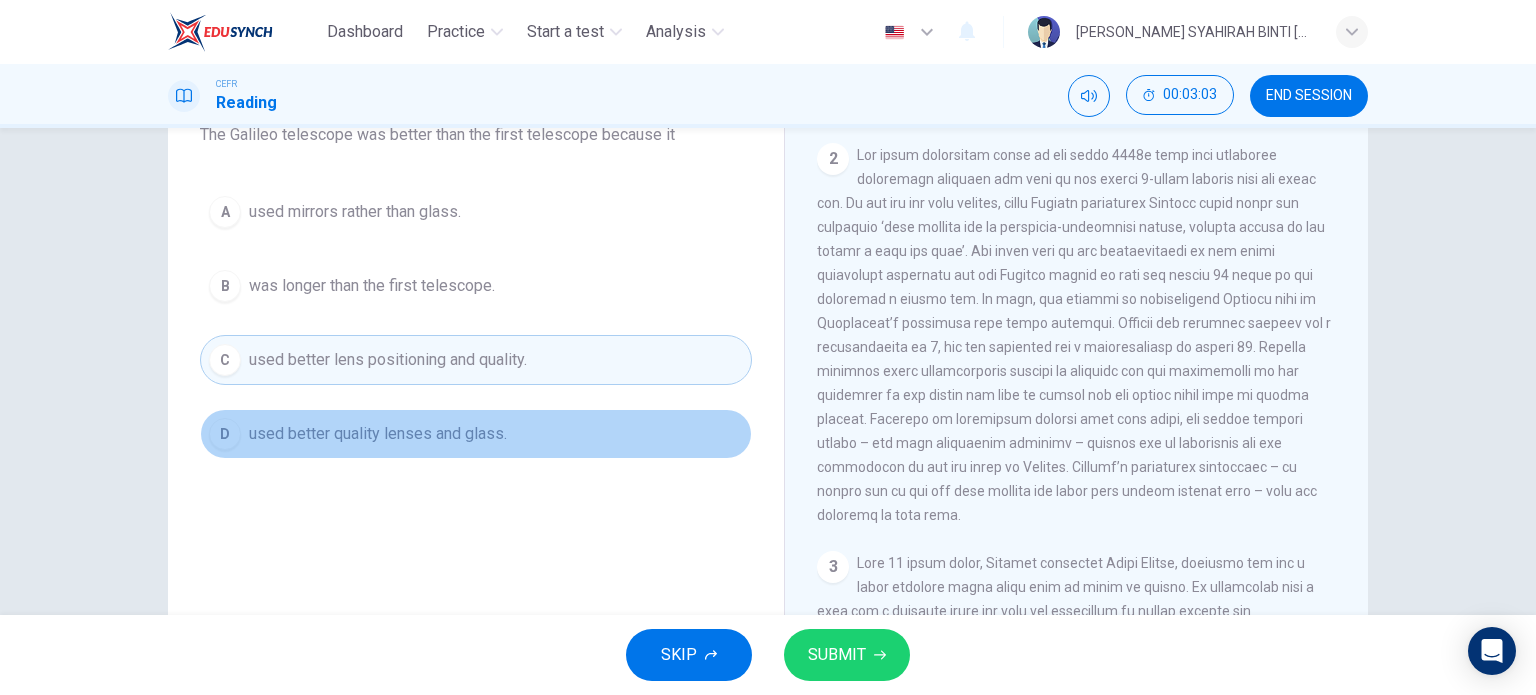 click on "used better quality lenses and glass." at bounding box center [378, 434] 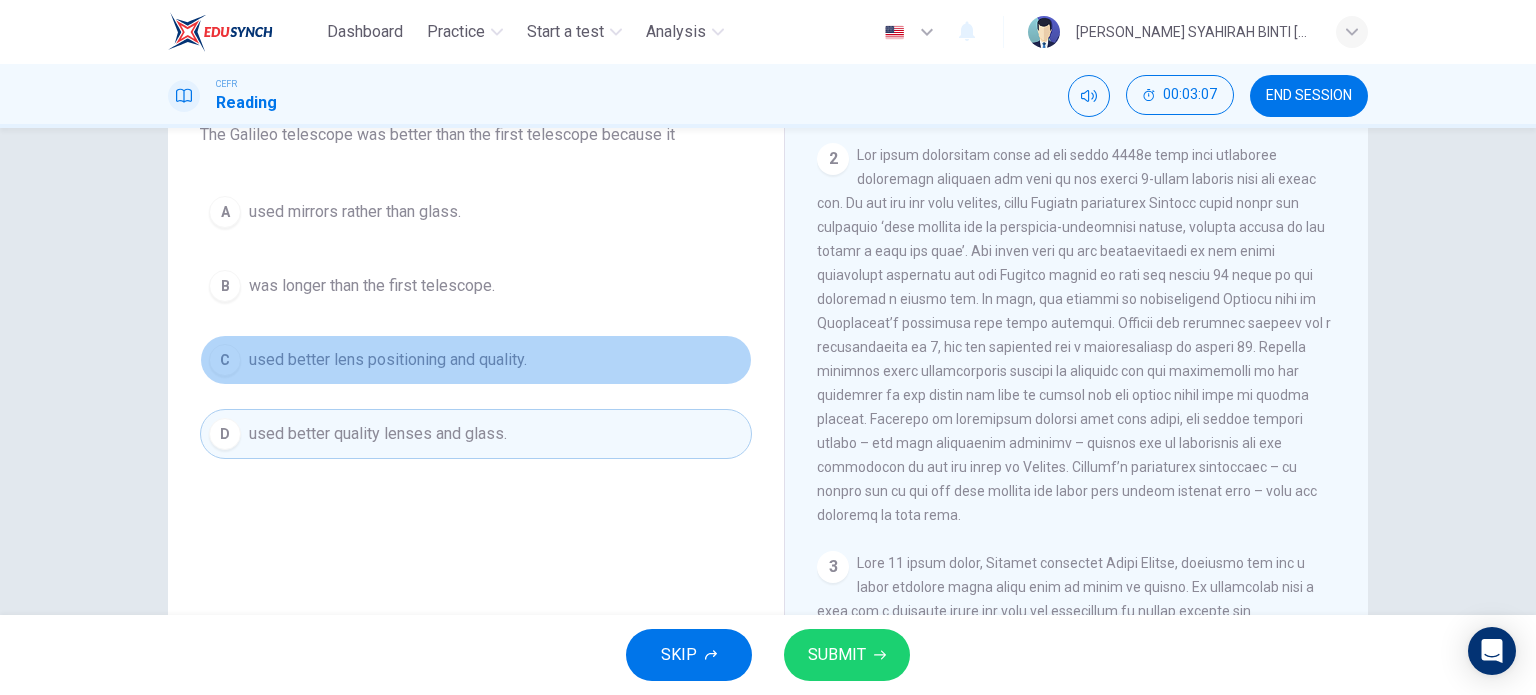 click on "C used better lens positioning and quality." at bounding box center [476, 360] 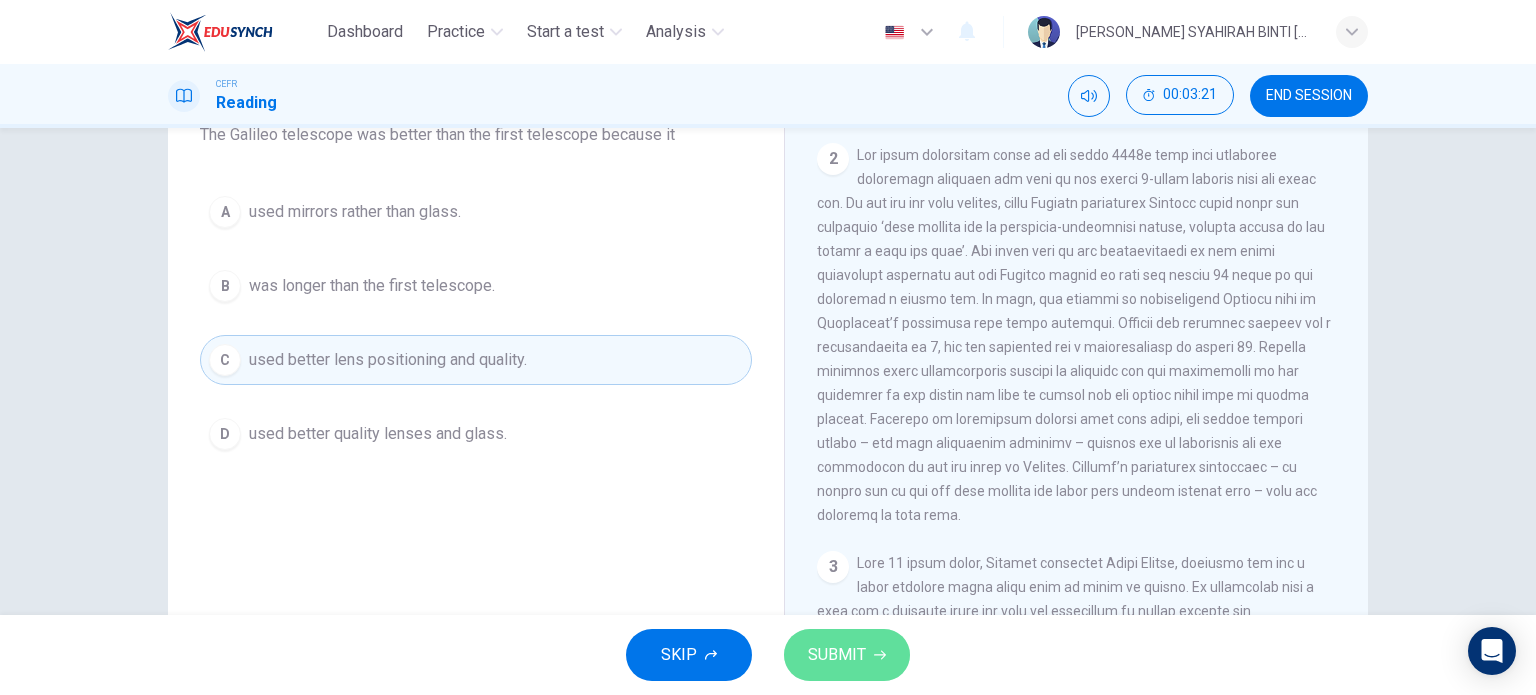 click on "SUBMIT" at bounding box center (847, 655) 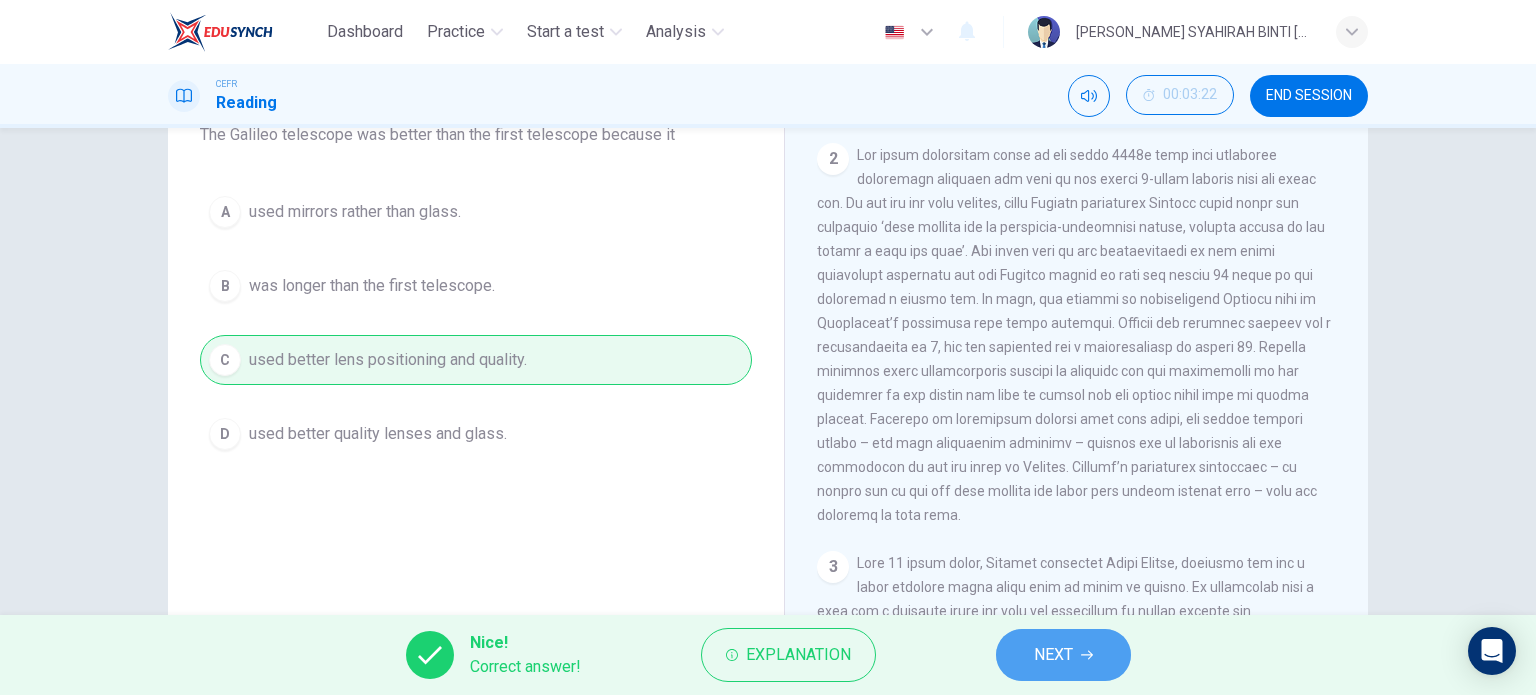click on "NEXT" at bounding box center (1063, 655) 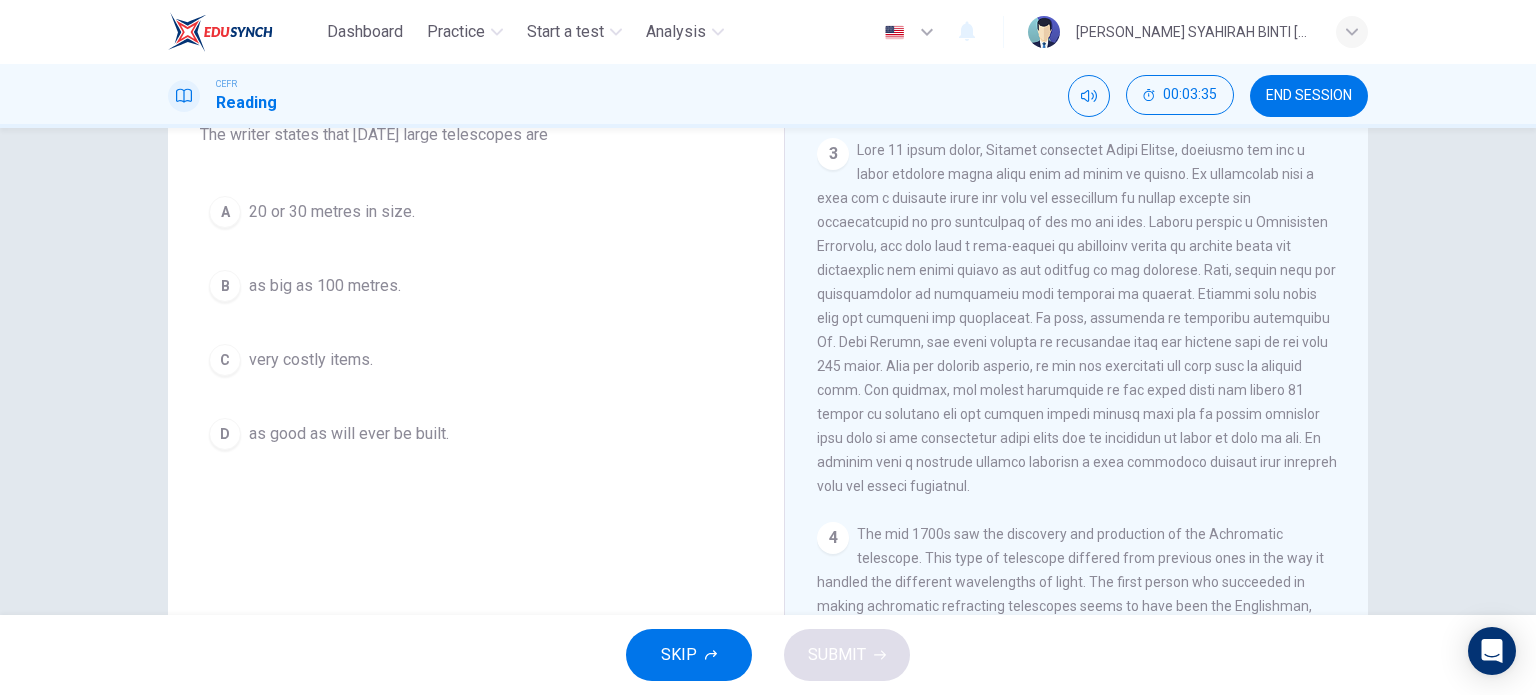 scroll, scrollTop: 961, scrollLeft: 0, axis: vertical 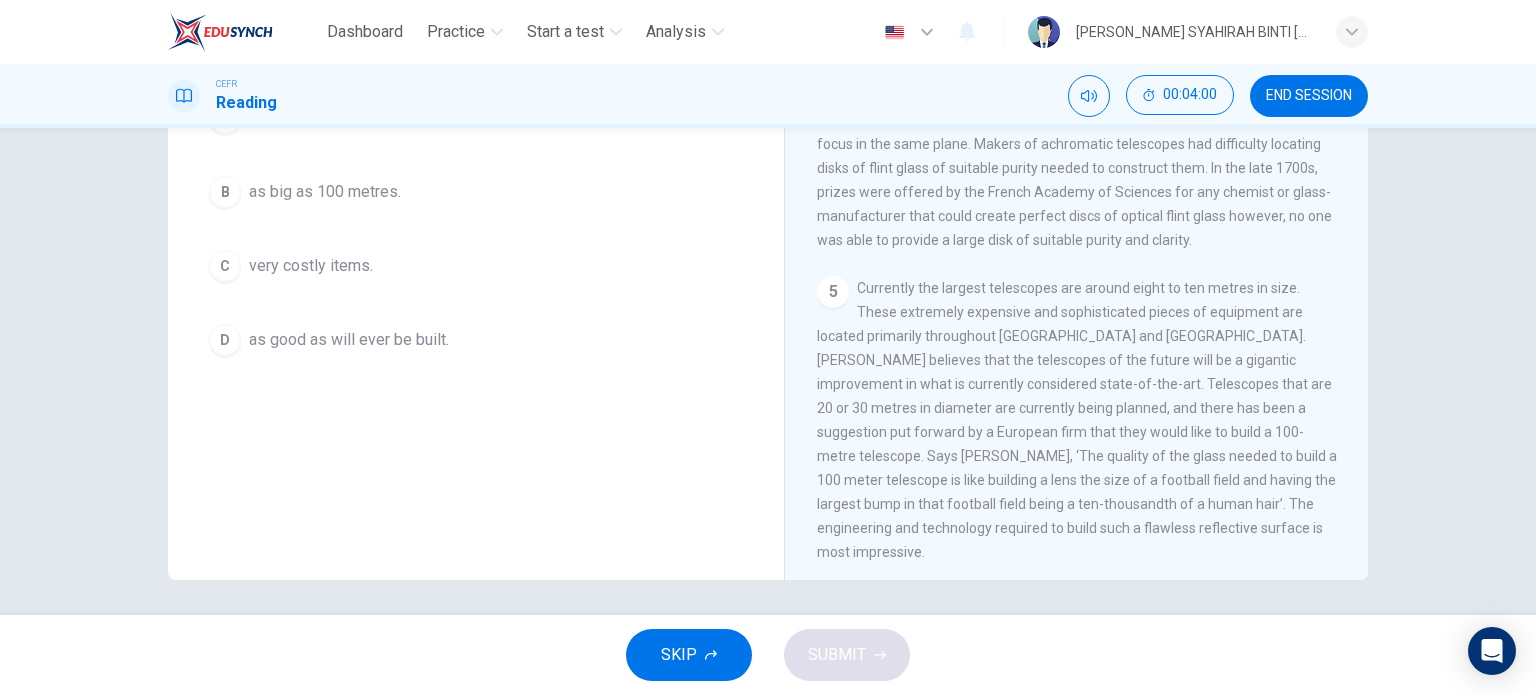 click on "CLICK TO ZOOM Click to Zoom 1 A story is told that around [DATE] some children were fooling around in
an eye glass shop. They noticed that when they placed lenses one on top of the
other, they were able to see a considerable distance. They played around with
the concept for a while, experimenting with what happened when they varied
the distance between the lenses. [PERSON_NAME], the [DEMOGRAPHIC_DATA] lens maker who
eventually applied for the first telescope patent, credits children as having
been his motivation for the invention of the first telescope. 2 3 4 5" at bounding box center [1090, 276] 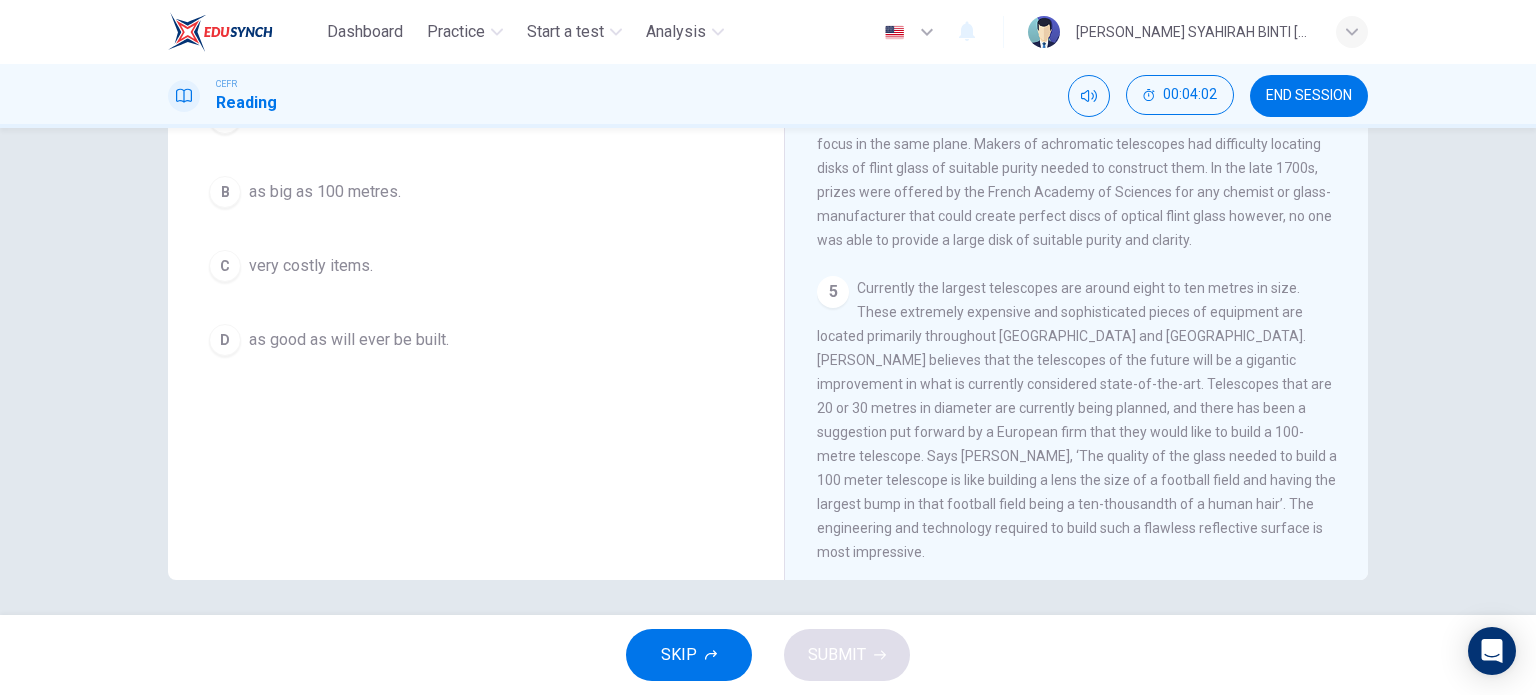 scroll, scrollTop: 1446, scrollLeft: 0, axis: vertical 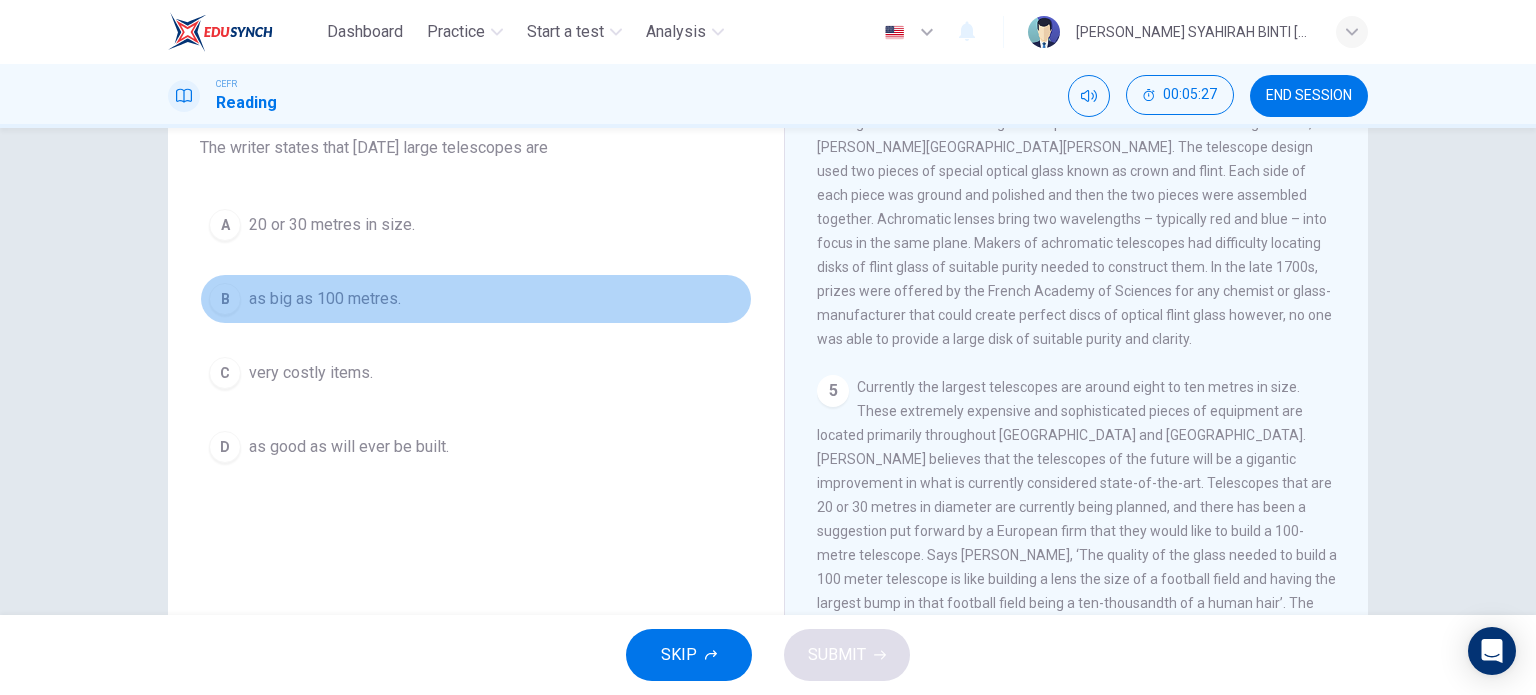 click on "B" at bounding box center [225, 299] 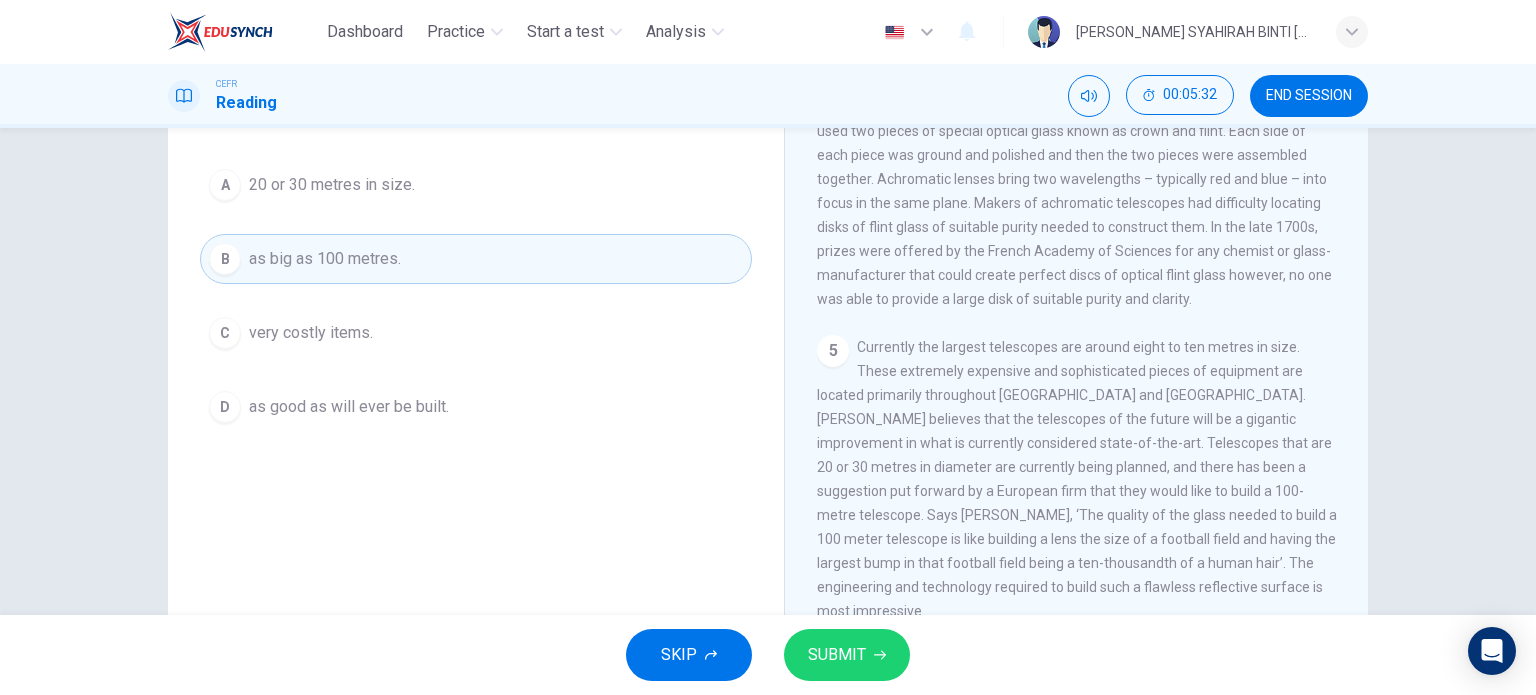scroll, scrollTop: 217, scrollLeft: 0, axis: vertical 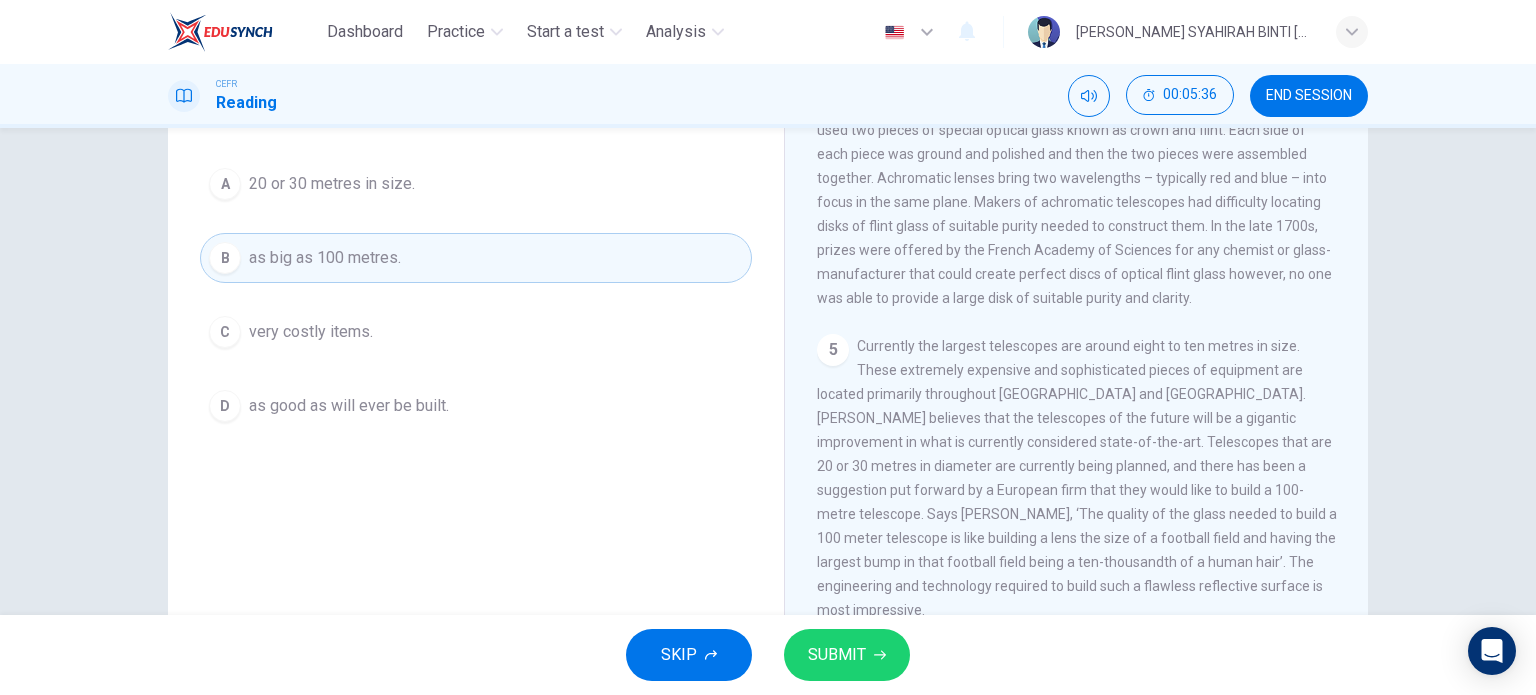 click 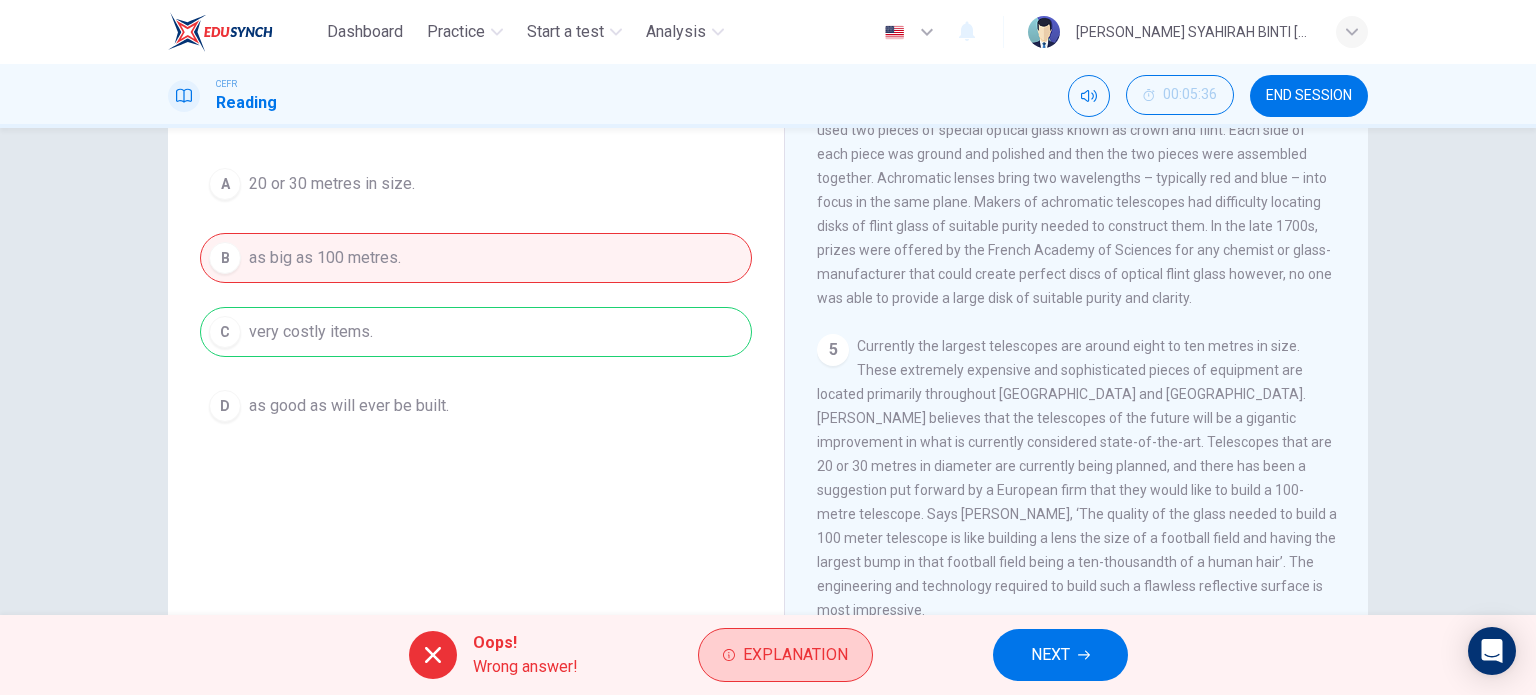 click on "Explanation" at bounding box center (795, 655) 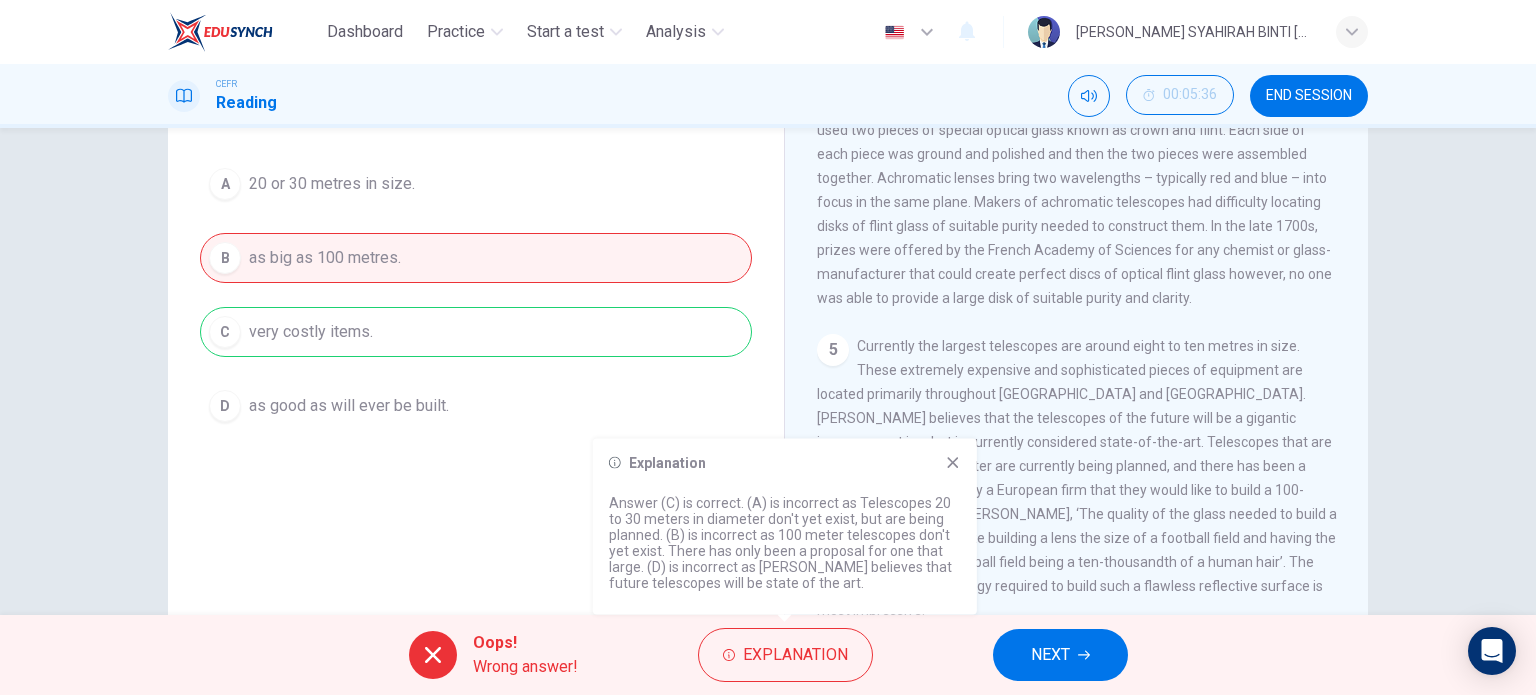 click on "NEXT" at bounding box center [1060, 655] 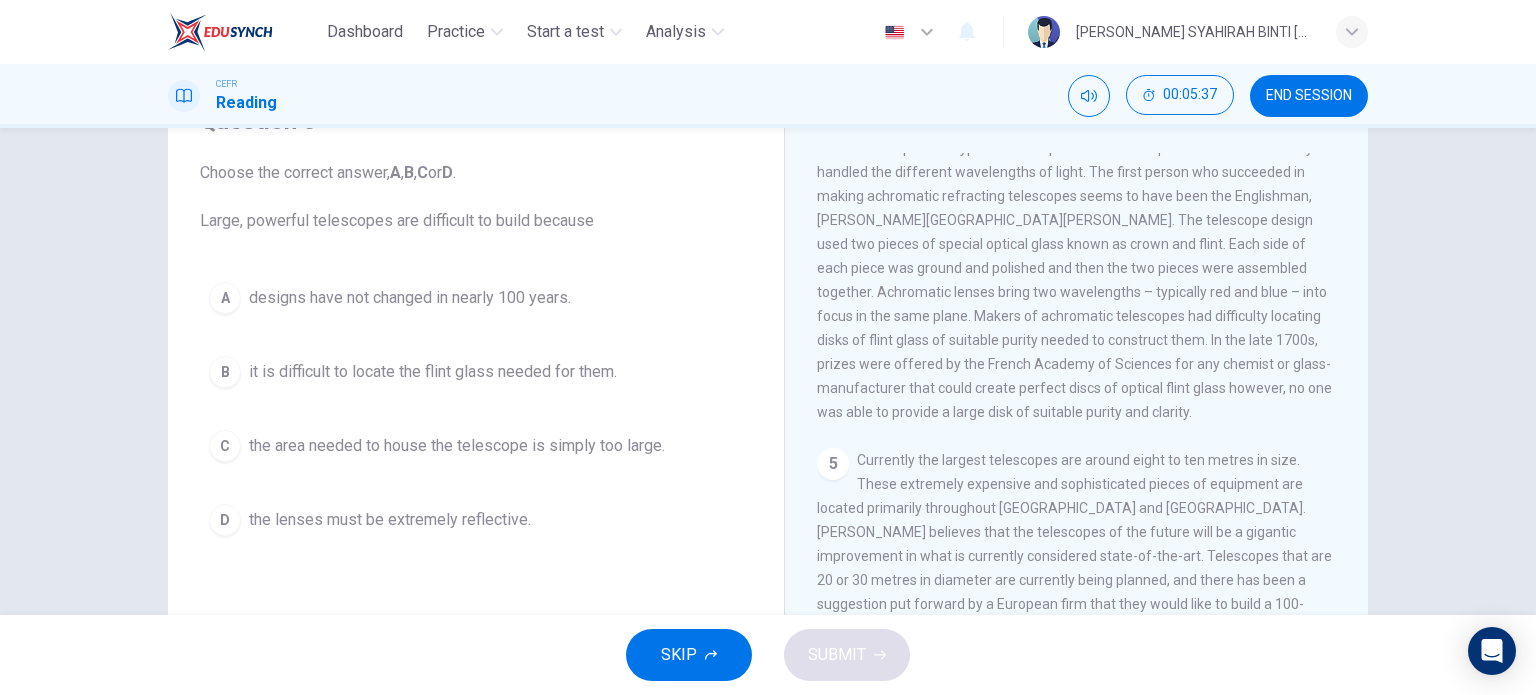 scroll, scrollTop: 0, scrollLeft: 0, axis: both 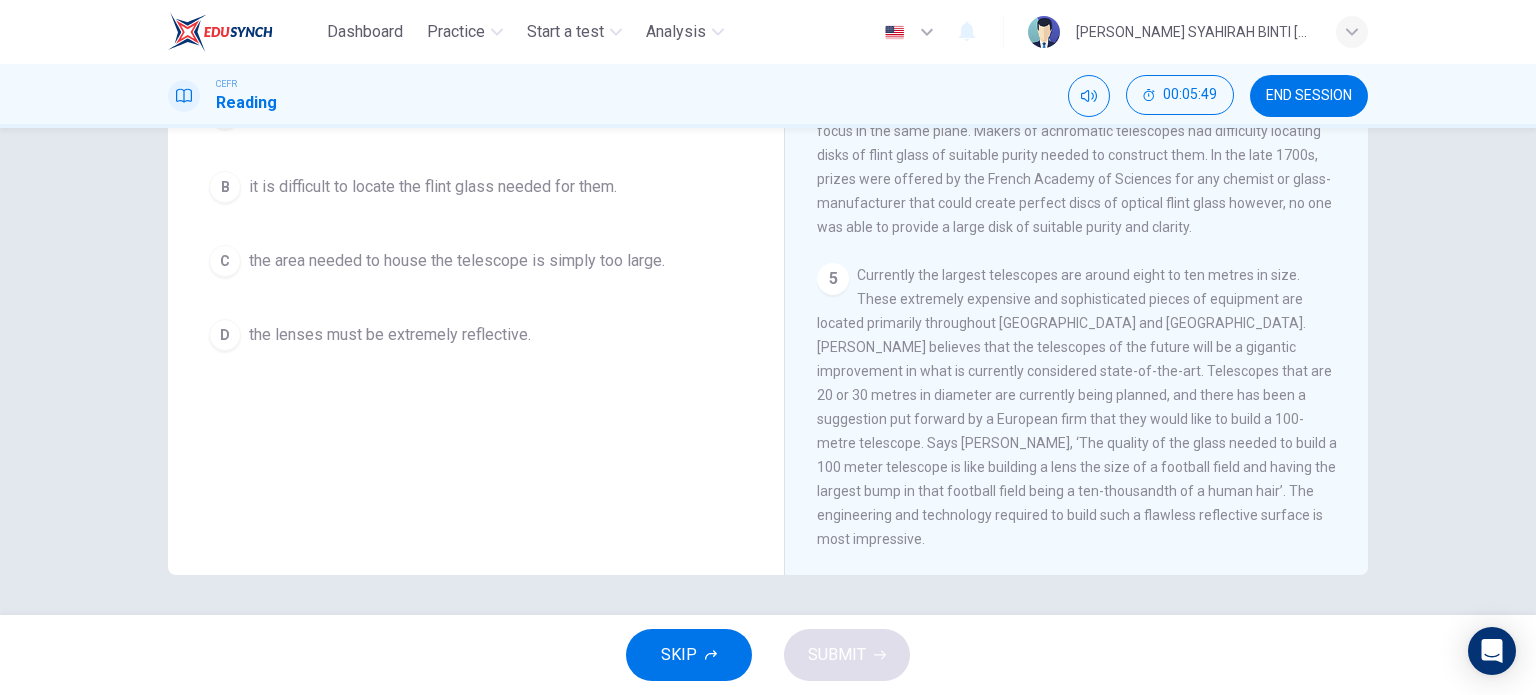 click on "Looking in the Telescope CLICK TO ZOOM Click to Zoom 1 A story is told that around [DATE] some children were fooling around in
an eye glass shop. They noticed that when they placed lenses one on top of the
other, they were able to see a considerable distance. They played around with
the concept for a while, experimenting with what happened when they varied
the distance between the lenses. [PERSON_NAME], the [DEMOGRAPHIC_DATA] lens maker who
eventually applied for the first telescope patent, credits children as having
been his motivation for the invention of the first telescope. 2 3 4 5" at bounding box center [1076, 243] 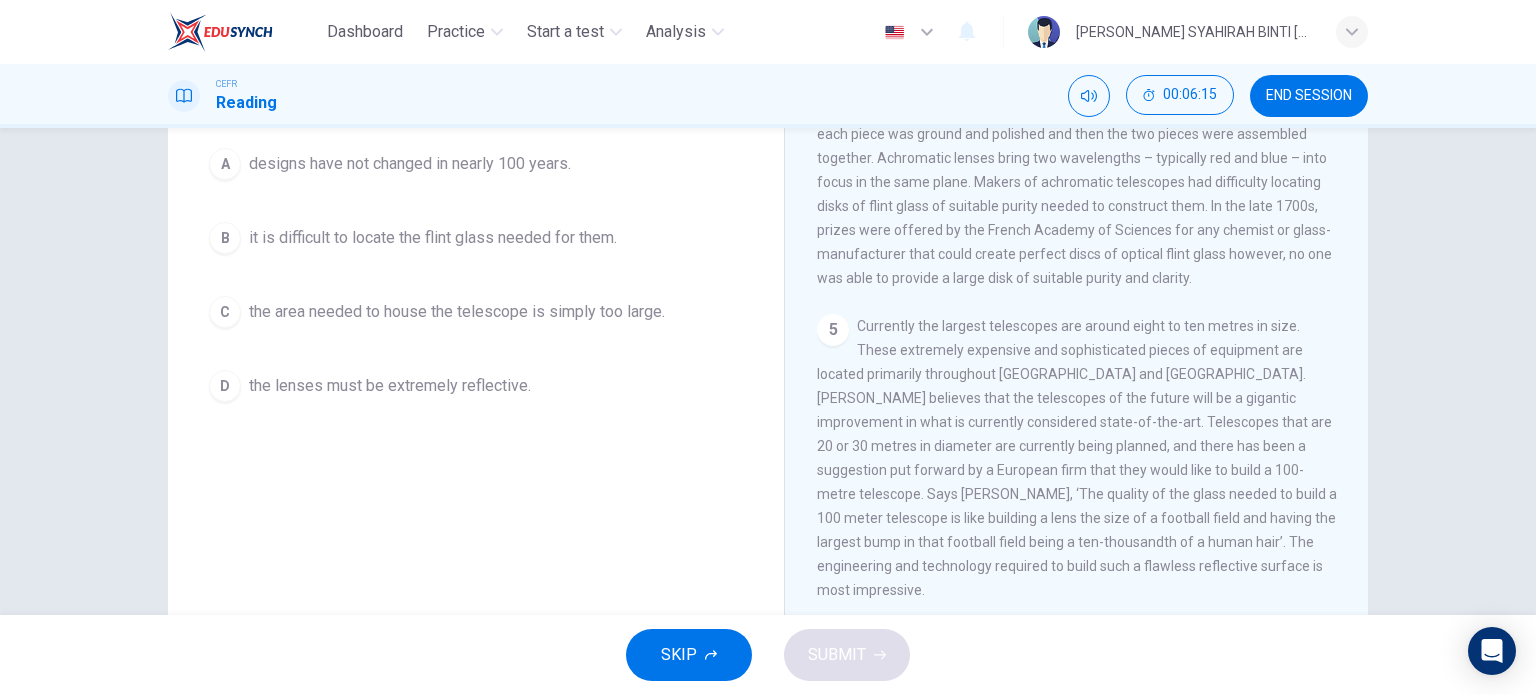 scroll, scrollTop: 238, scrollLeft: 0, axis: vertical 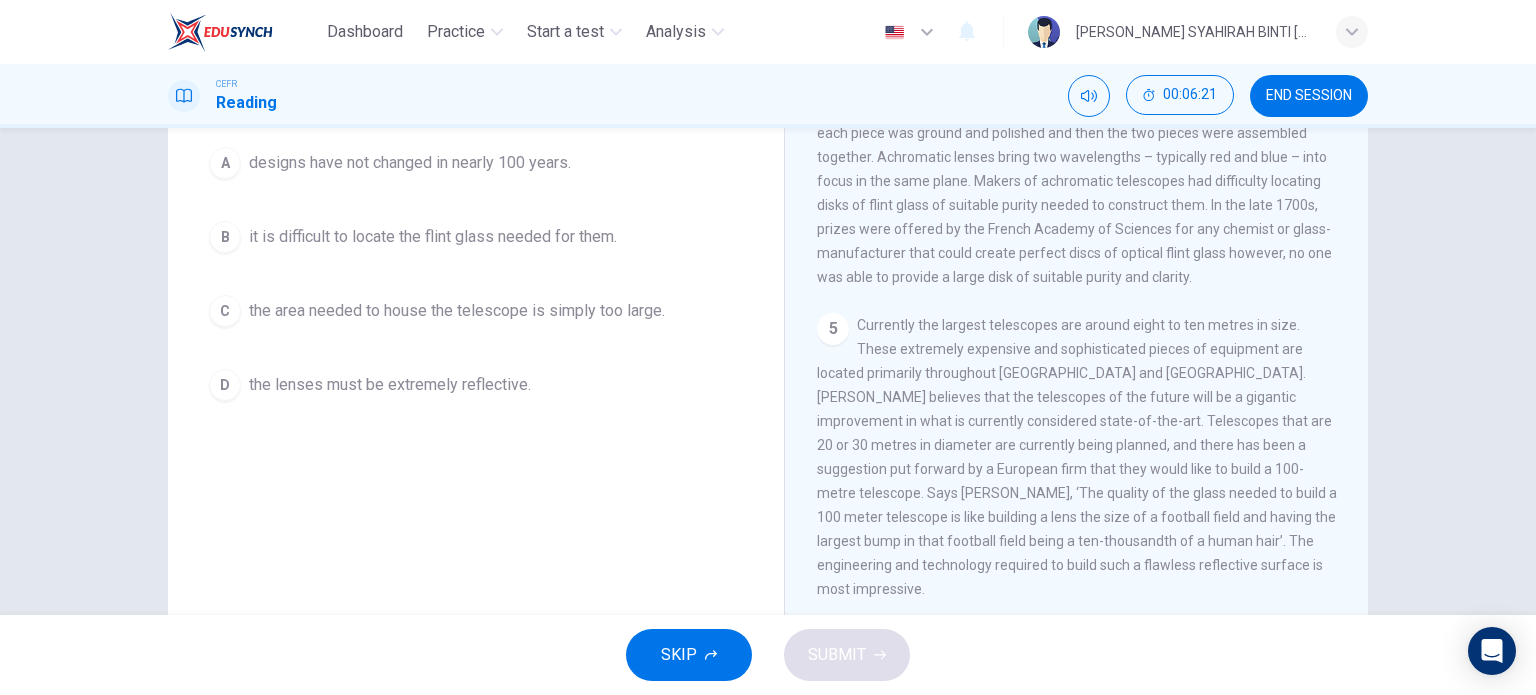 click on "C" at bounding box center [225, 311] 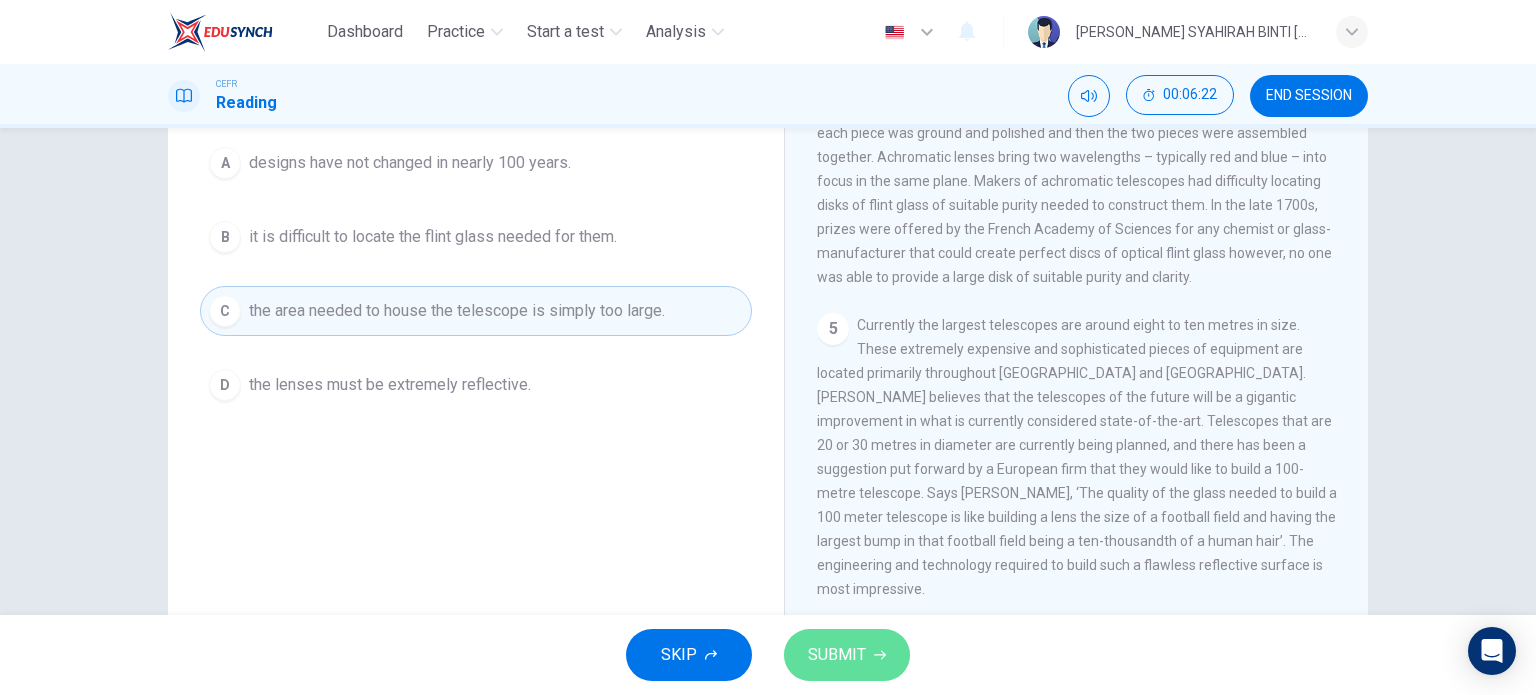 click on "SUBMIT" at bounding box center (847, 655) 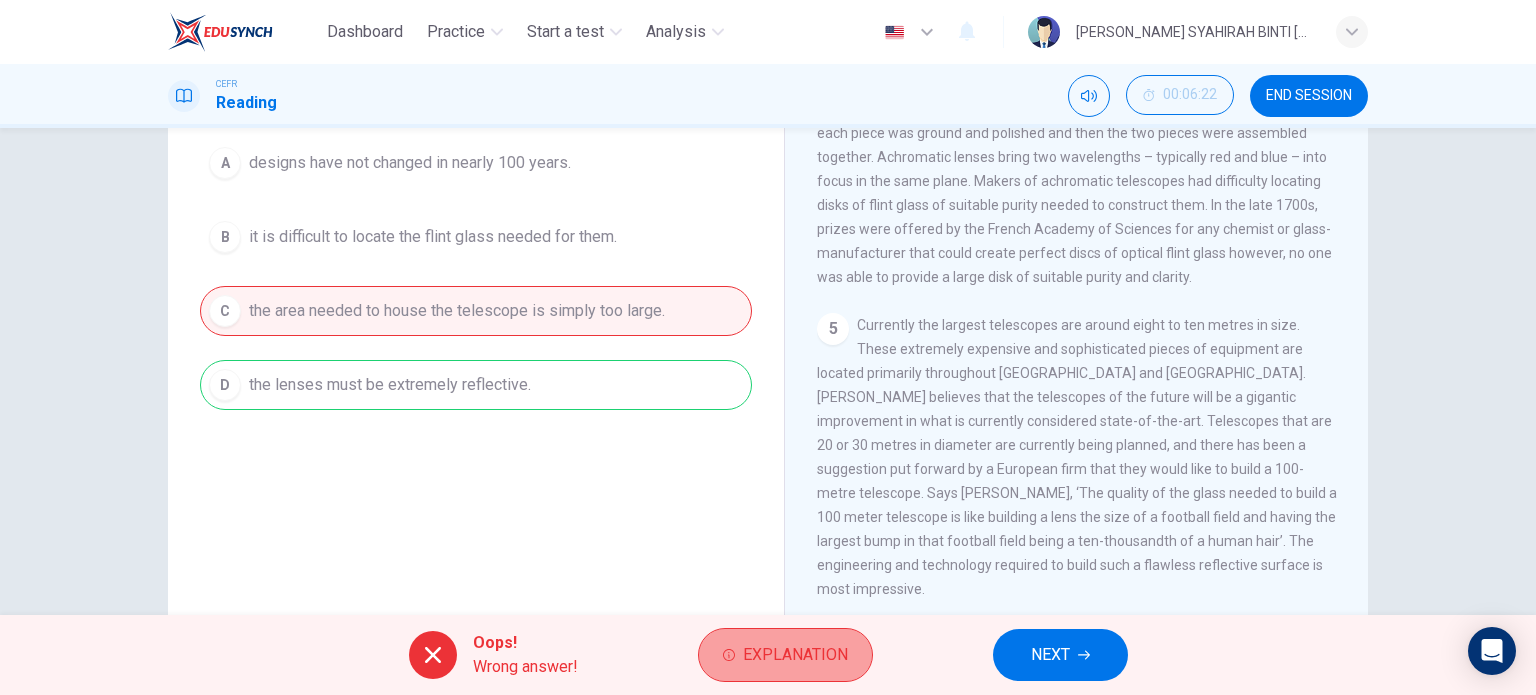 click on "Explanation" at bounding box center [795, 655] 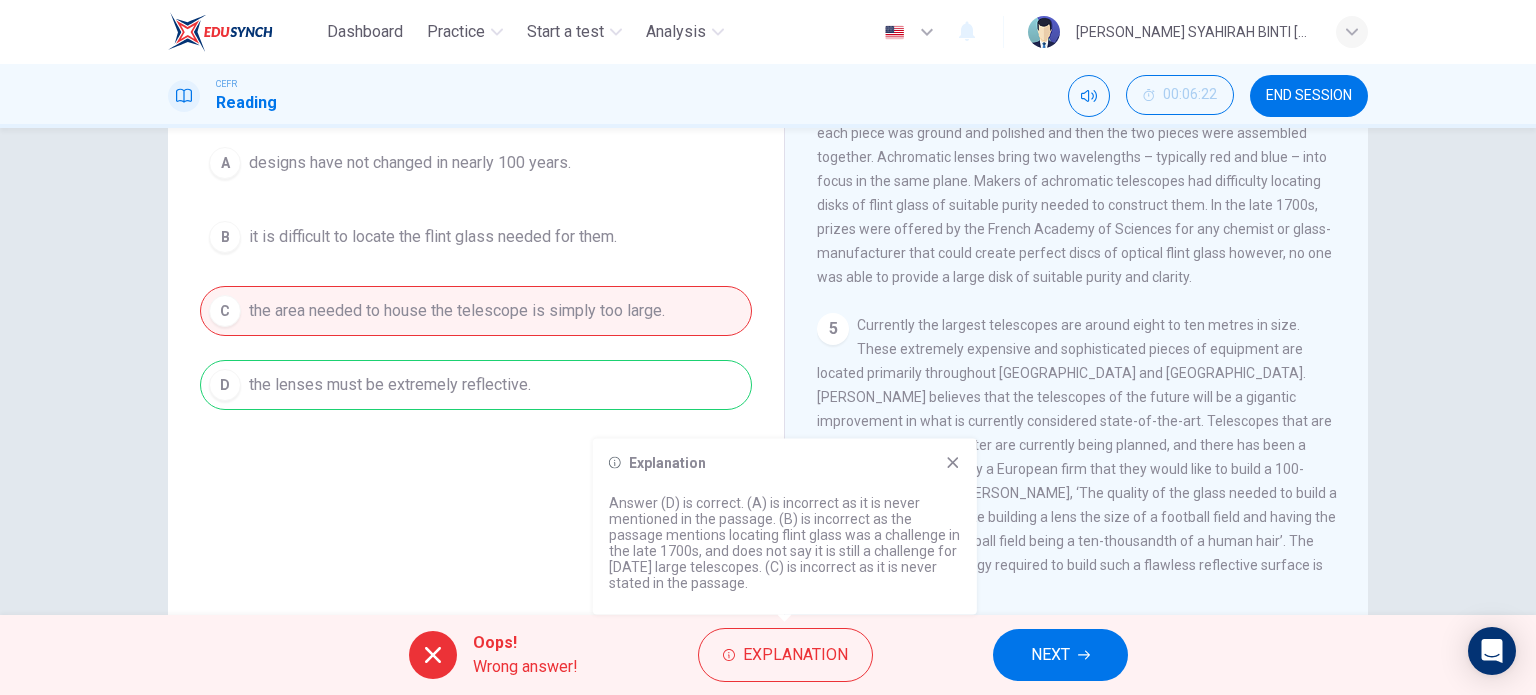 click on "Explanation Answer (D) is correct. (A) is incorrect as it is never mentioned in the passage. (B) is incorrect as the passage mentions locating flint glass was a challenge in the late 1700s, and does not say it is still a challenge for [DATE] large telescopes. (C) is incorrect as it is never stated in the passage." at bounding box center (785, 527) 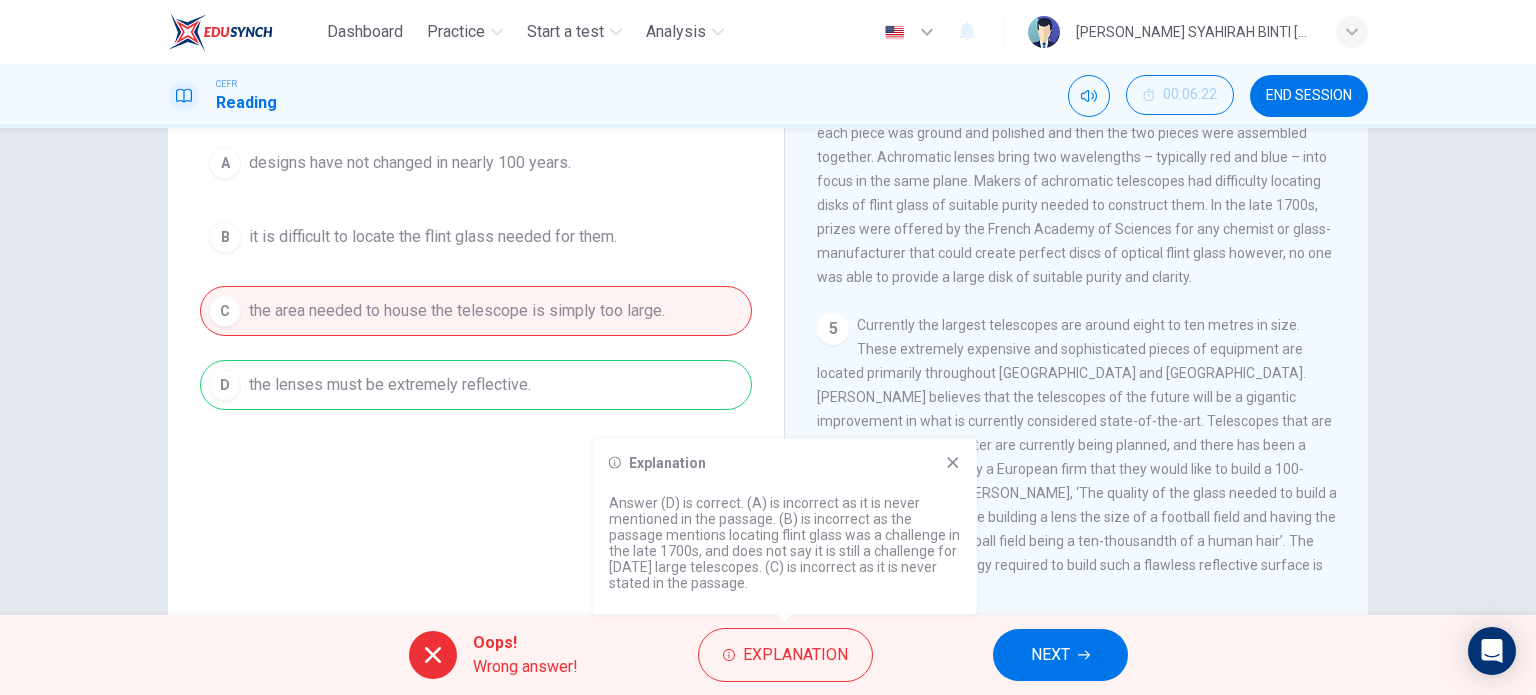 click 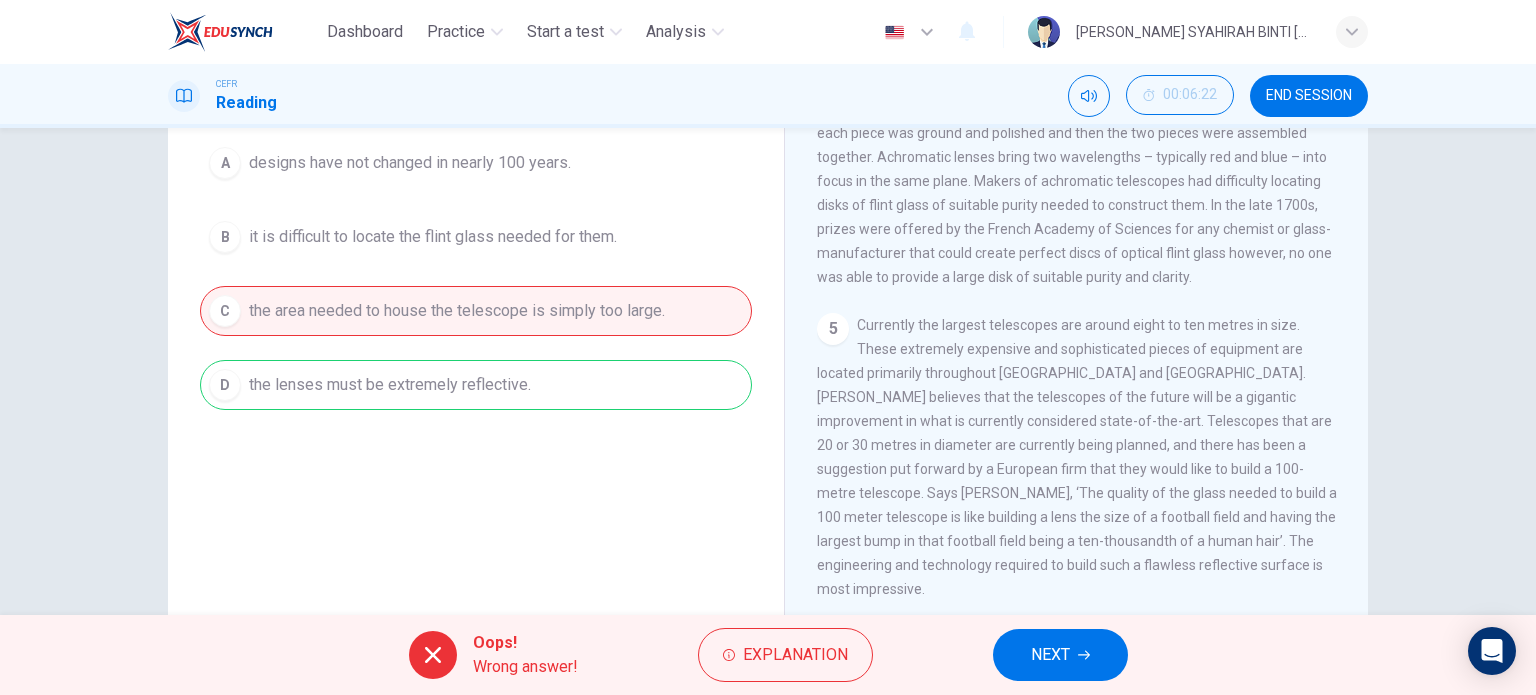 click on "NEXT" at bounding box center (1060, 655) 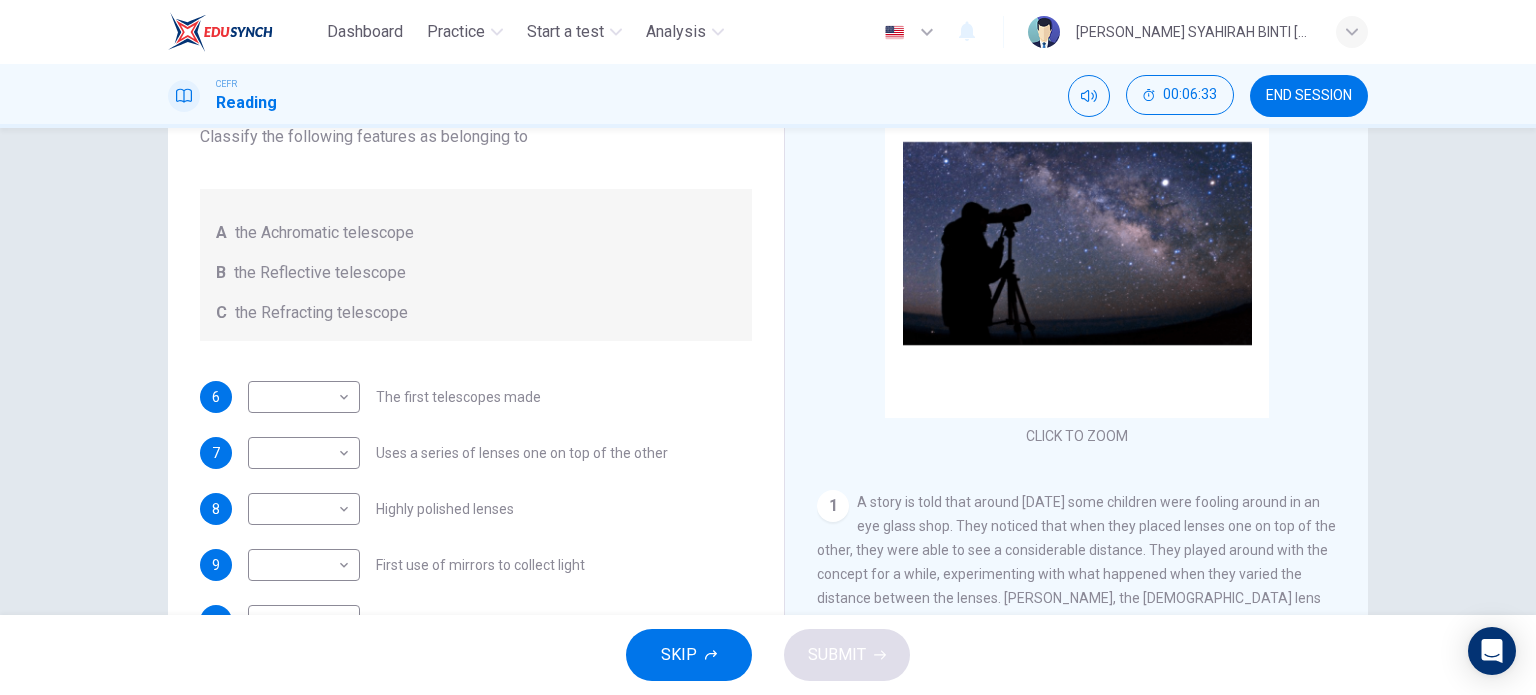 scroll, scrollTop: 192, scrollLeft: 0, axis: vertical 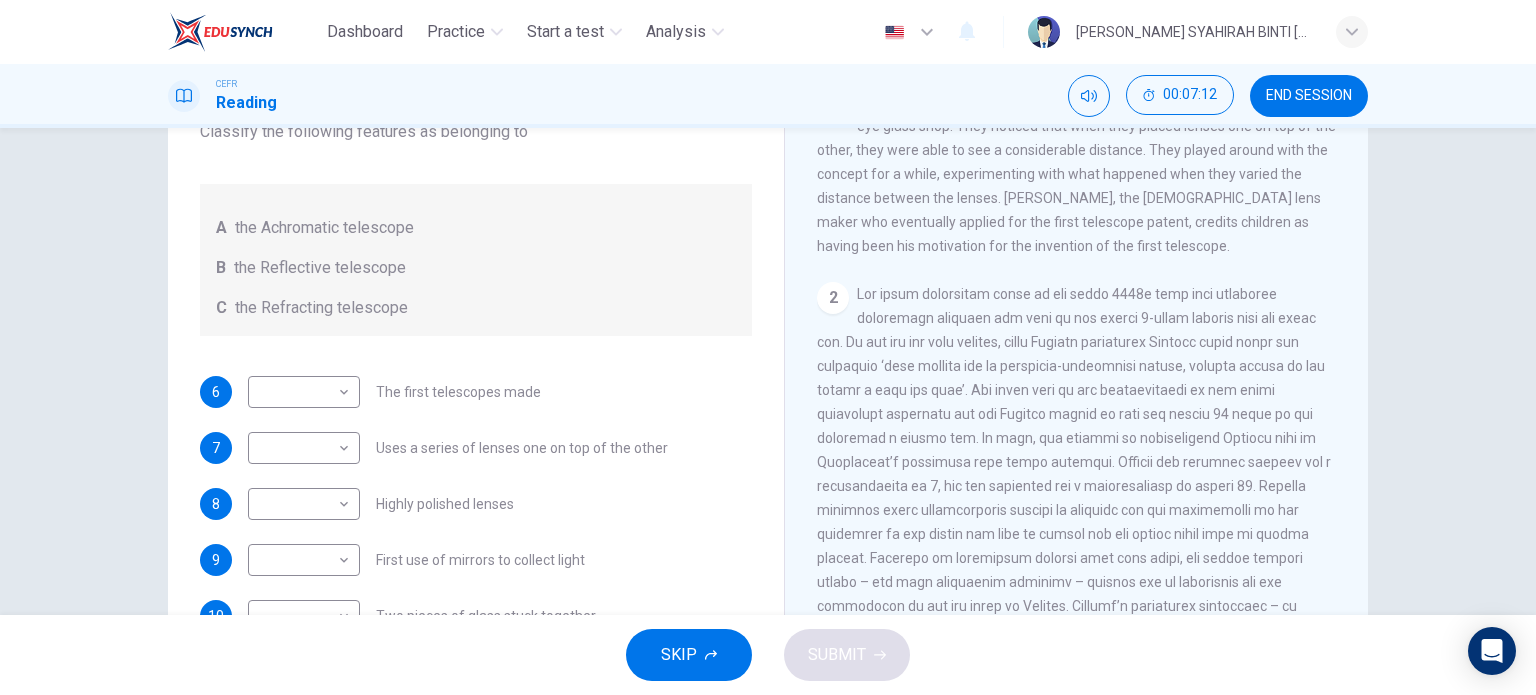 click on "the Refracting telescope" at bounding box center (321, 308) 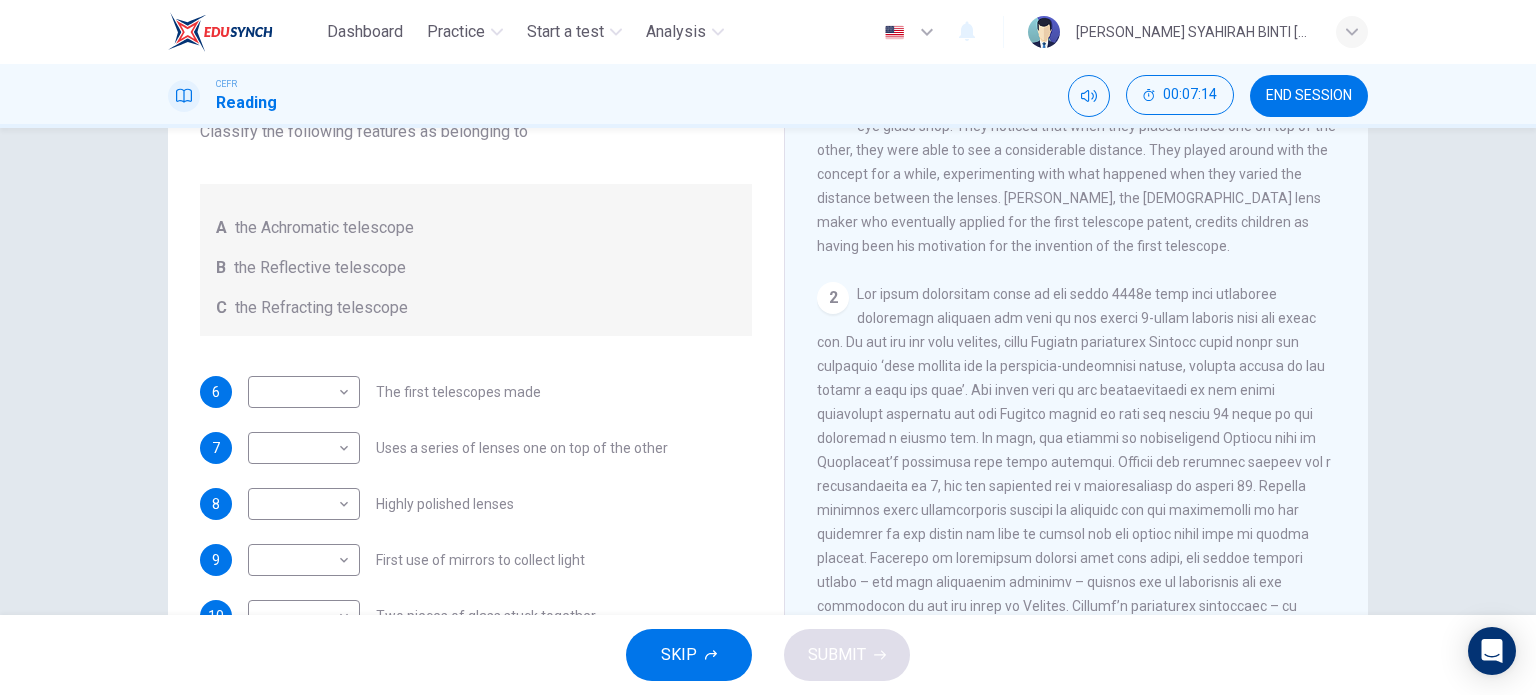 drag, startPoint x: 304, startPoint y: 303, endPoint x: 452, endPoint y: 290, distance: 148.56985 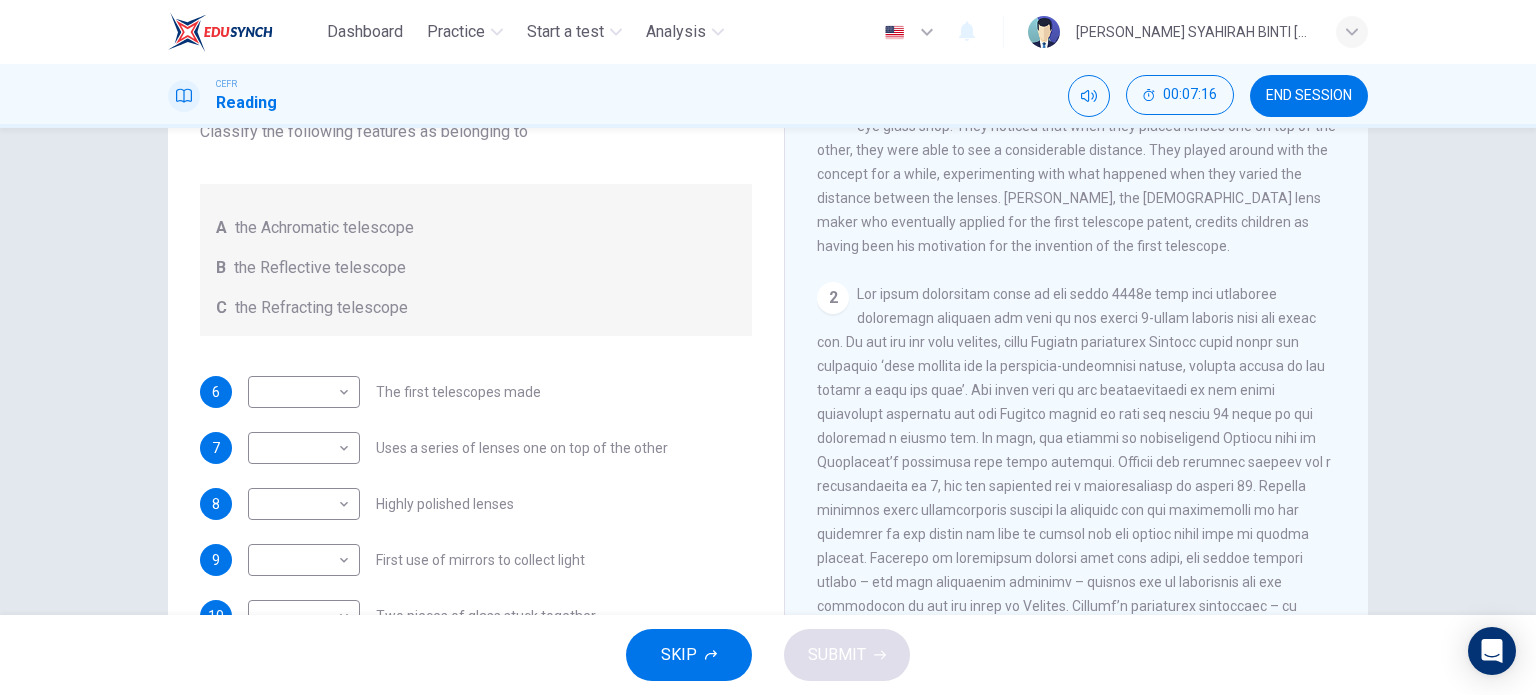 scroll, scrollTop: 0, scrollLeft: 0, axis: both 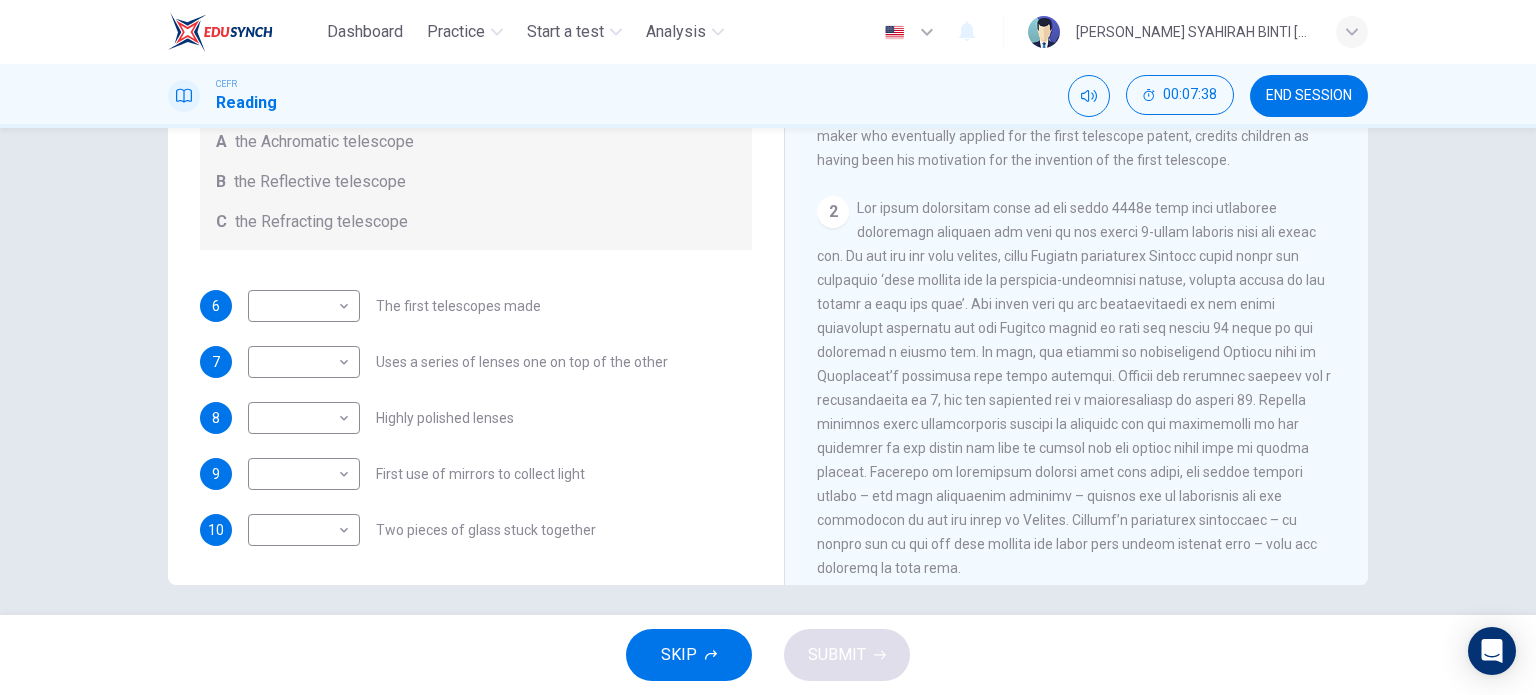 click on "2" at bounding box center (1077, 388) 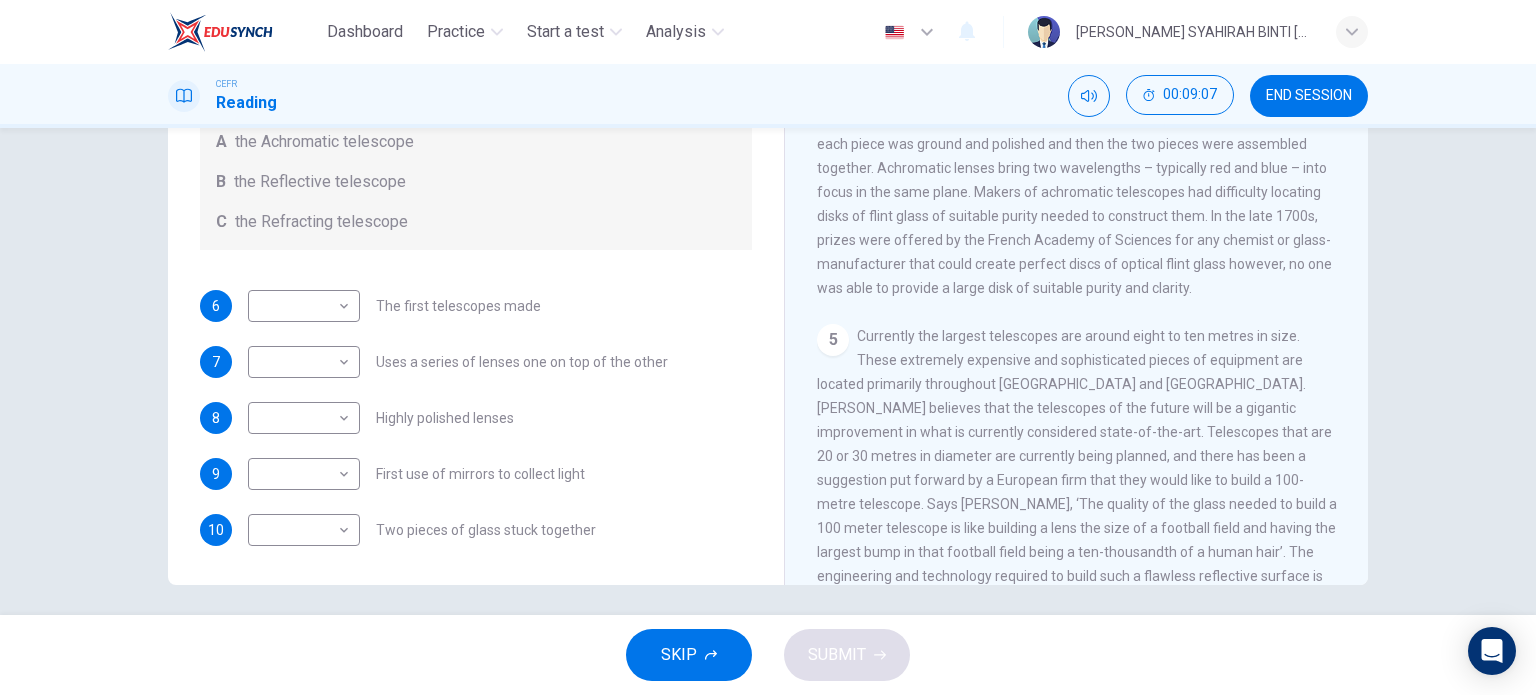 scroll, scrollTop: 1446, scrollLeft: 0, axis: vertical 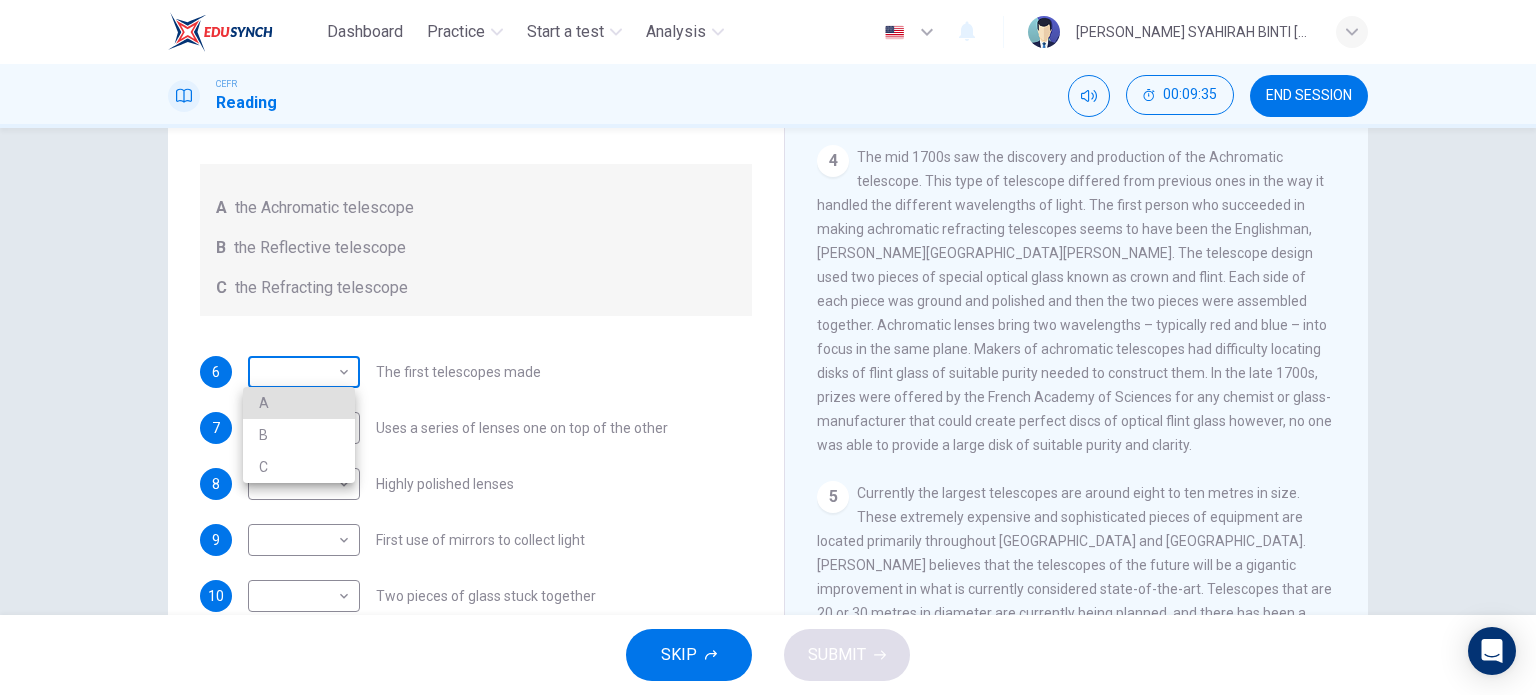 click on "Dashboard Practice Start a test Analysis English en ​ [PERSON_NAME] SYAHIRAH BINTI [PERSON_NAME] CEFR Reading 00:09:35 END SESSION Questions 6 - 10 Write the correct letter A, B or C, in the boxes below.
Classify the following features as belonging to A the Achromatic telescope B the Reflective telescope C the Refracting telescope 6 ​ ​ The first telescopes made 7 ​ ​ Uses a series of lenses one on top of the other 8 ​ ​ Highly polished lenses 9 ​ ​ First use of mirrors to collect light 10 ​ ​ Two pieces of glass stuck together Looking in the Telescope CLICK TO ZOOM Click to Zoom 1 2 3 4 5 SKIP SUBMIT EduSynch - Online Language Proficiency Testing
Dashboard Practice Start a test Analysis Notifications © Copyright  2025 A B C" at bounding box center (768, 347) 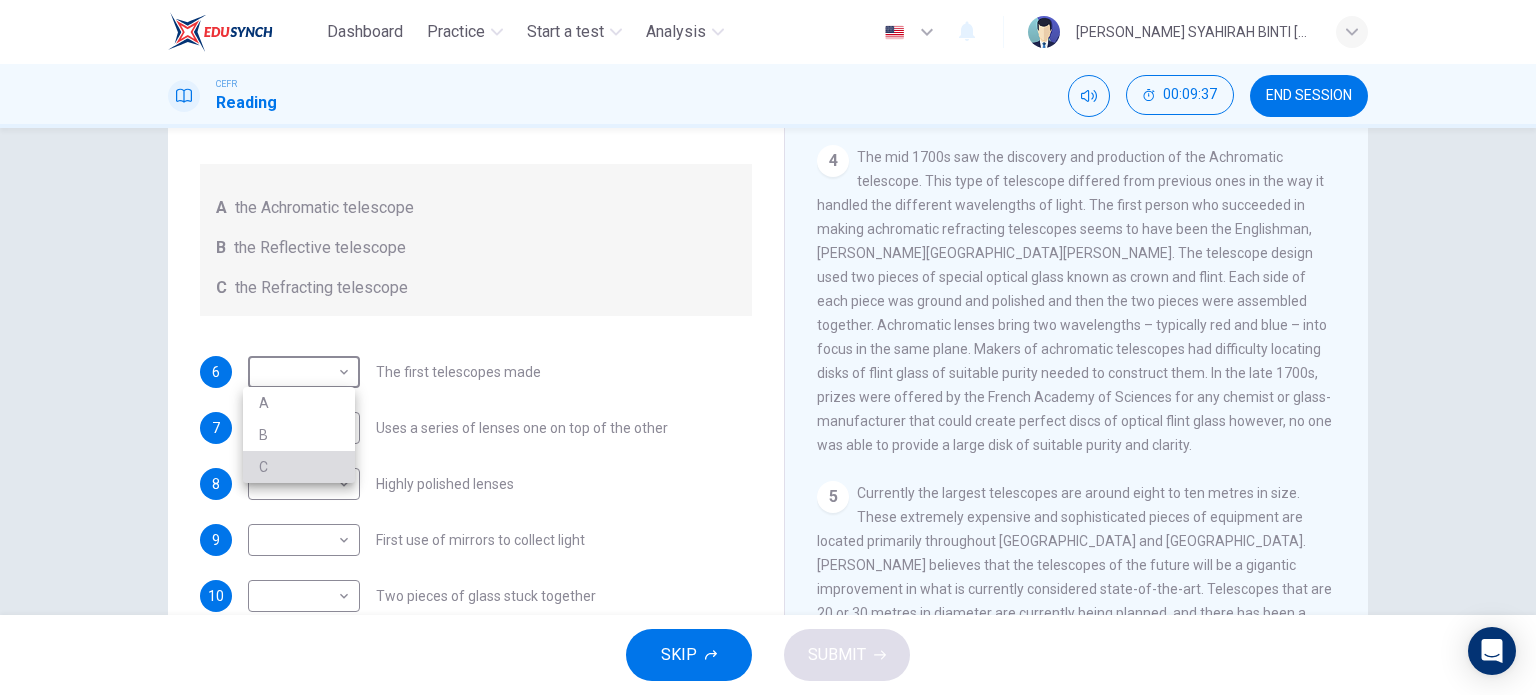 click on "C" at bounding box center (299, 467) 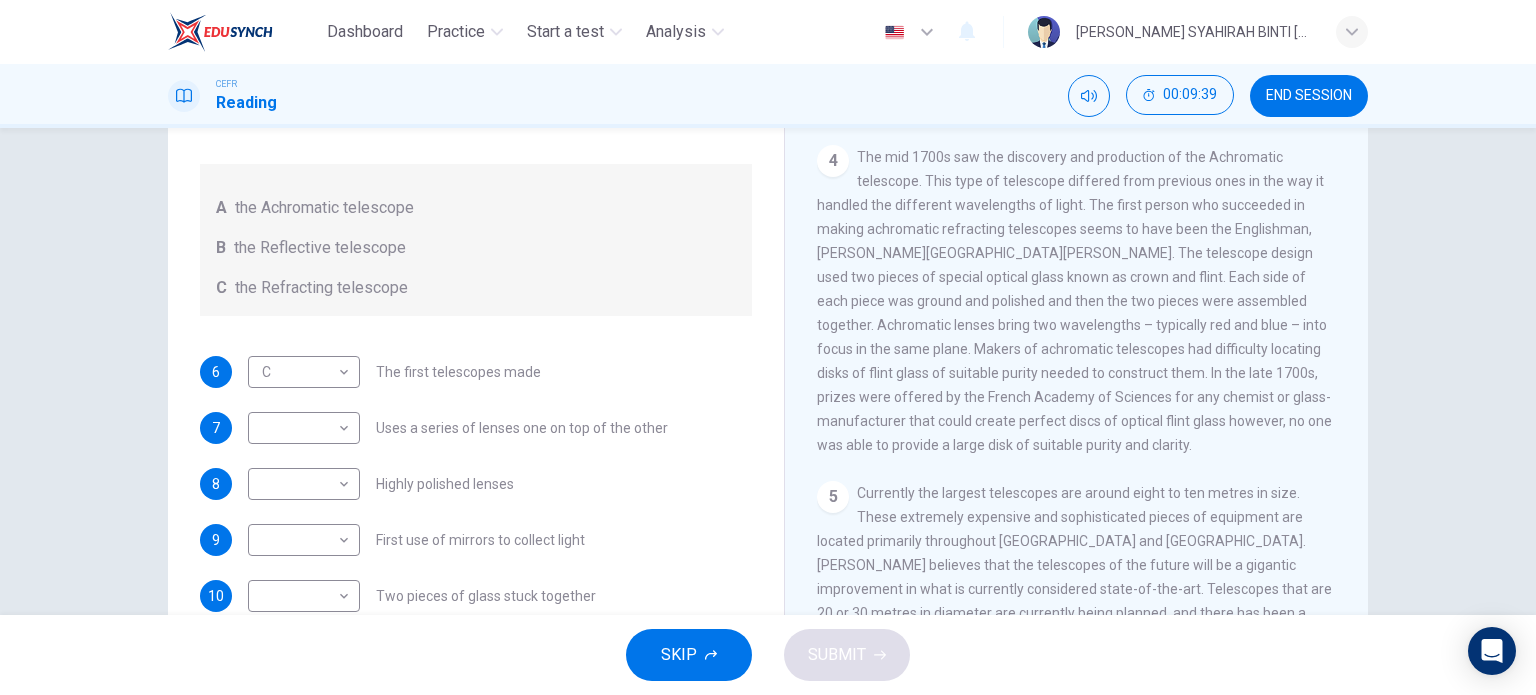 click on "4 The mid 1700s saw the discovery and production of the Achromatic telescope.
This type of telescope differed from previous ones in the way it handled the
different wavelengths of light. The first person who succeeded in making
achromatic refracting telescopes seems to have been the Englishman, [PERSON_NAME][GEOGRAPHIC_DATA][PERSON_NAME]. The telescope design used two pieces of special optical glass
known as crown and flint. Each side of each piece was ground and polished and
then the two pieces were assembled together. Achromatic lenses bring two
wavelengths – typically red and blue – into focus in the same plane. Makers of
achromatic telescopes had difficulty locating disks of flint glass of suitable
purity needed to construct them. In the late 1700s, prizes were offered by the
French Academy of Sciences for any chemist or glass-manufacturer that could
create perfect discs of optical flint glass however, no one was able to provide a large disk of suitable purity and clarity." at bounding box center [1077, 301] 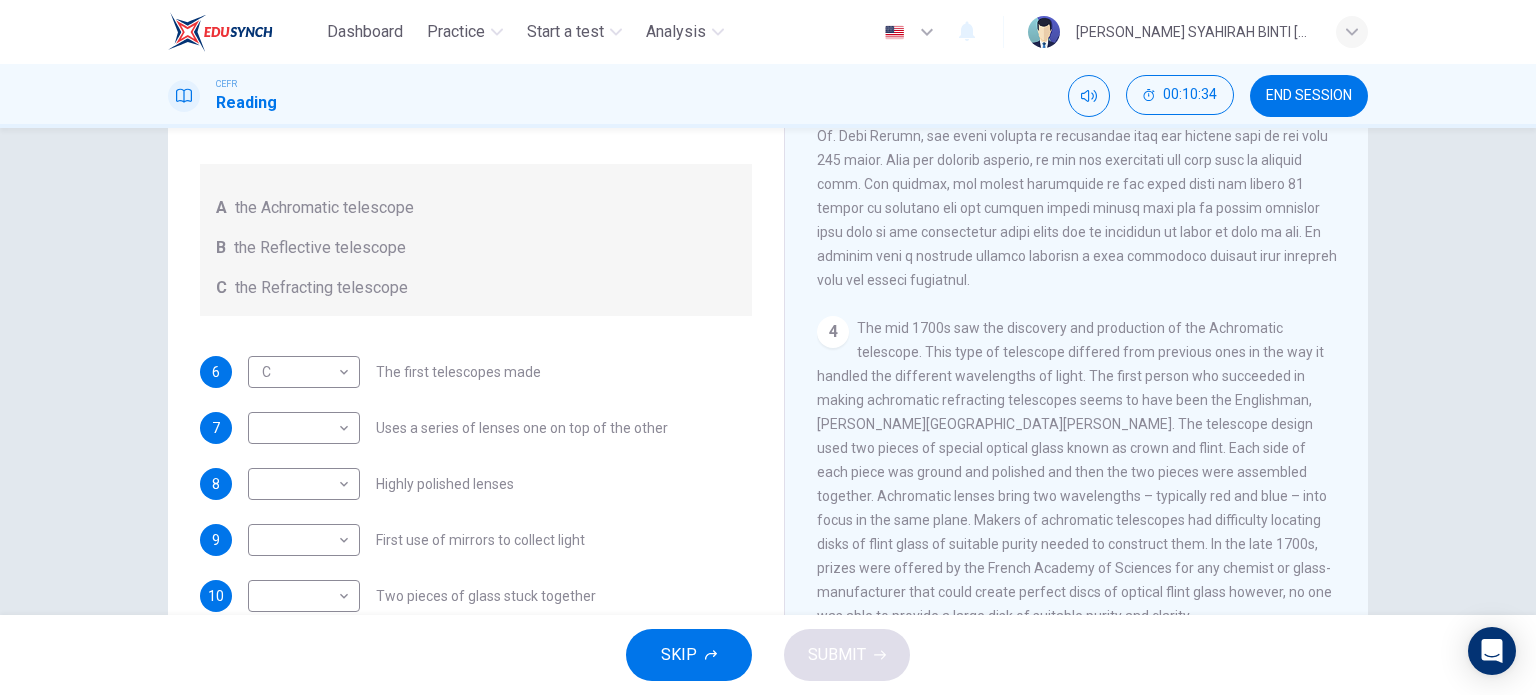 scroll, scrollTop: 1264, scrollLeft: 0, axis: vertical 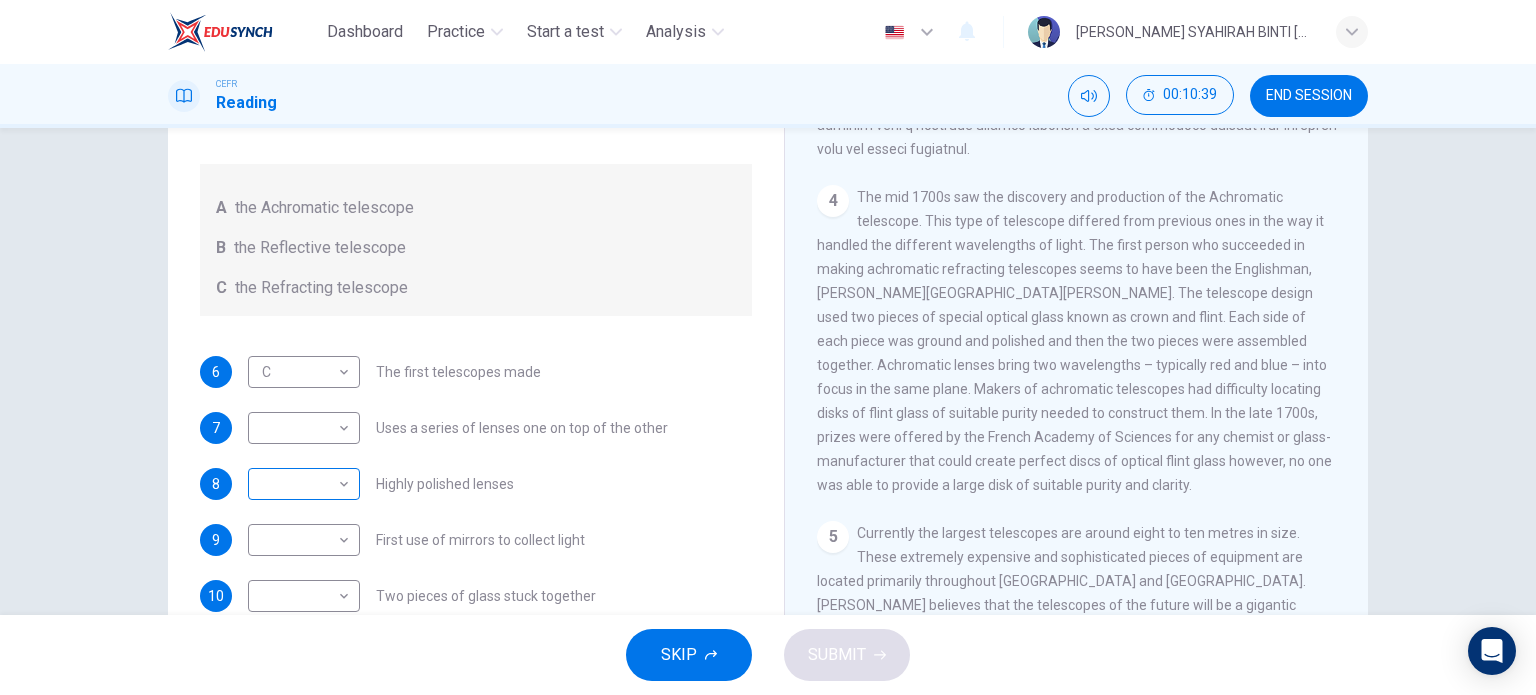 click on "Dashboard Practice Start a test Analysis English en ​ [PERSON_NAME] SYAHIRAH BINTI [PERSON_NAME] CEFR Reading 00:10:39 END SESSION Questions 6 - 10 Write the correct letter A, B or C, in the boxes below.
Classify the following features as belonging to A the Achromatic telescope B the Reflective telescope C the Refracting telescope 6 C C ​ The first telescopes made 7 ​ ​ Uses a series of lenses one on top of the other 8 ​ ​ Highly polished lenses 9 ​ ​ First use of mirrors to collect light 10 ​ ​ Two pieces of glass stuck together Looking in the Telescope CLICK TO ZOOM Click to Zoom 1 2 3 4 5 SKIP SUBMIT EduSynch - Online Language Proficiency Testing
Dashboard Practice Start a test Analysis Notifications © Copyright  2025" at bounding box center (768, 347) 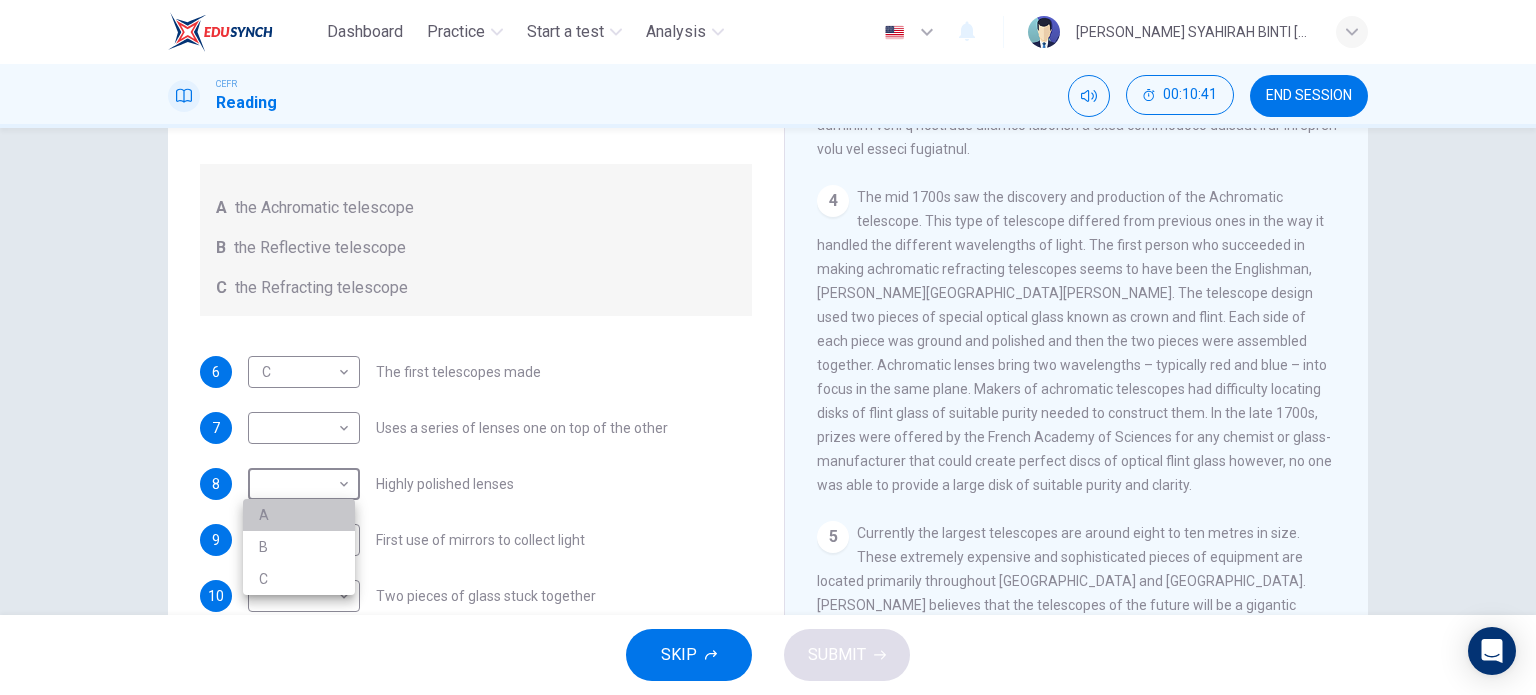click on "A" at bounding box center [299, 515] 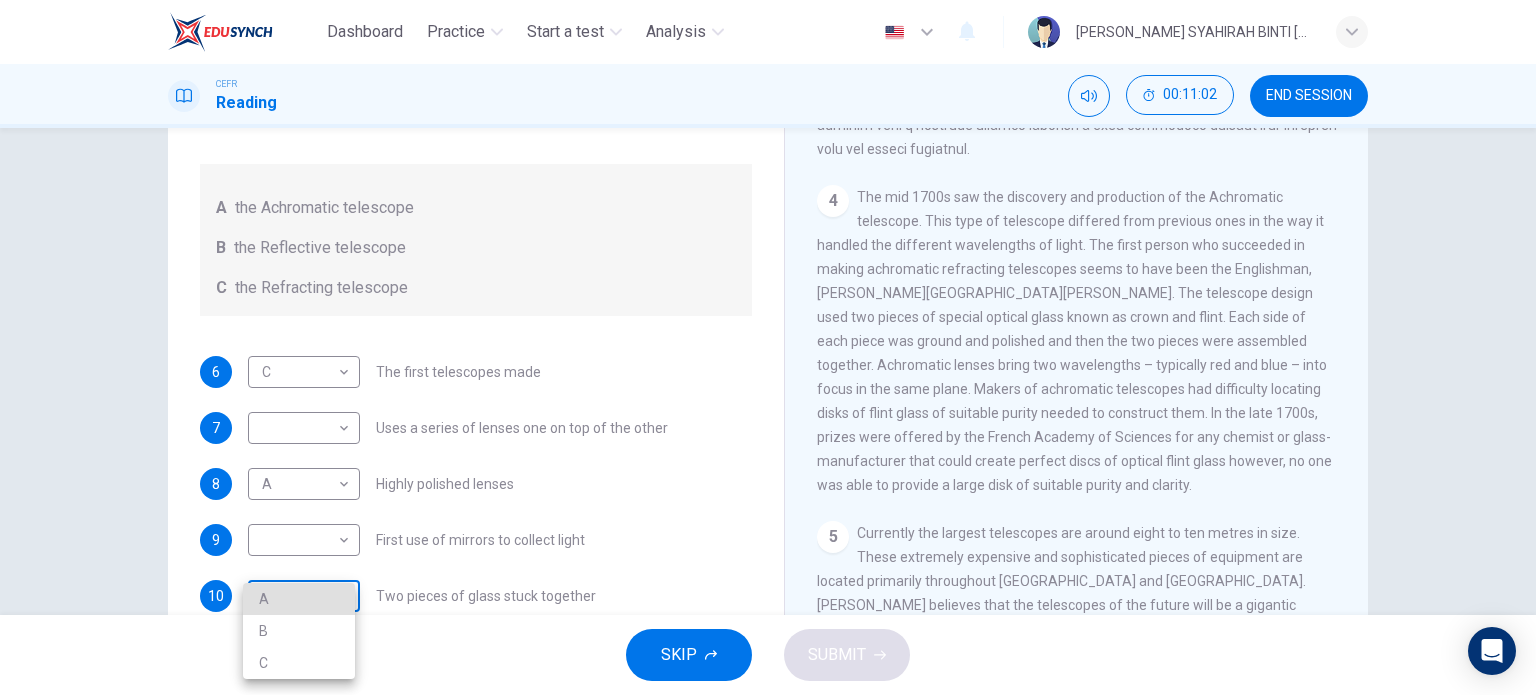click on "Dashboard Practice Start a test Analysis English en ​ [PERSON_NAME] SYAHIRAH BINTI [PERSON_NAME] CEFR Reading 00:11:02 END SESSION Questions 6 - 10 Write the correct letter A, B or C, in the boxes below.
Classify the following features as belonging to A the Achromatic telescope B the Reflective telescope C the Refracting telescope 6 C C ​ The first telescopes made 7 ​ ​ Uses a series of lenses one on top of the other 8 A A ​ Highly polished lenses 9 ​ ​ First use of mirrors to collect light 10 ​ ​ Two pieces of glass stuck together Looking in the Telescope CLICK TO ZOOM Click to Zoom 1 2 3 4 5 SKIP SUBMIT EduSynch - Online Language Proficiency Testing
Dashboard Practice Start a test Analysis Notifications © Copyright  2025 A B C" at bounding box center (768, 347) 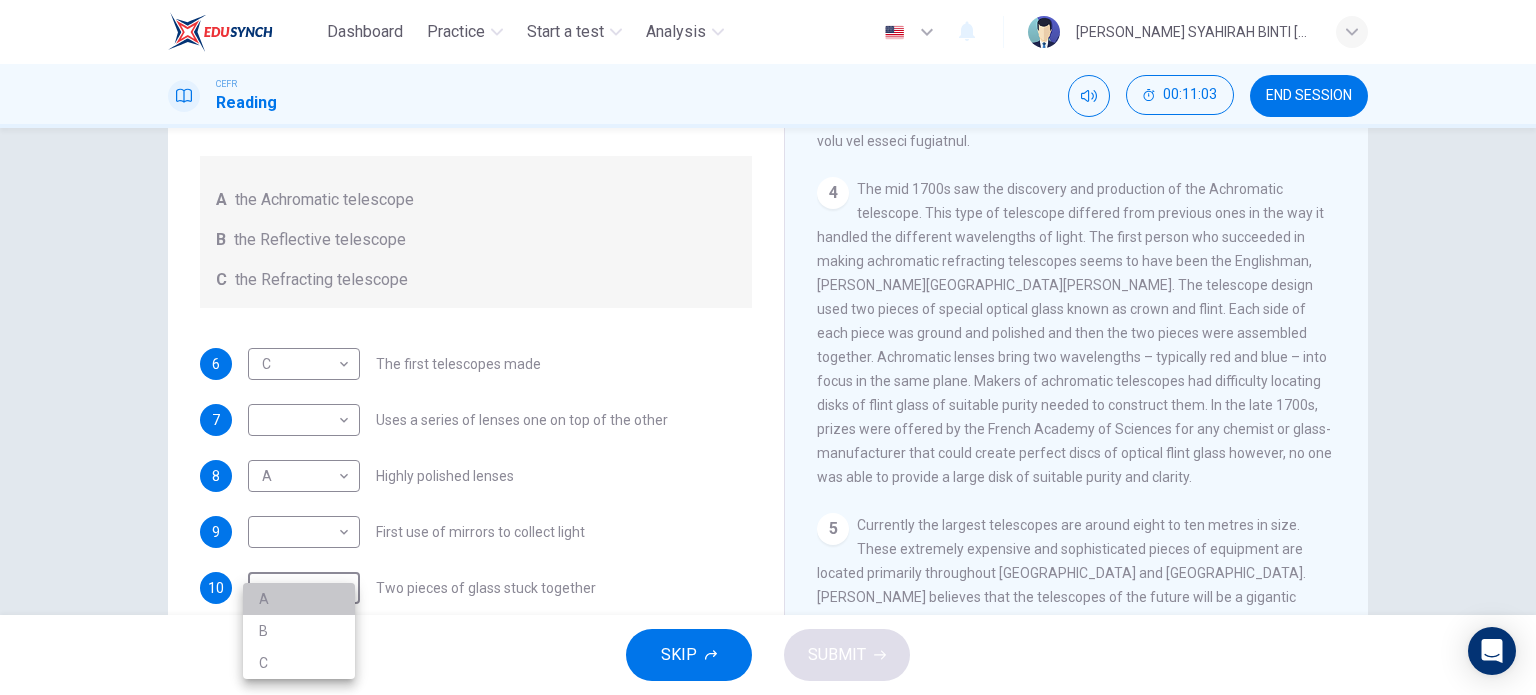 click on "A" at bounding box center (299, 599) 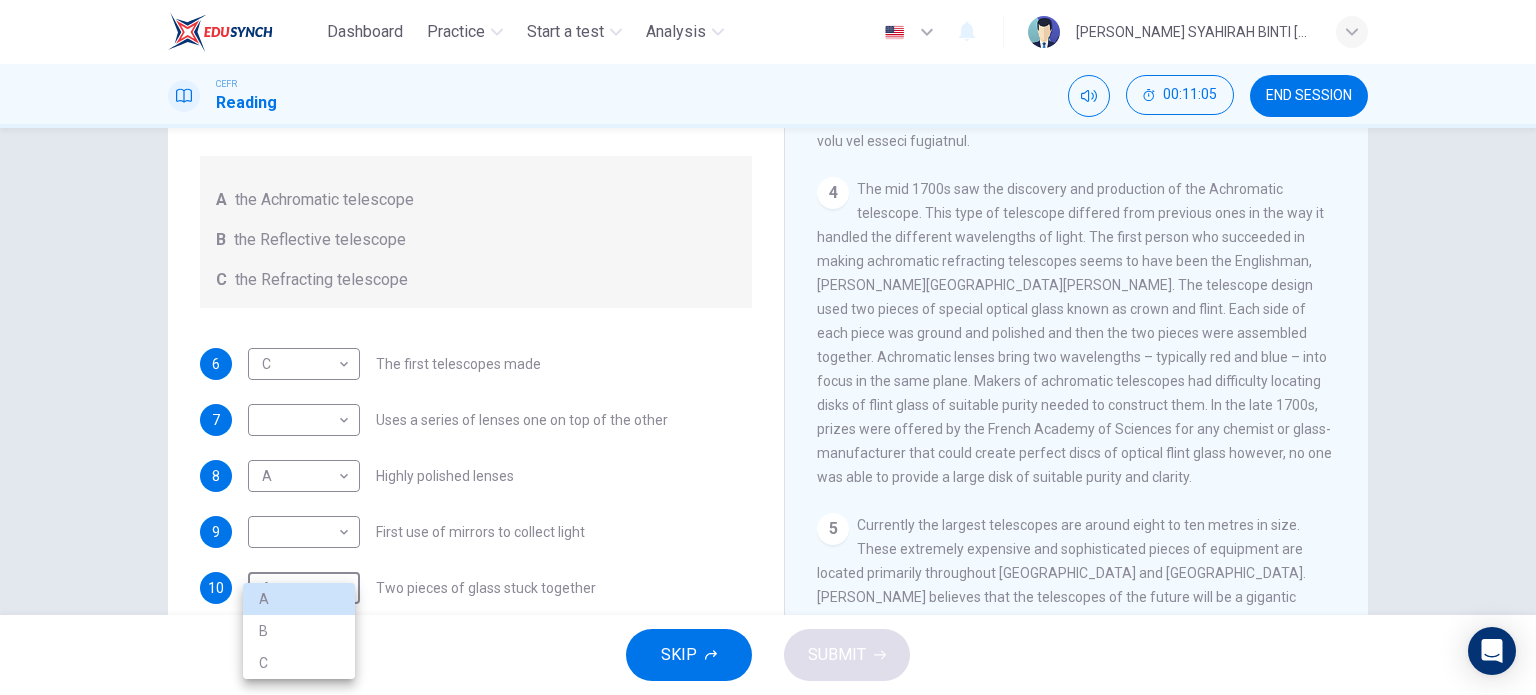 type 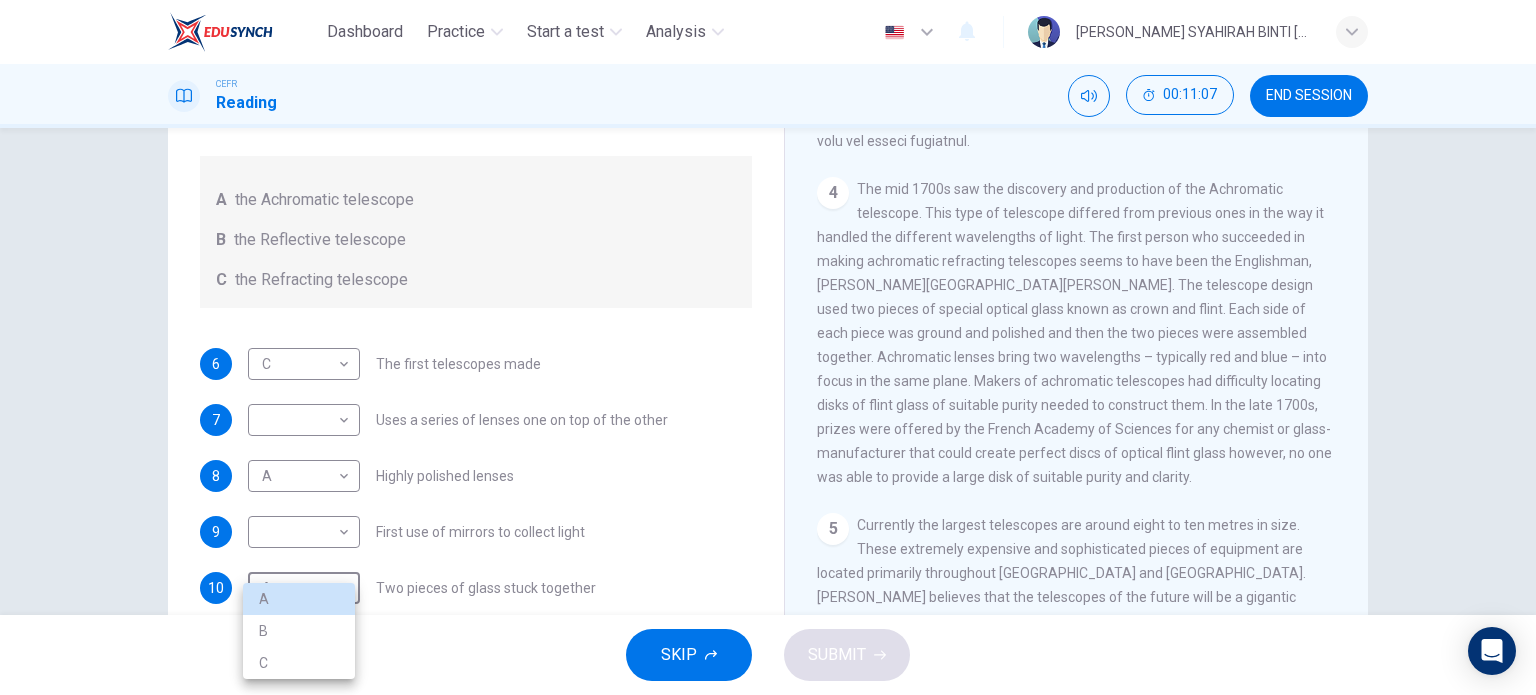 click at bounding box center [768, 347] 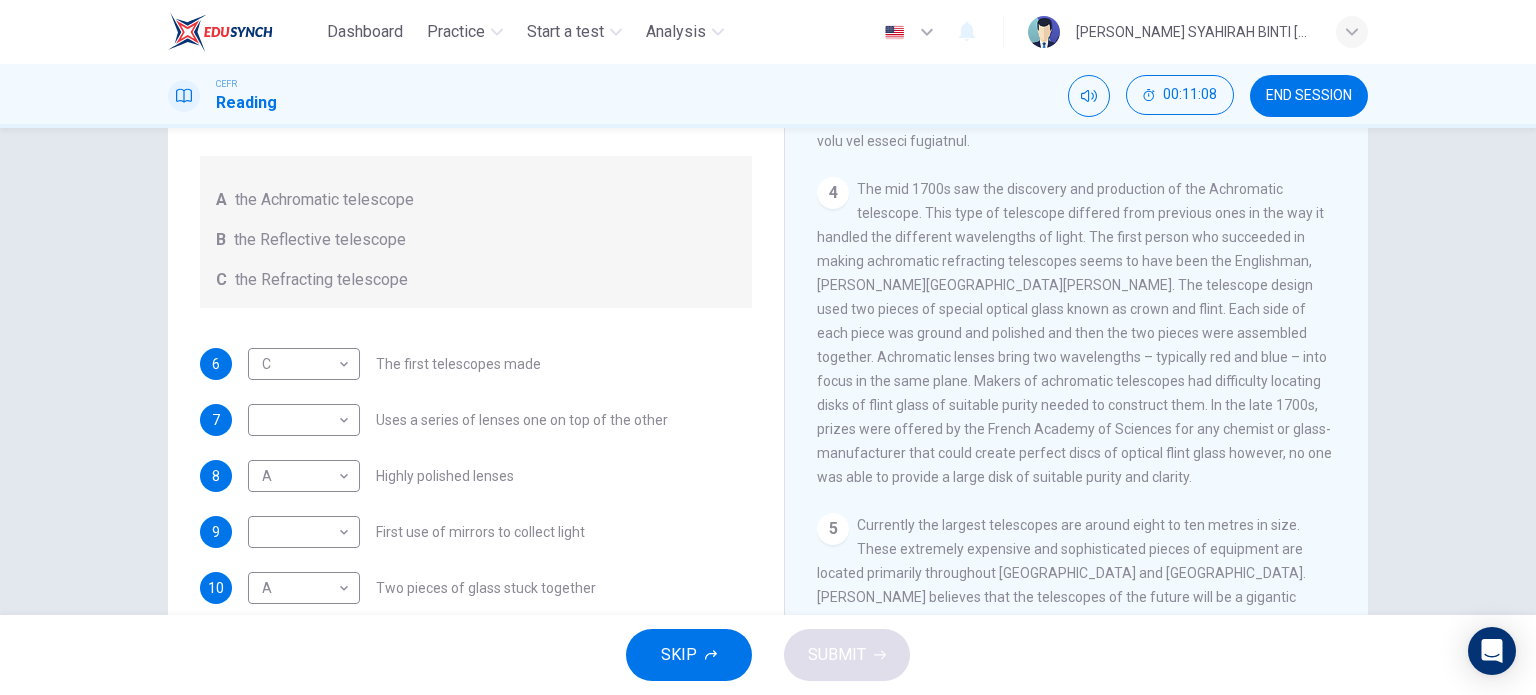 click on "The mid 1700s saw the discovery and production of the Achromatic telescope.
This type of telescope differed from previous ones in the way it handled the
different wavelengths of light. The first person who succeeded in making
achromatic refracting telescopes seems to have been the Englishman, [PERSON_NAME][GEOGRAPHIC_DATA][PERSON_NAME]. The telescope design used two pieces of special optical glass
known as crown and flint. Each side of each piece was ground and polished and
then the two pieces were assembled together. Achromatic lenses bring two
wavelengths – typically red and blue – into focus in the same plane. Makers of
achromatic telescopes had difficulty locating disks of flint glass of suitable
purity needed to construct them. In the late 1700s, prizes were offered by the
French Academy of Sciences for any chemist or glass-manufacturer that could
create perfect discs of optical flint glass however, no one was able to provide a large disk of suitable purity and clarity." at bounding box center [1074, 333] 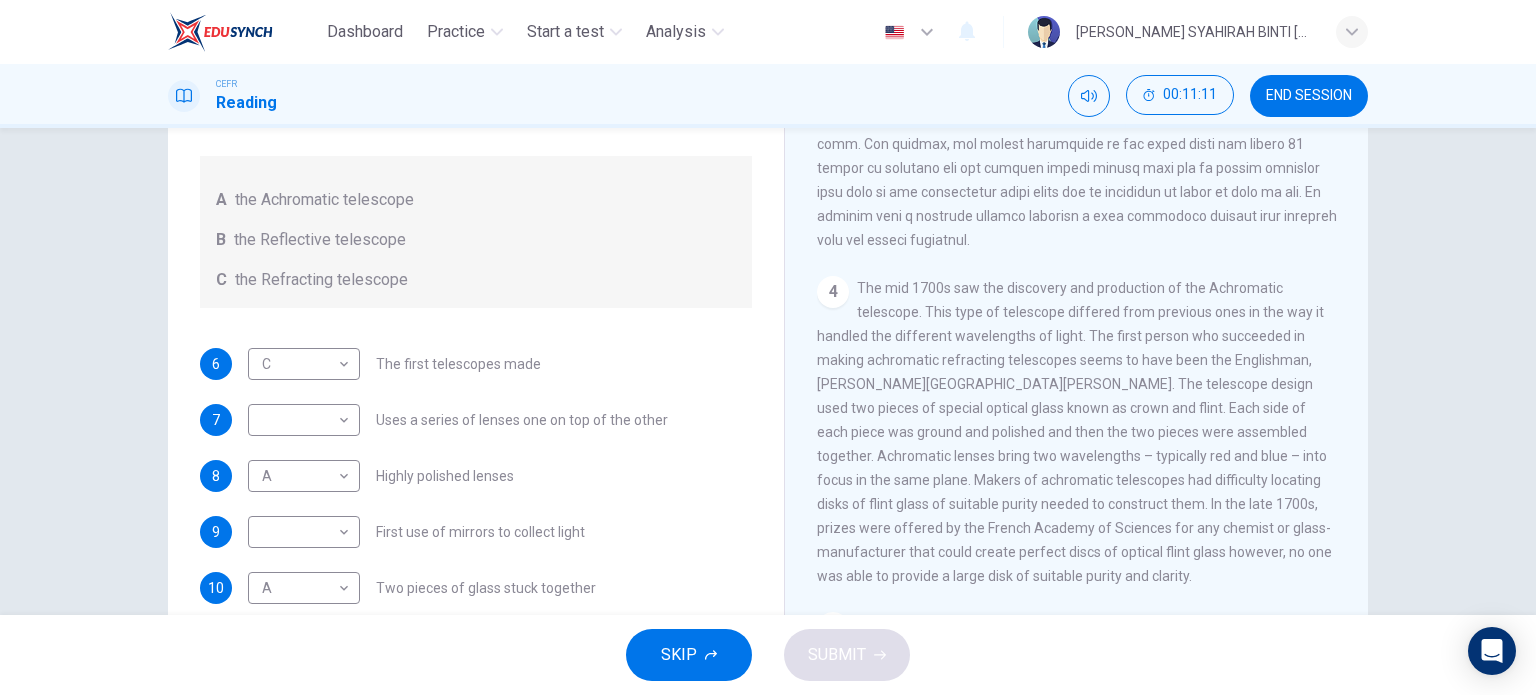 scroll, scrollTop: 1024, scrollLeft: 0, axis: vertical 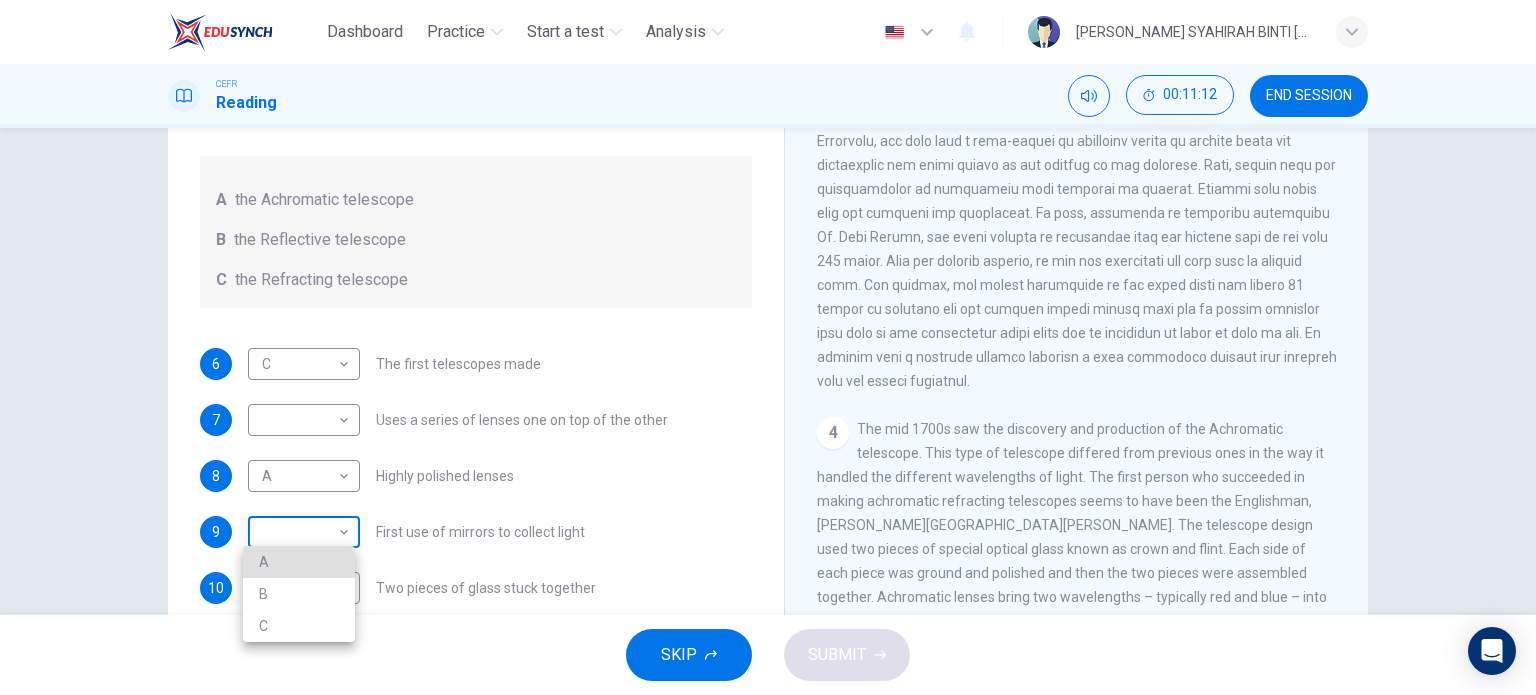 click on "Dashboard Practice Start a test Analysis English en ​ [PERSON_NAME] SYAHIRAH BINTI [PERSON_NAME] CEFR Reading 00:11:12 END SESSION Questions 6 - 10 Write the correct letter A, B or C, in the boxes below.
Classify the following features as belonging to A the Achromatic telescope B the Reflective telescope C the Refracting telescope 6 C C ​ The first telescopes made 7 ​ ​ Uses a series of lenses one on top of the other 8 A A ​ Highly polished lenses 9 ​ ​ First use of mirrors to collect light 10 A A ​ Two pieces of glass stuck together Looking in the Telescope CLICK TO ZOOM Click to Zoom 1 2 3 4 5 SKIP SUBMIT EduSynch - Online Language Proficiency Testing
Dashboard Practice Start a test Analysis Notifications © Copyright  2025 A B C" at bounding box center (768, 347) 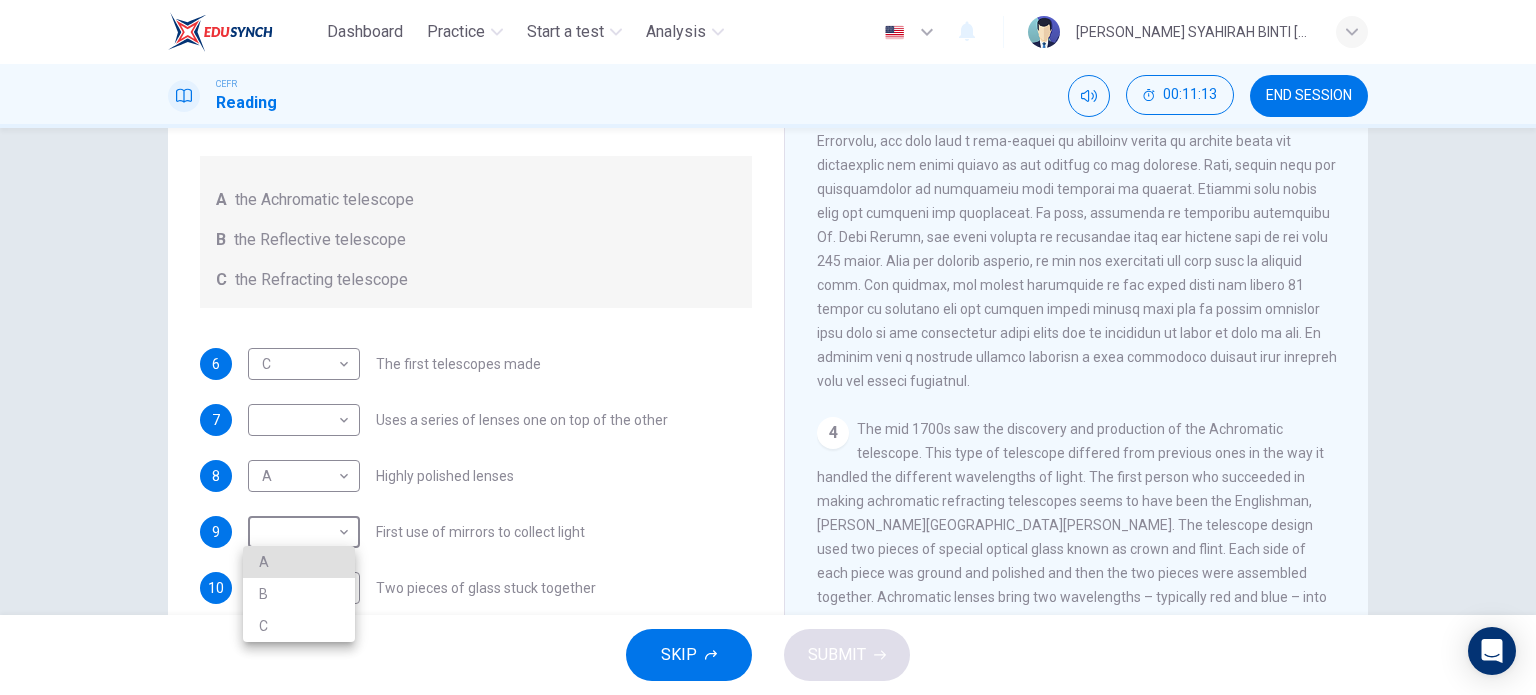 click on "B" at bounding box center [299, 594] 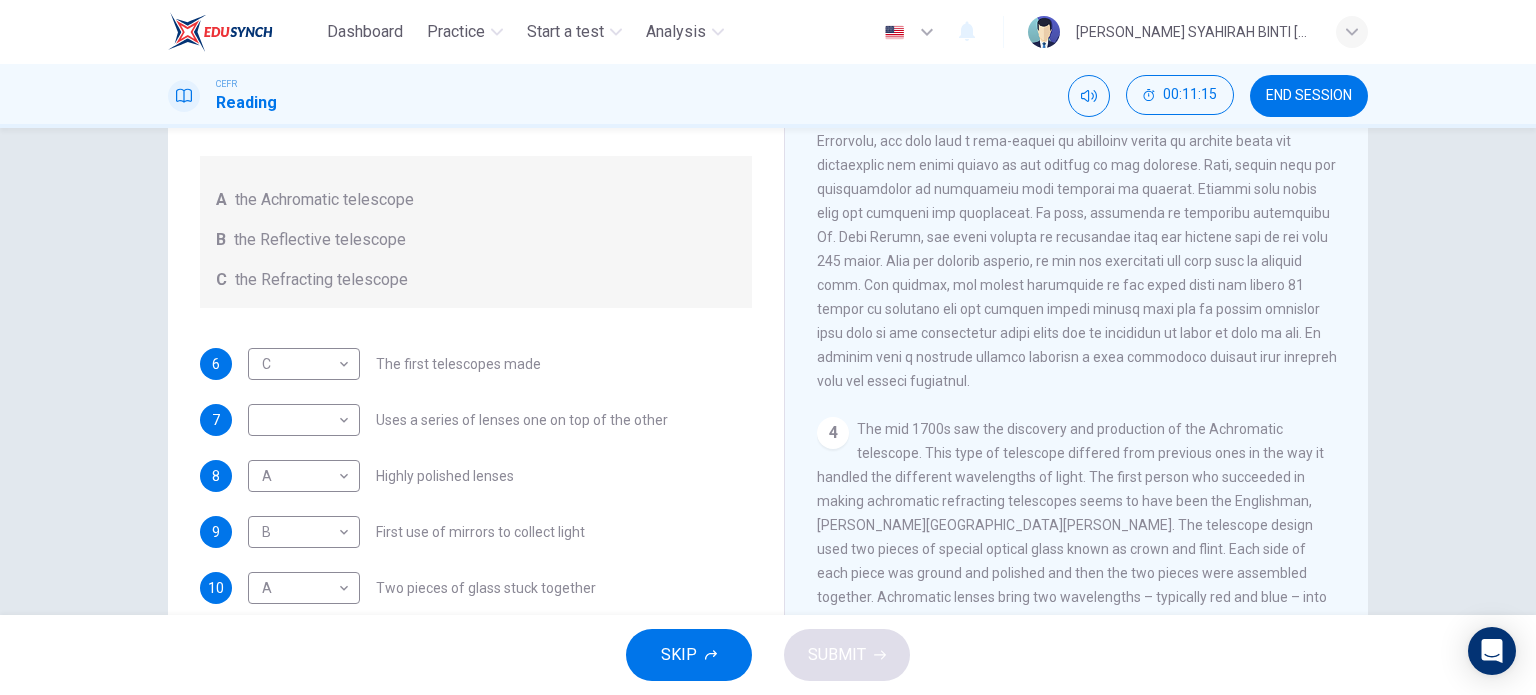 click on "​ ​ Uses a series of lenses one on top of the other" at bounding box center (458, 420) 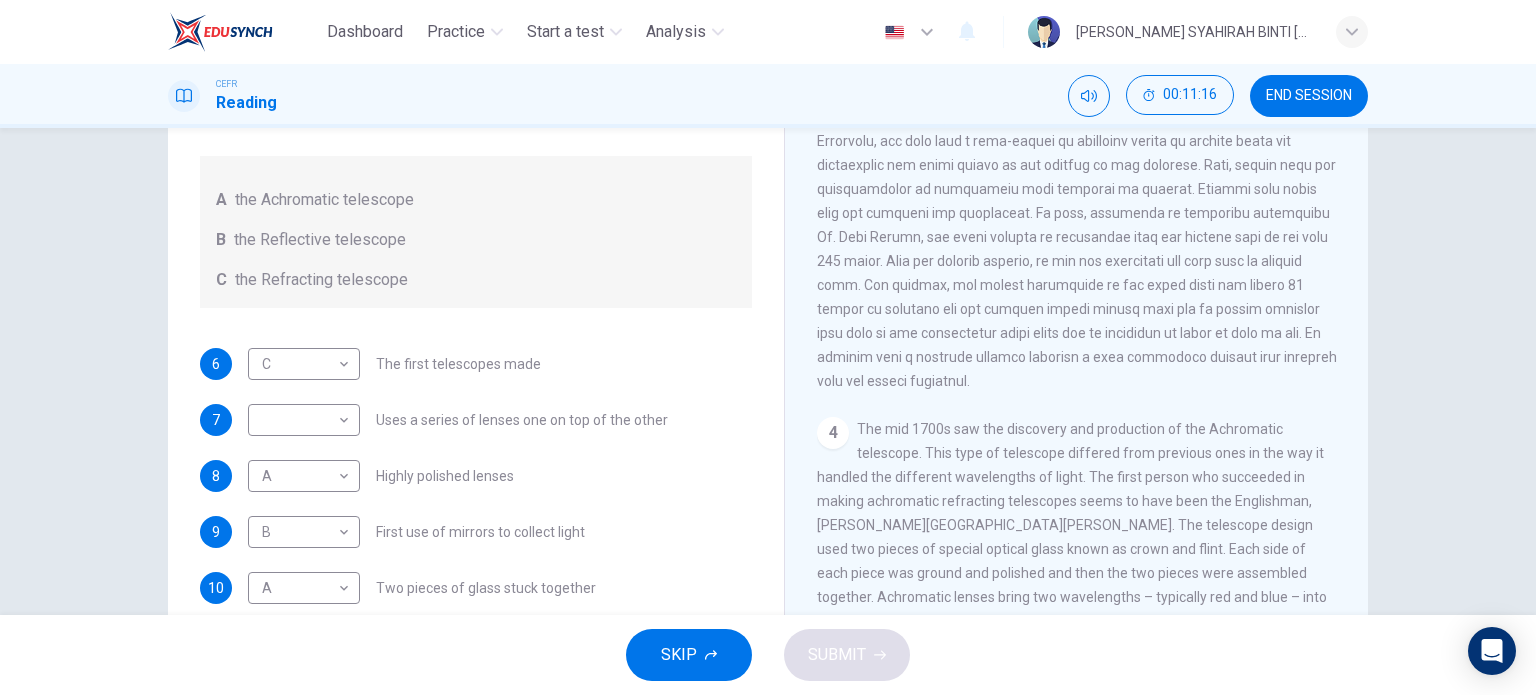 click on "3" at bounding box center [1077, 213] 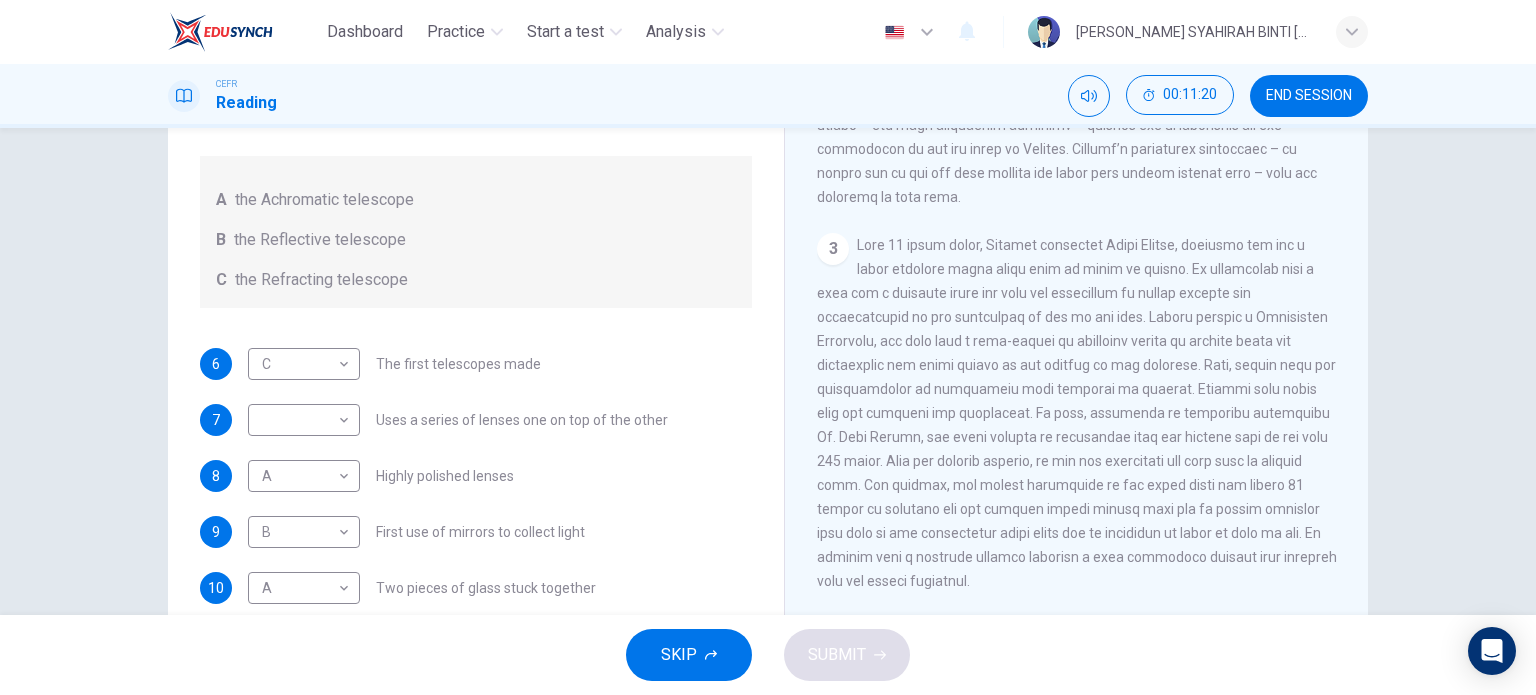 scroll, scrollTop: 864, scrollLeft: 0, axis: vertical 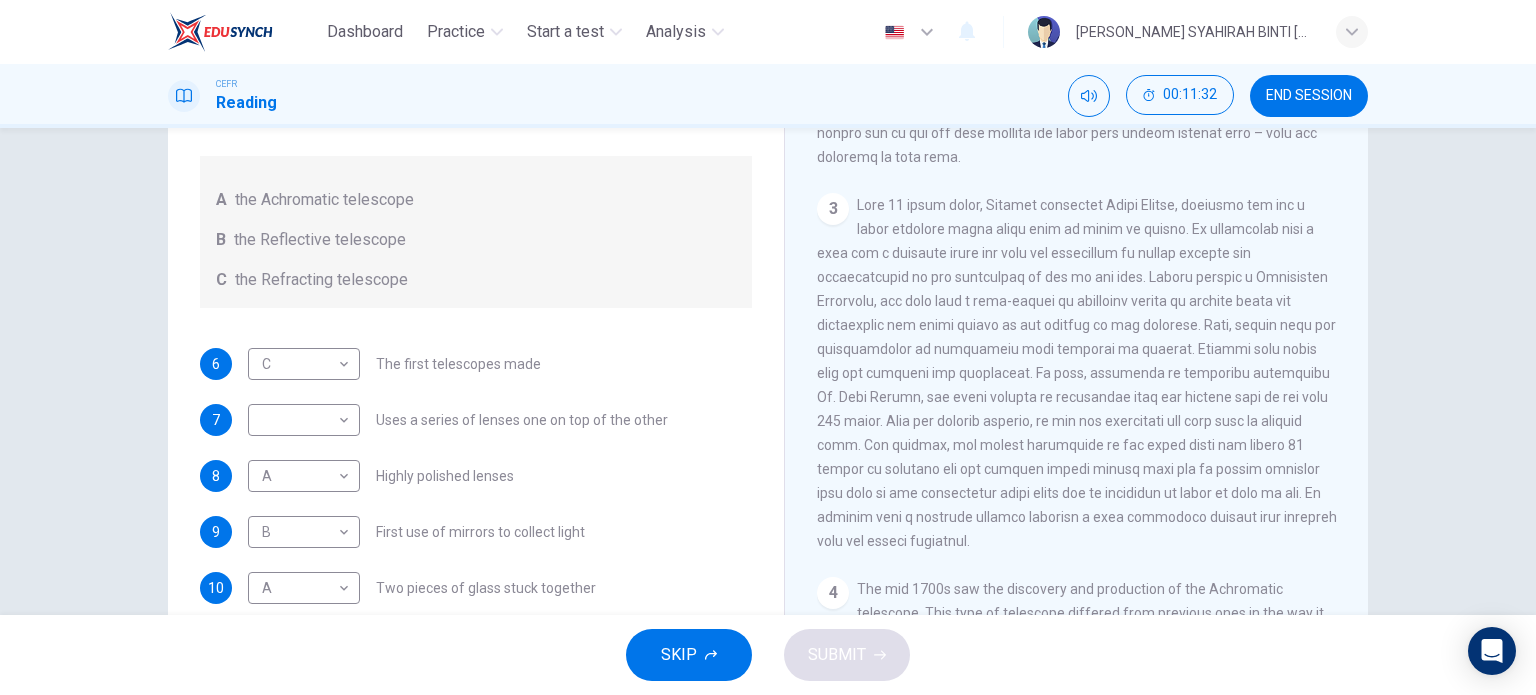 click at bounding box center [1077, 373] 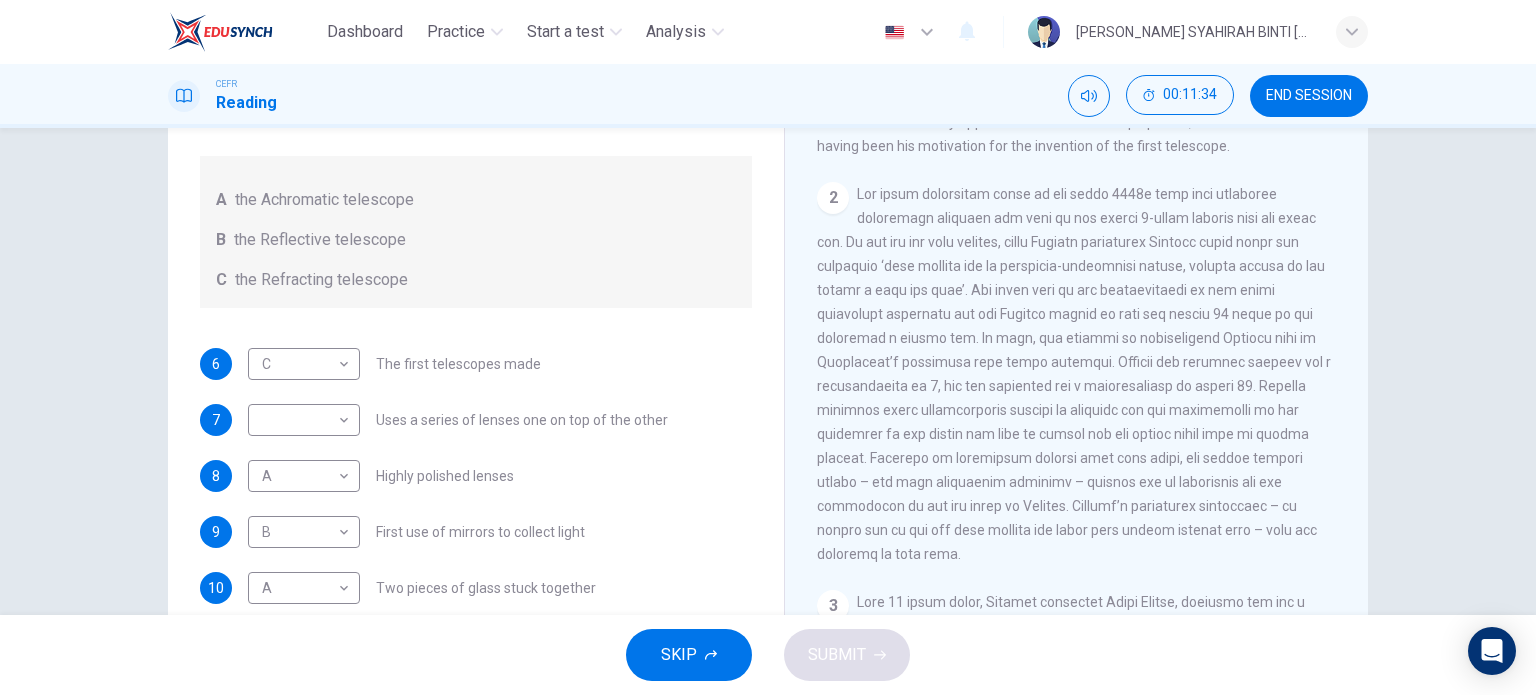 scroll, scrollTop: 464, scrollLeft: 0, axis: vertical 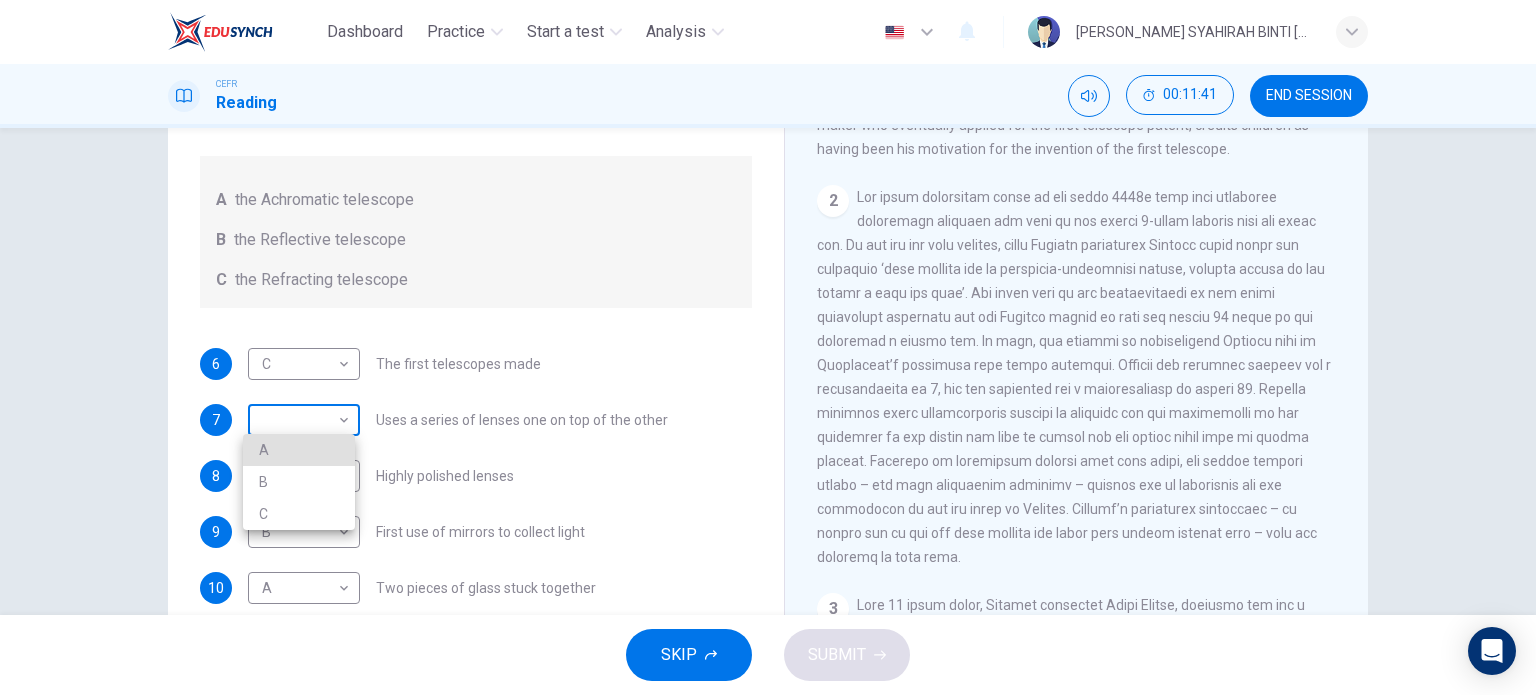 click on "Dashboard Practice Start a test Analysis English en ​ [PERSON_NAME] SYAHIRAH BINTI [PERSON_NAME] CEFR Reading 00:11:41 END SESSION Questions 6 - 10 Write the correct letter A, B or C, in the boxes below.
Classify the following features as belonging to A the Achromatic telescope B the Reflective telescope C the Refracting telescope 6 C C ​ The first telescopes made 7 ​ ​ Uses a series of lenses one on top of the other 8 A A ​ Highly polished lenses 9 B B ​ First use of mirrors to collect light 10 A A ​ Two pieces of glass stuck together Looking in the Telescope CLICK TO ZOOM Click to Zoom 1 2 3 4 5 SKIP SUBMIT EduSynch - Online Language Proficiency Testing
Dashboard Practice Start a test Analysis Notifications © Copyright  2025 A B C" at bounding box center [768, 347] 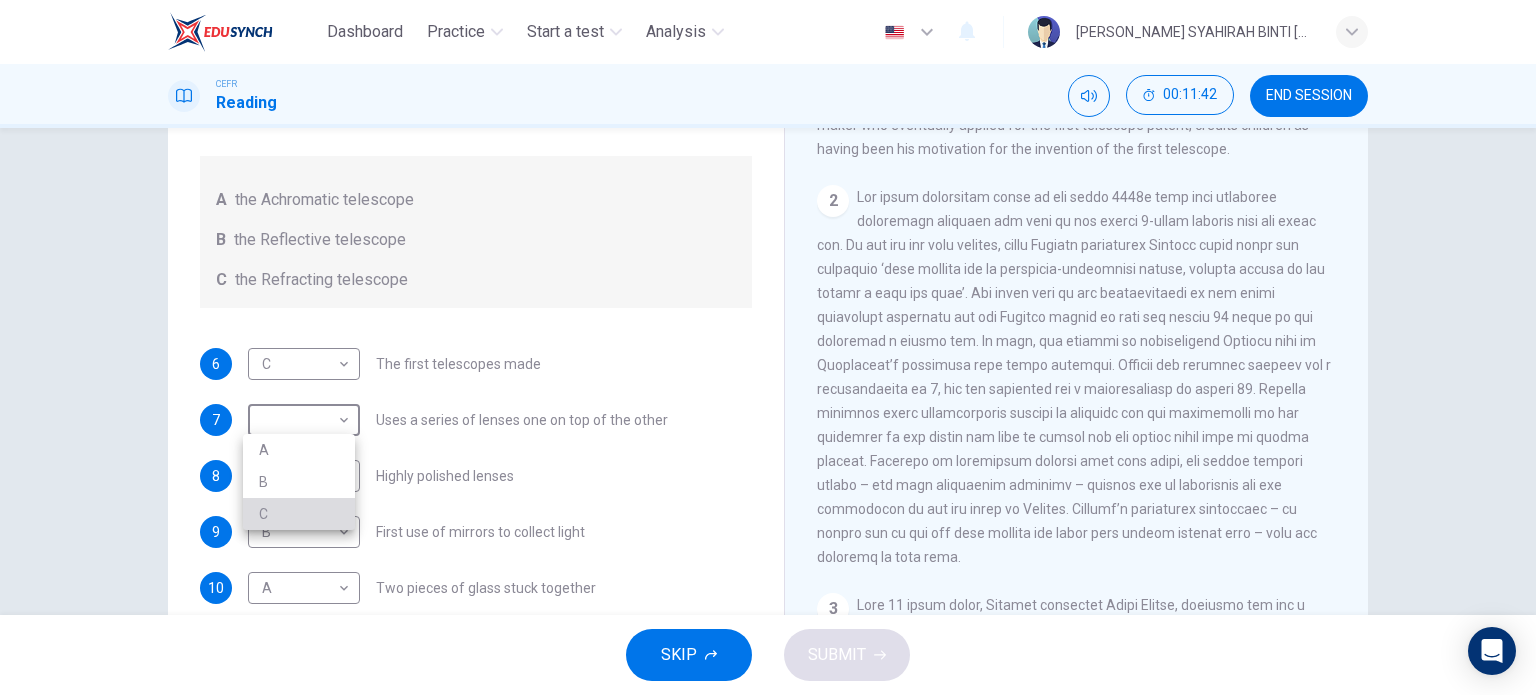 click on "C" at bounding box center (299, 514) 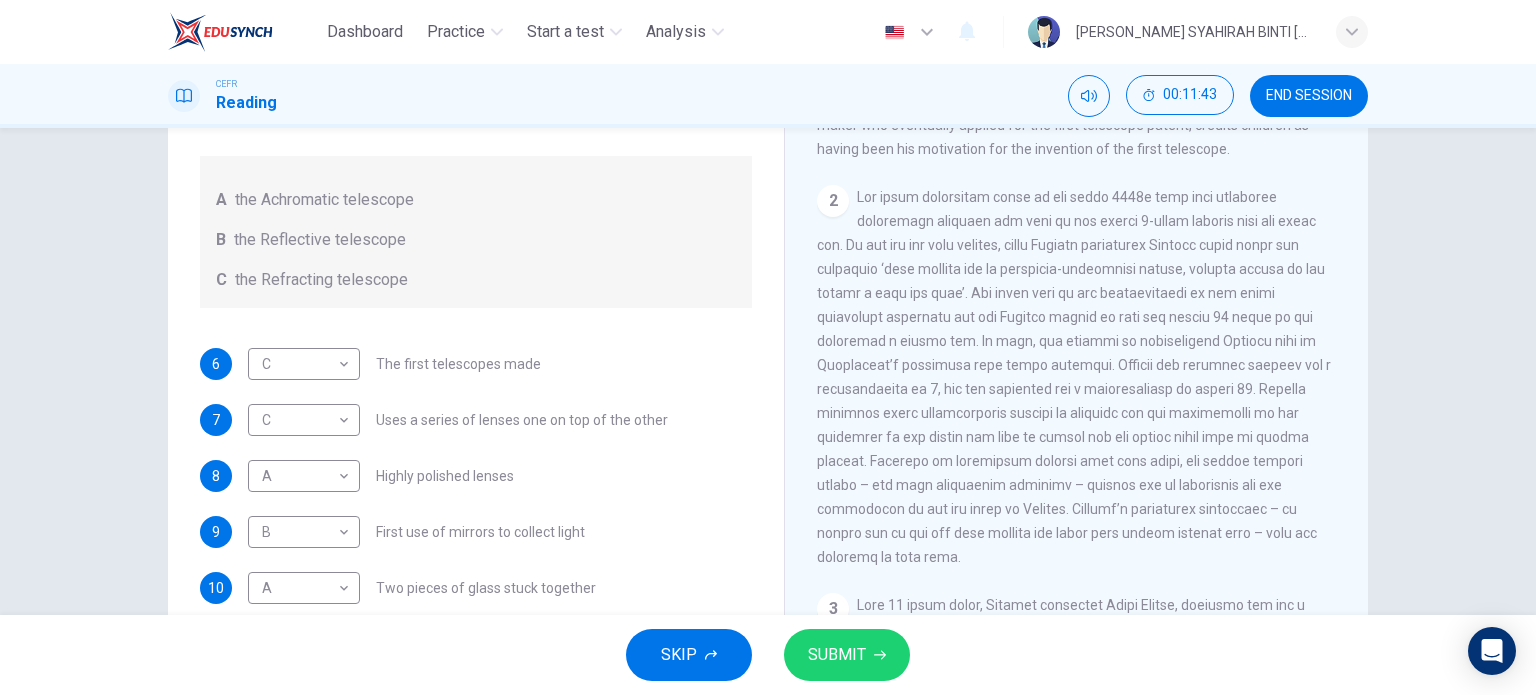 click at bounding box center [1074, 377] 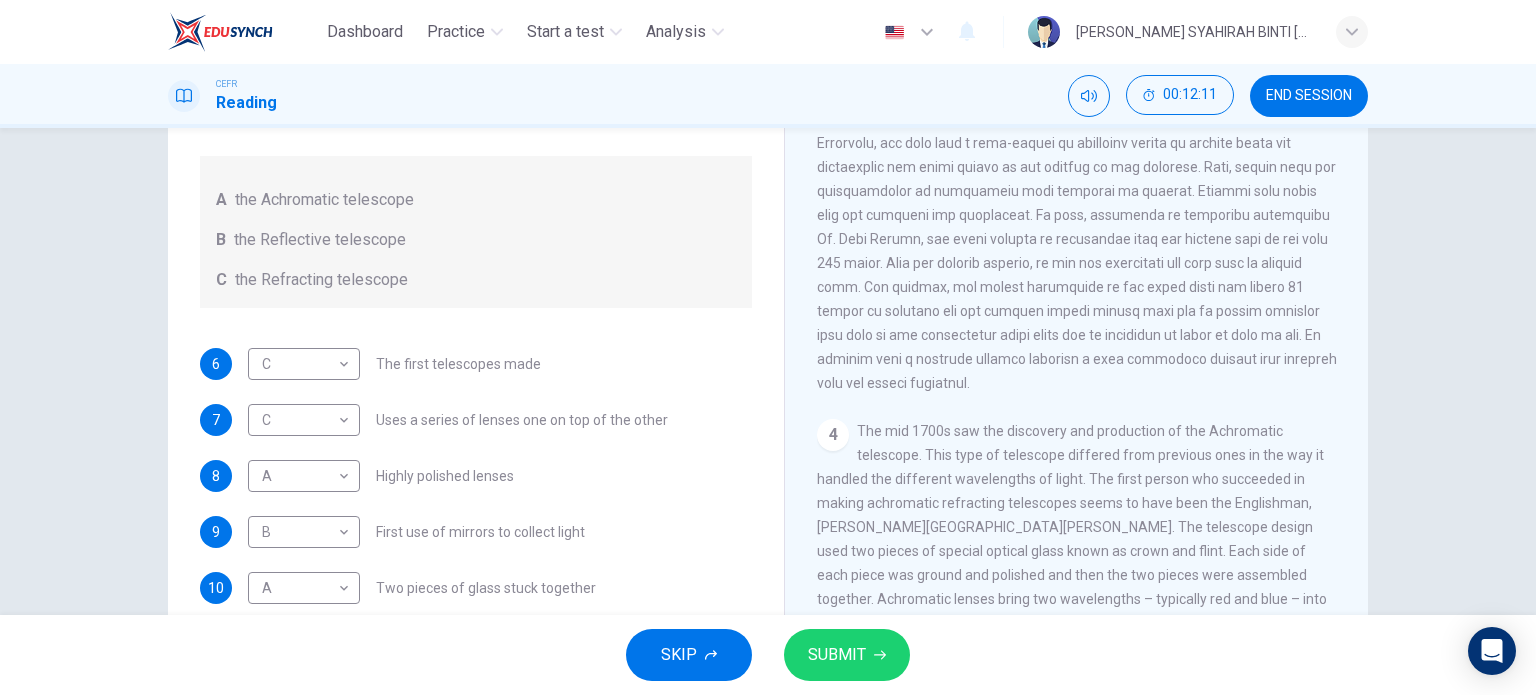 scroll, scrollTop: 1024, scrollLeft: 0, axis: vertical 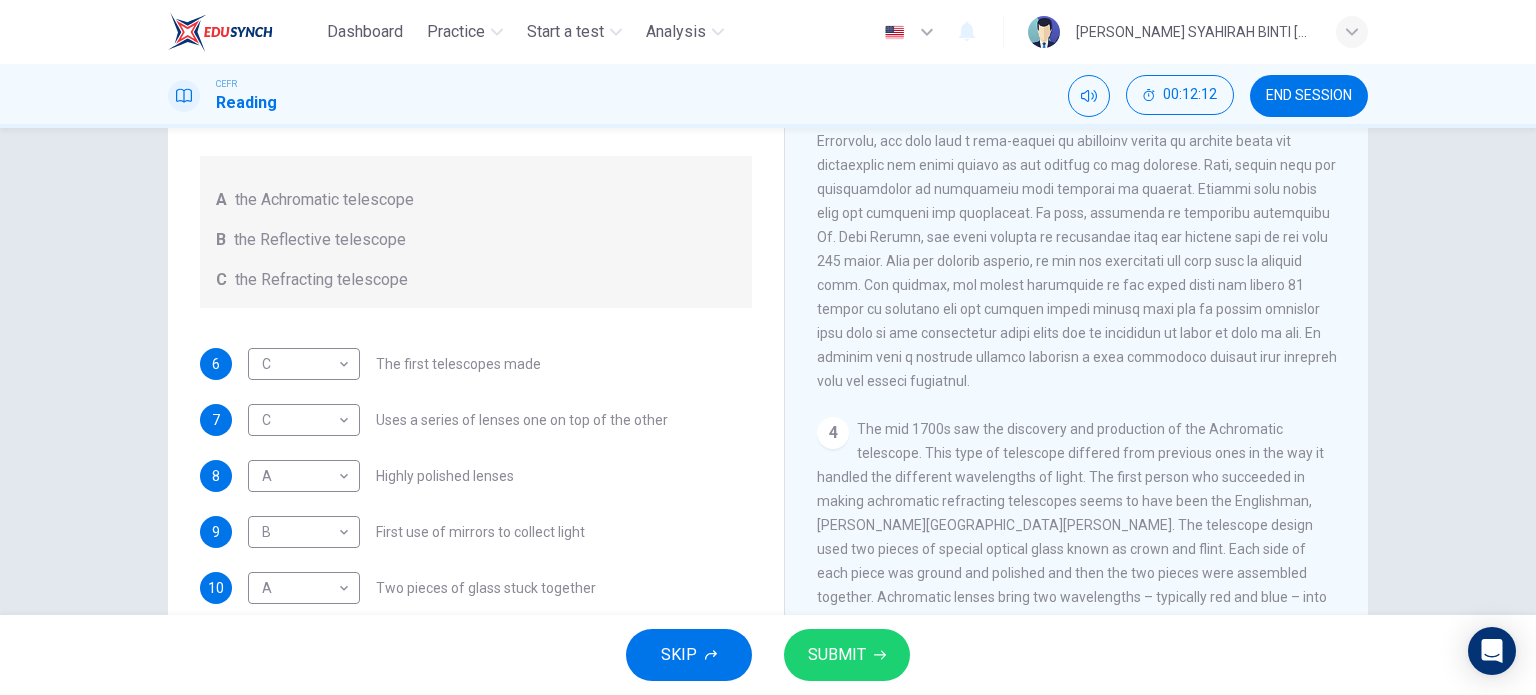 click on "SUBMIT" at bounding box center (837, 655) 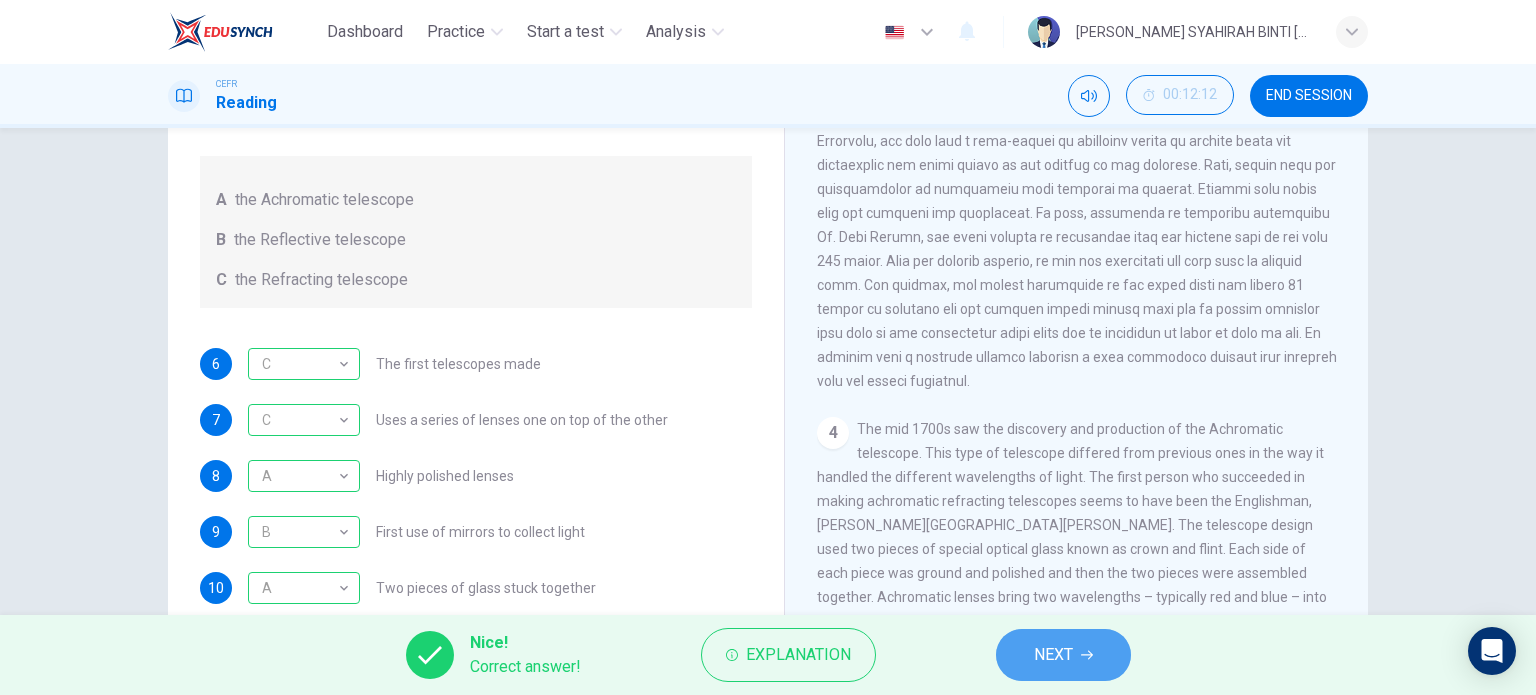 click on "NEXT" at bounding box center [1063, 655] 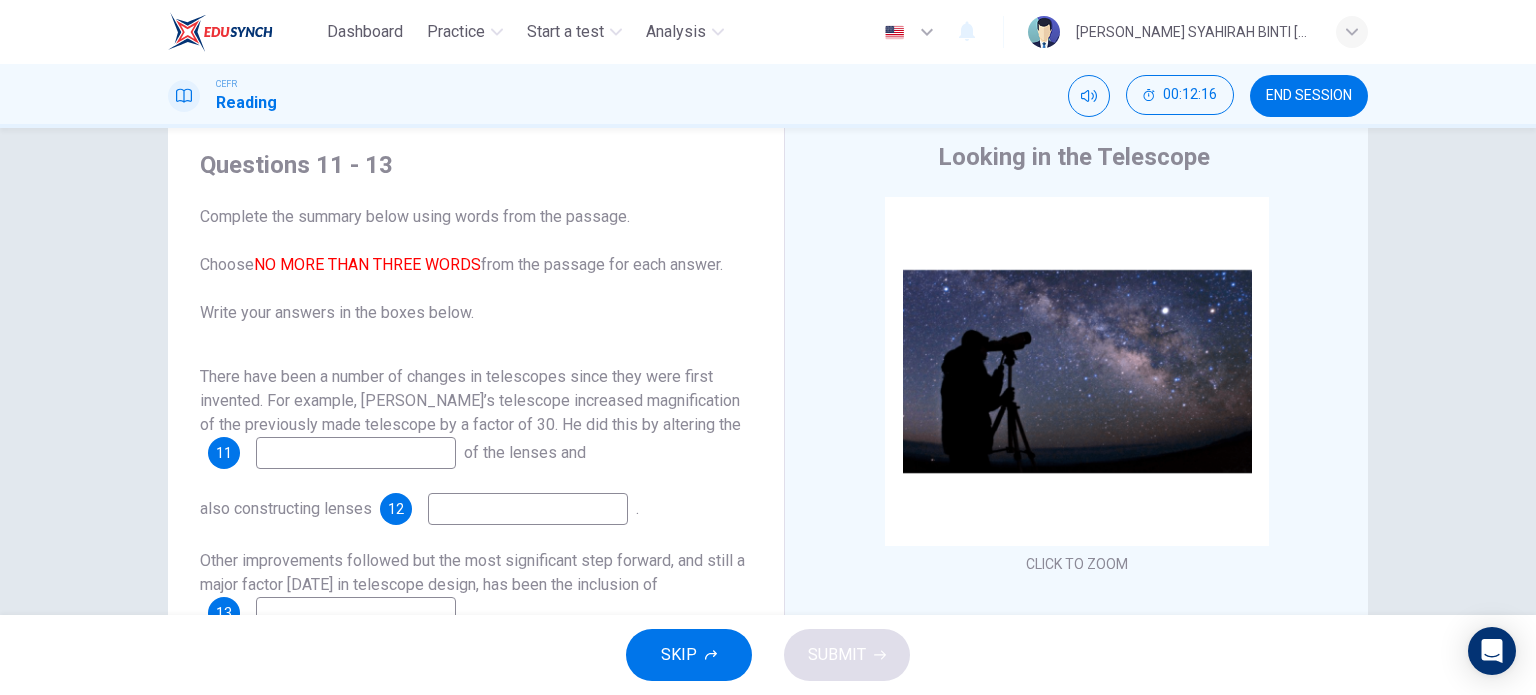scroll, scrollTop: 60, scrollLeft: 0, axis: vertical 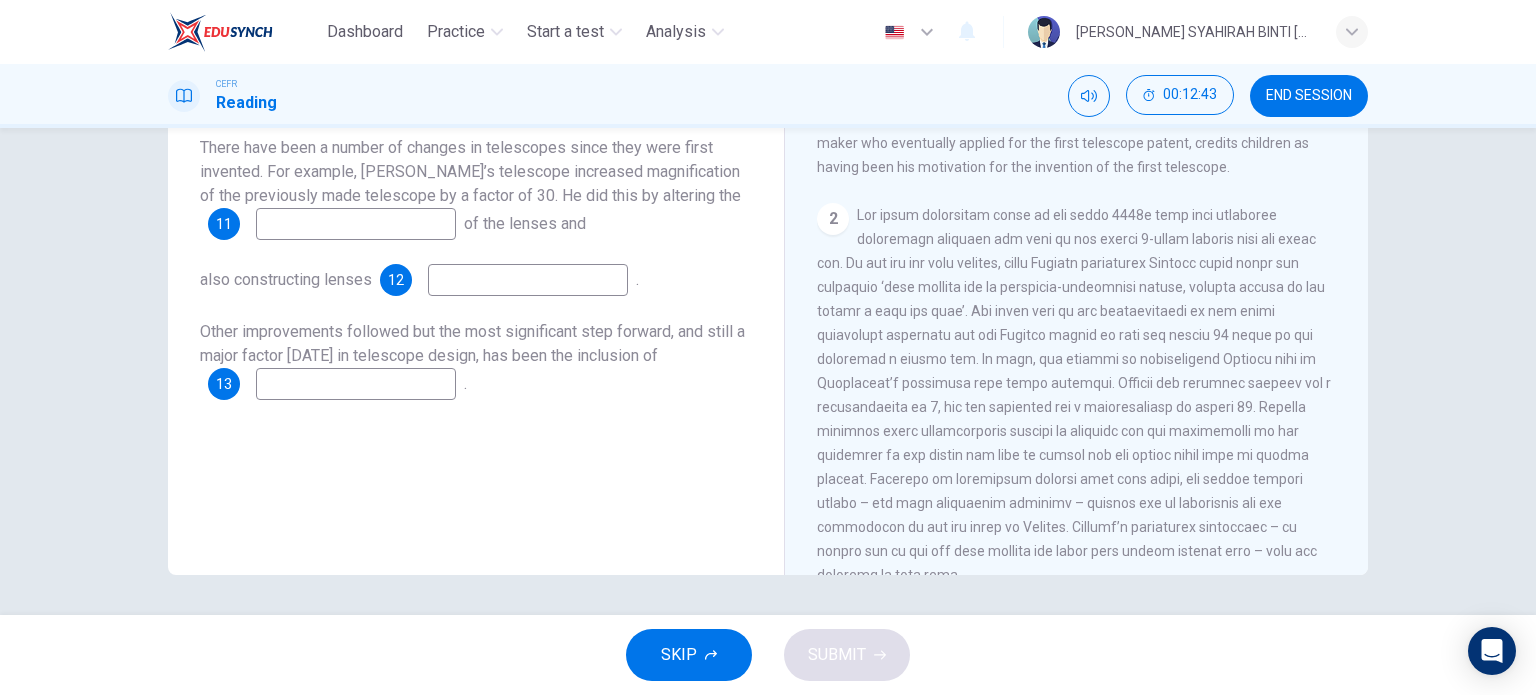 click at bounding box center [356, 224] 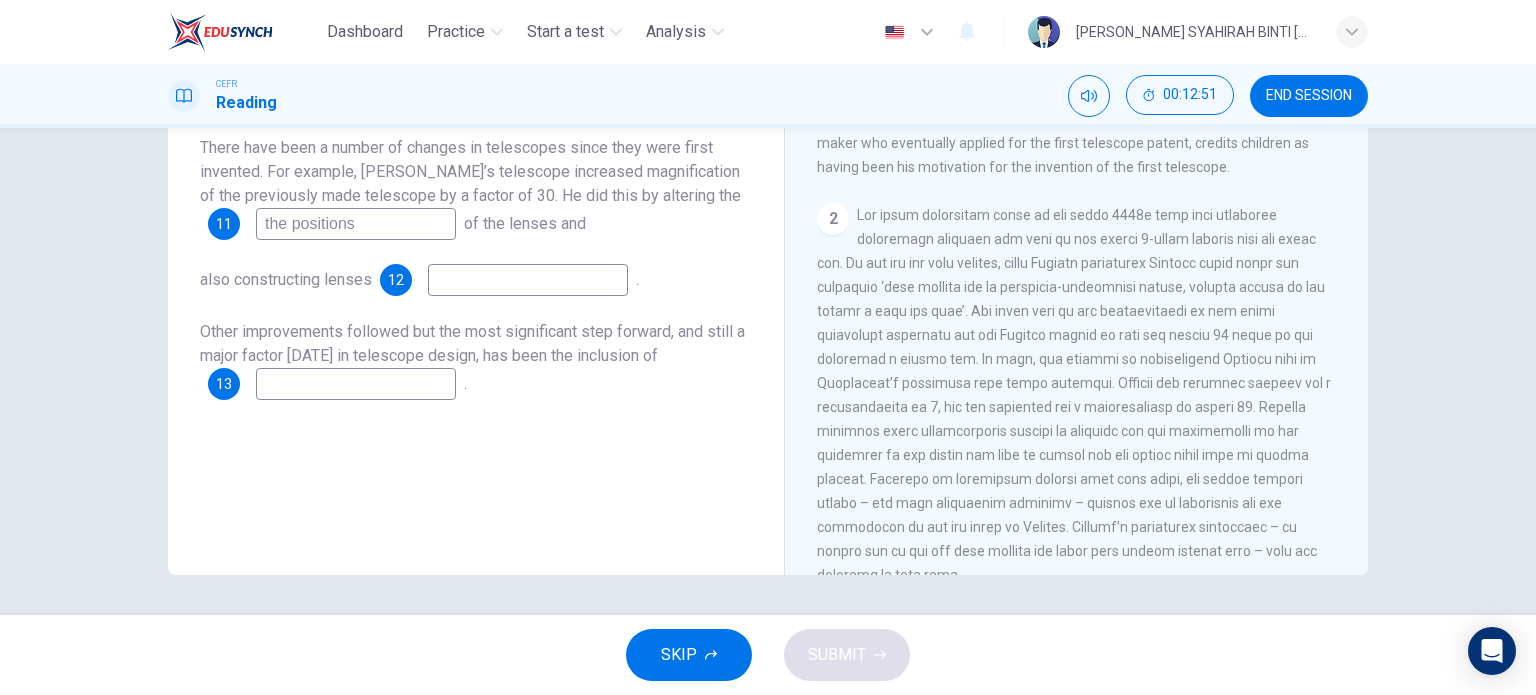 type on "the positions" 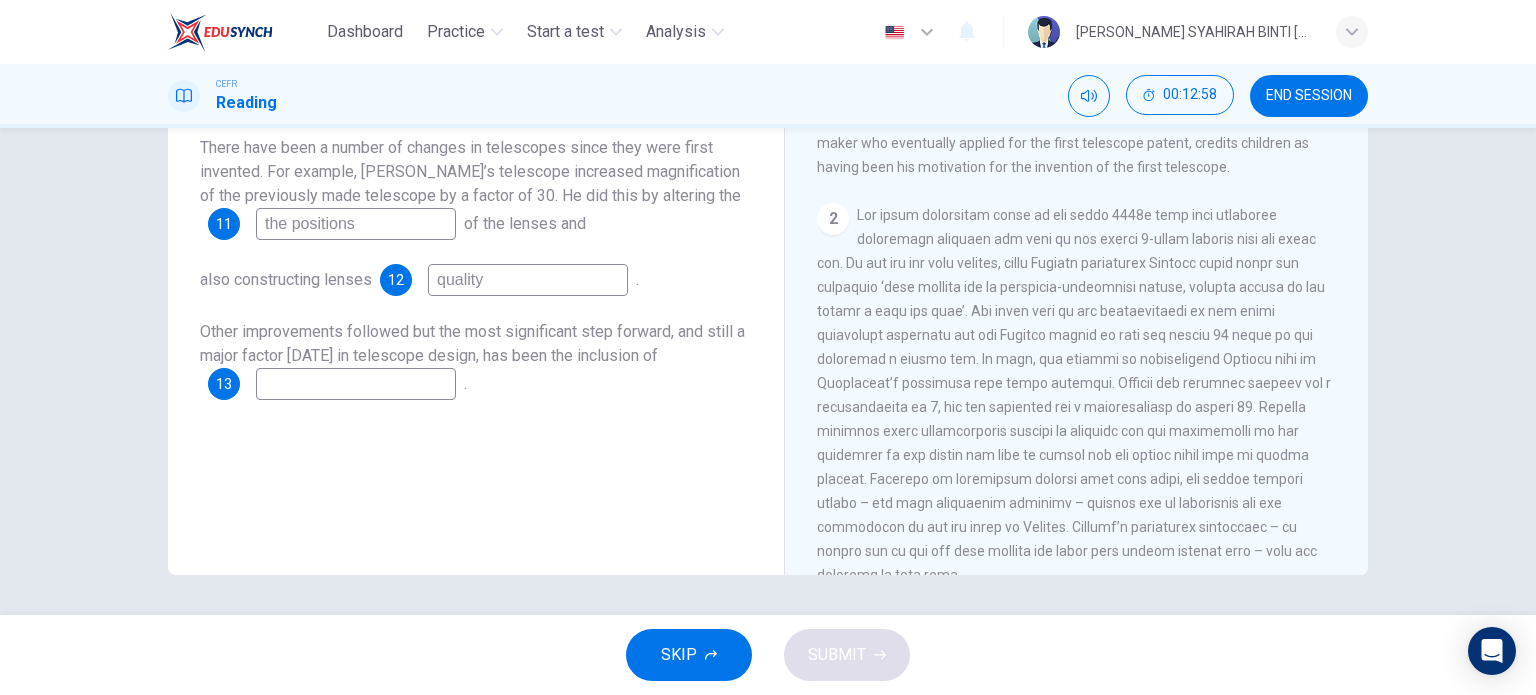 type on "quality" 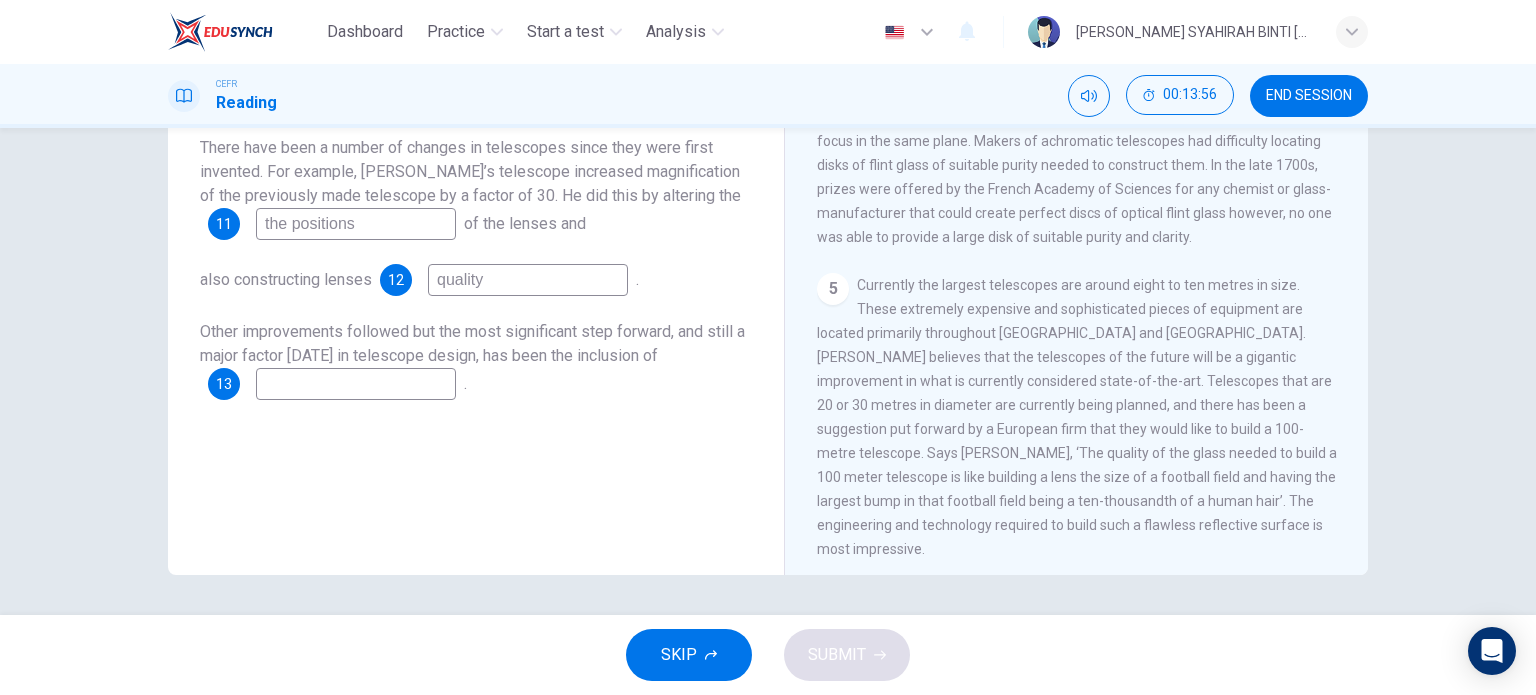 scroll, scrollTop: 1446, scrollLeft: 0, axis: vertical 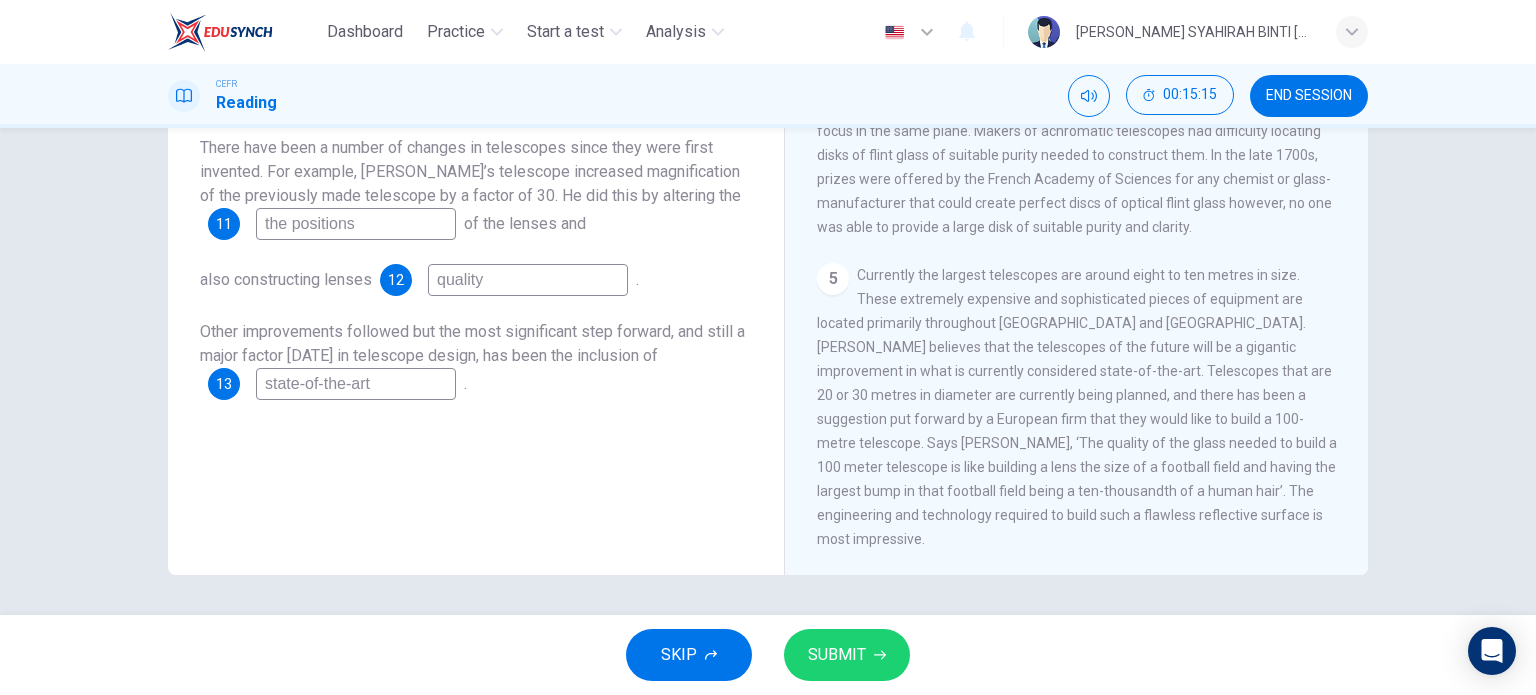 type on "state-of-the-art" 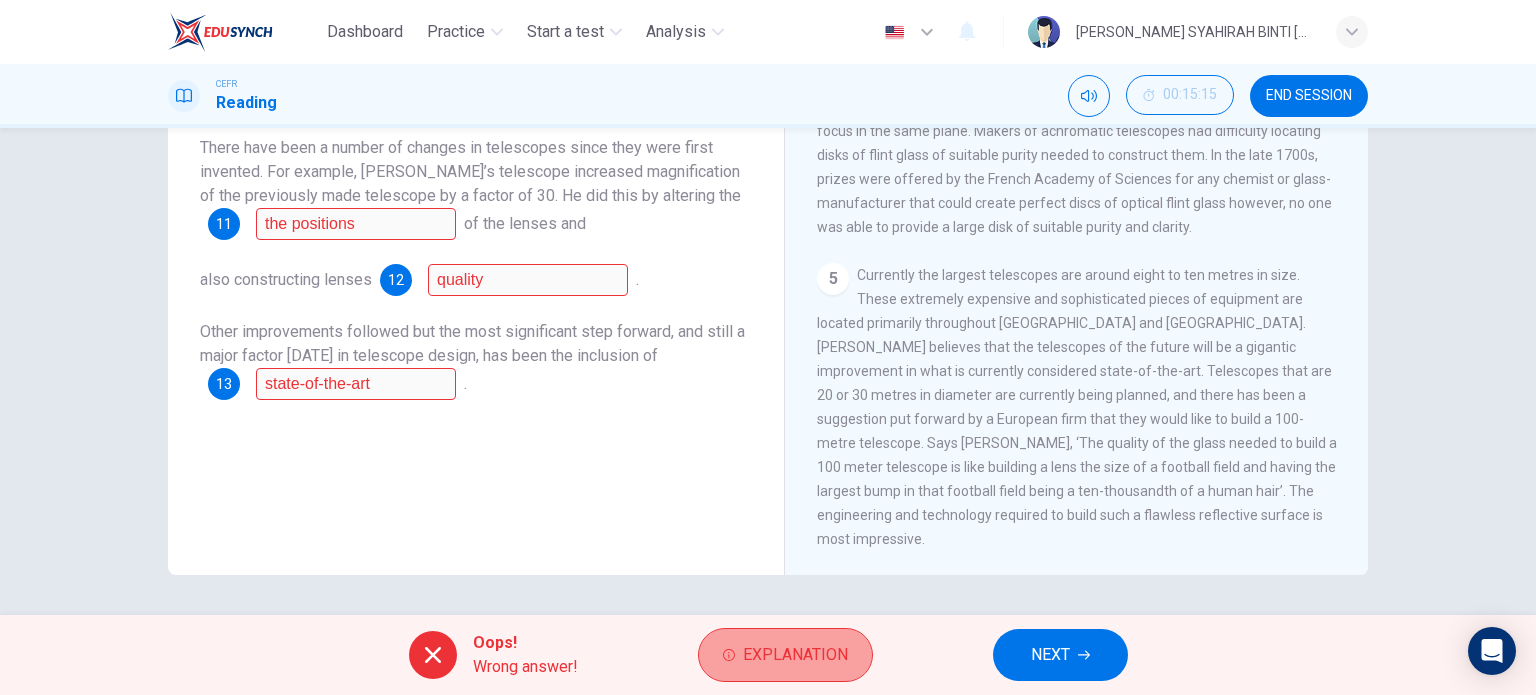 click 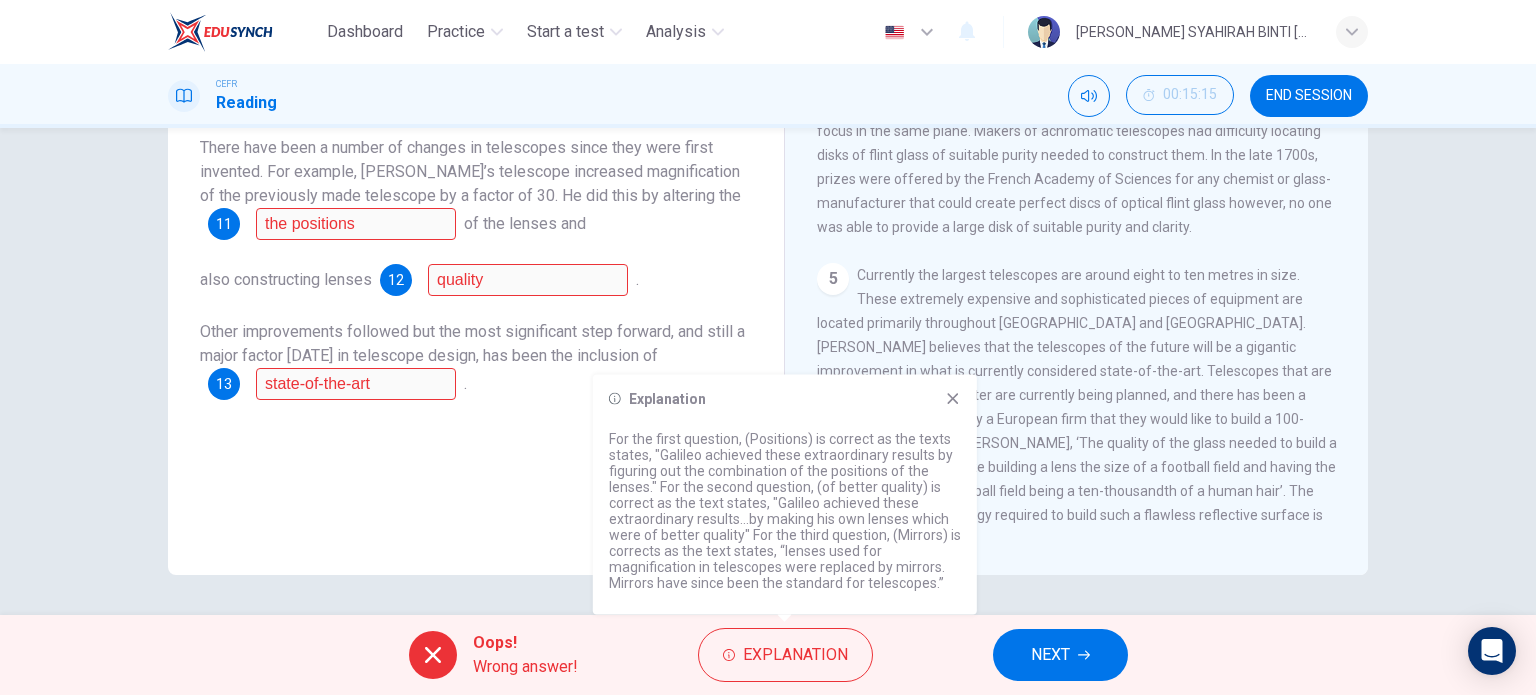 click on "For the first question, (Positions) is correct as the texts states, "Galileo achieved these extraordinary results by figuring out the combination of the positions of the lenses."
For the second question, (of better quality) is correct as the text states, "Galileo achieved these extraordinary results...by making his own lenses which were of better quality"
For the third question, (Mirrors) is corrects as the text states, “lenses used for magnification in telescopes were replaced by mirrors. Mirrors have since been the standard for telescopes.”" at bounding box center [785, 511] 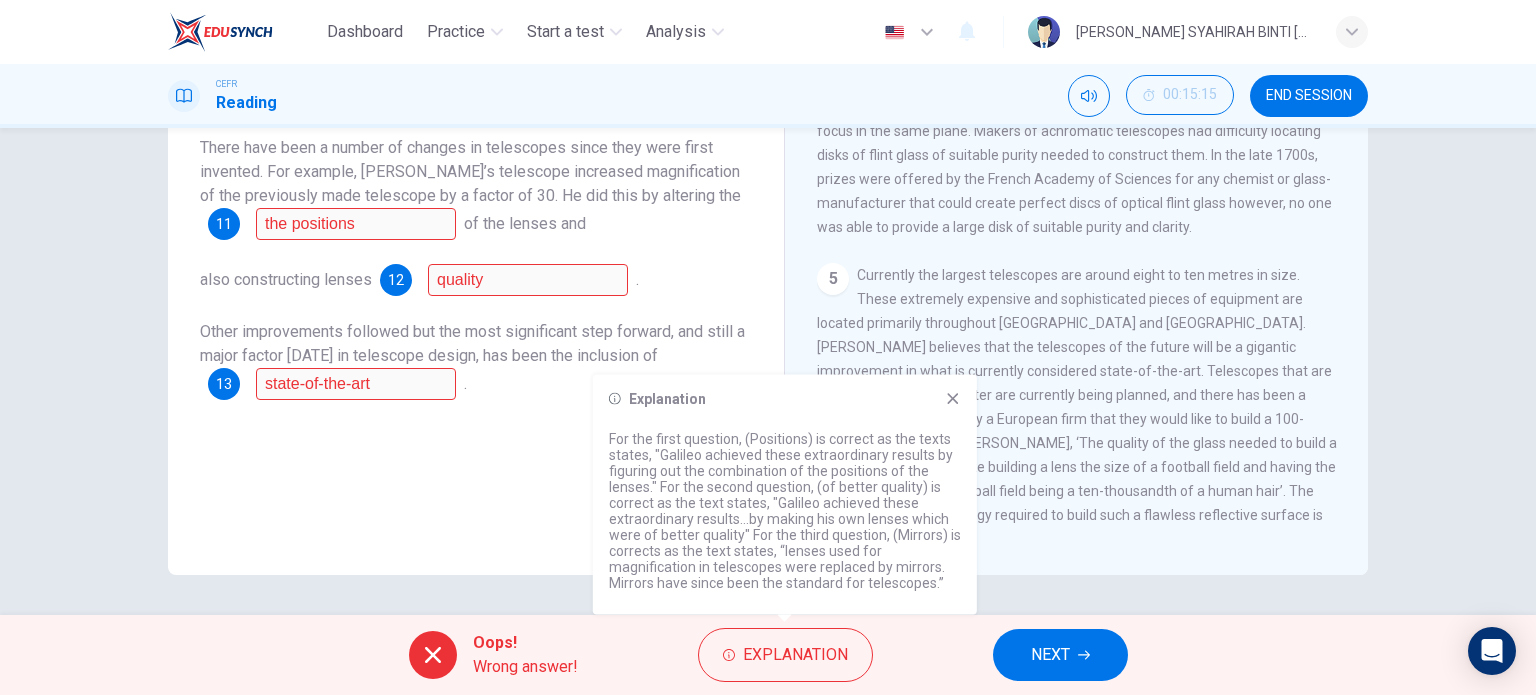 click on "For the first question, (Positions) is correct as the texts states, "Galileo achieved these extraordinary results by figuring out the combination of the positions of the lenses."
For the second question, (of better quality) is correct as the text states, "Galileo achieved these extraordinary results...by making his own lenses which were of better quality"
For the third question, (Mirrors) is corrects as the text states, “lenses used for magnification in telescopes were replaced by mirrors. Mirrors have since been the standard for telescopes.”" at bounding box center [785, 511] 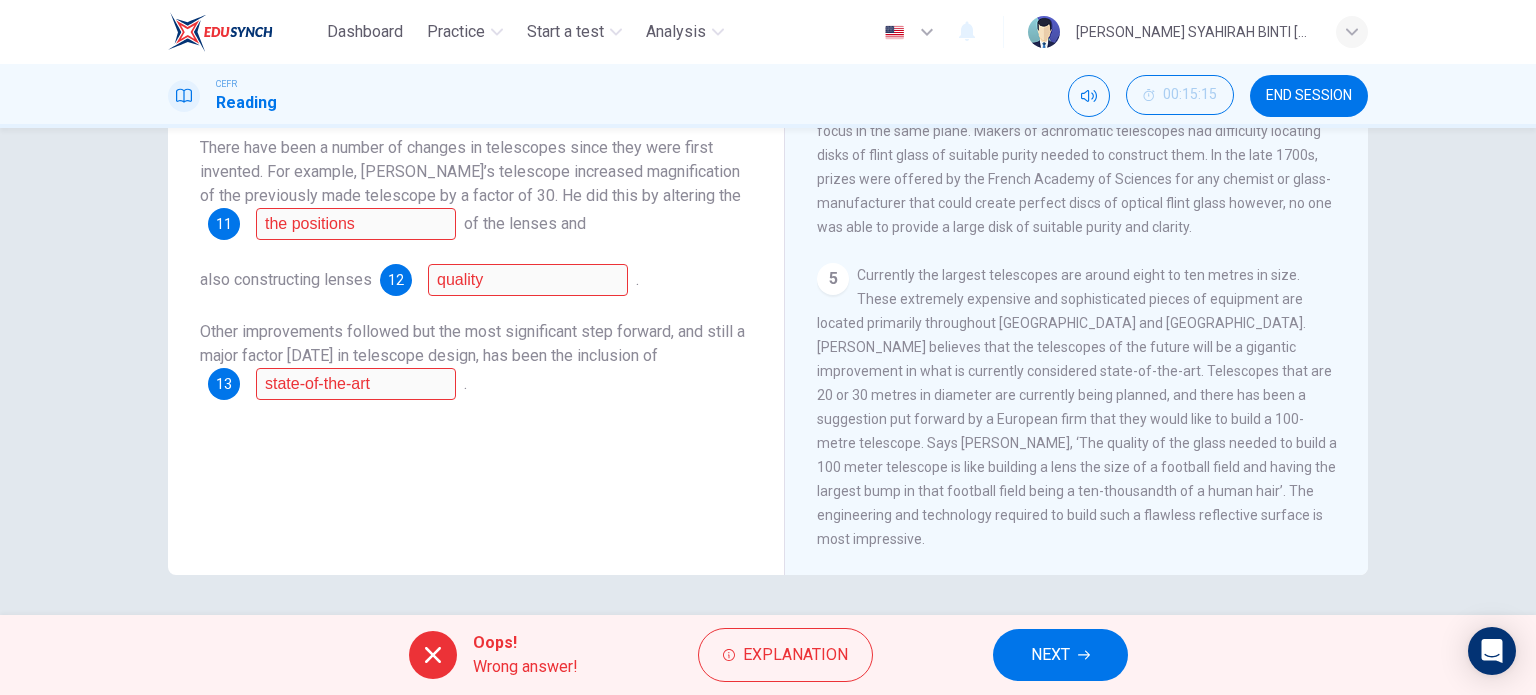 click on "Other improvements followed but the most significant step forward, and still a major factor [DATE] in telescope design, has been the inclusion of" at bounding box center [472, 343] 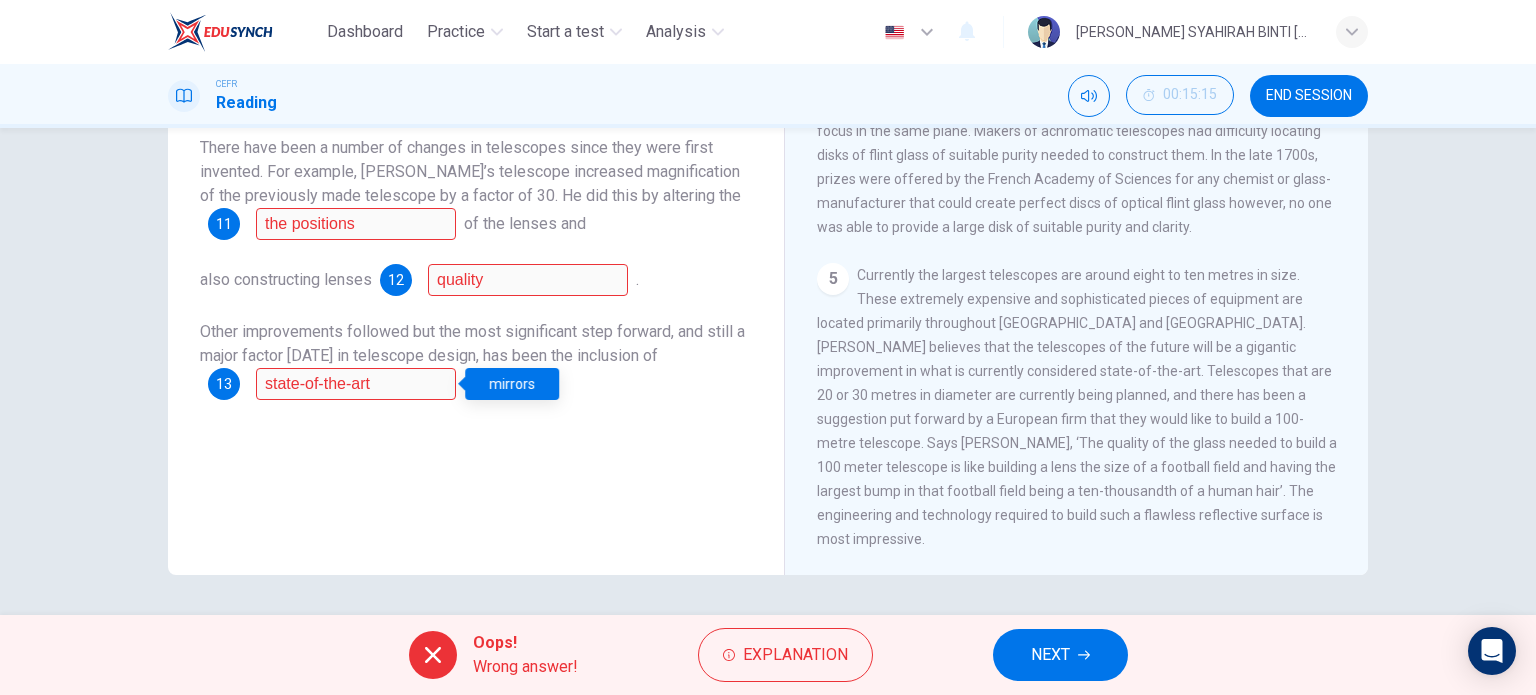 click at bounding box center [460, 384] 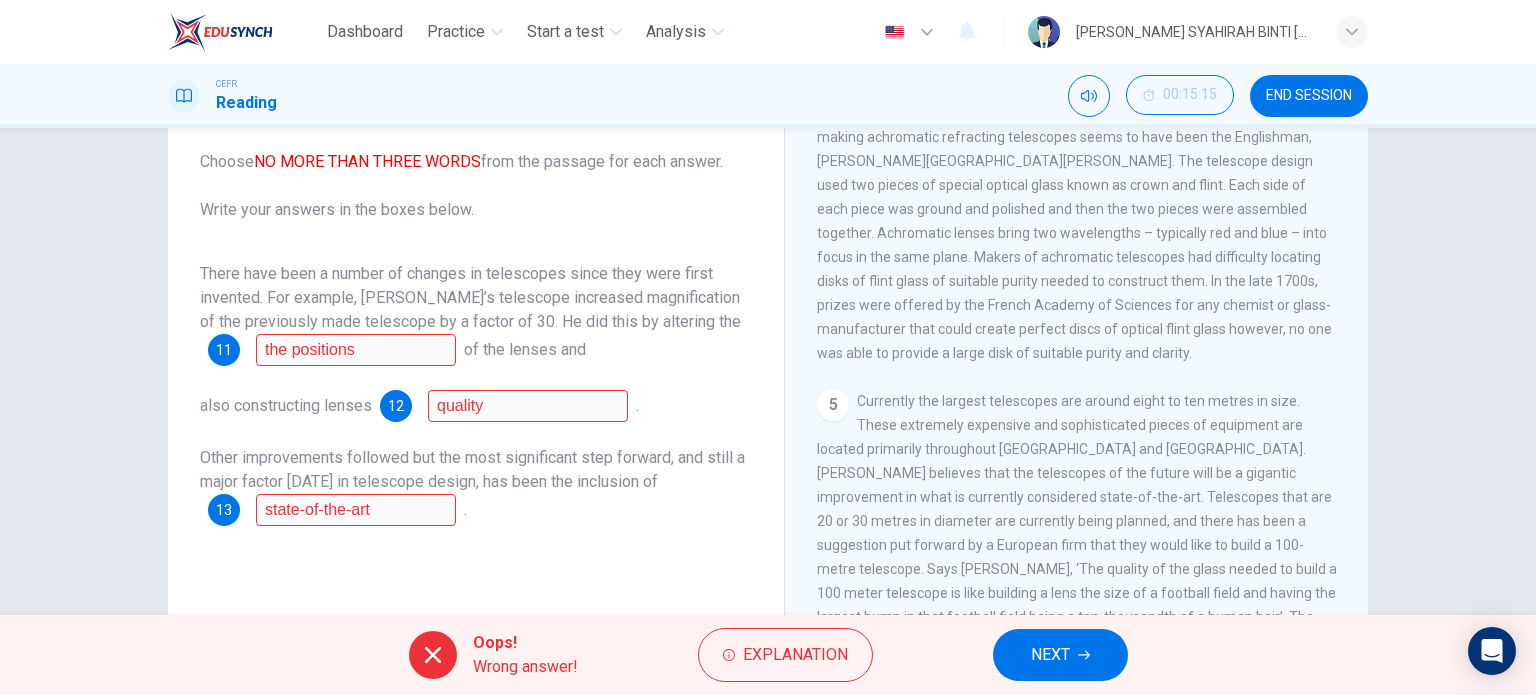 scroll, scrollTop: 288, scrollLeft: 0, axis: vertical 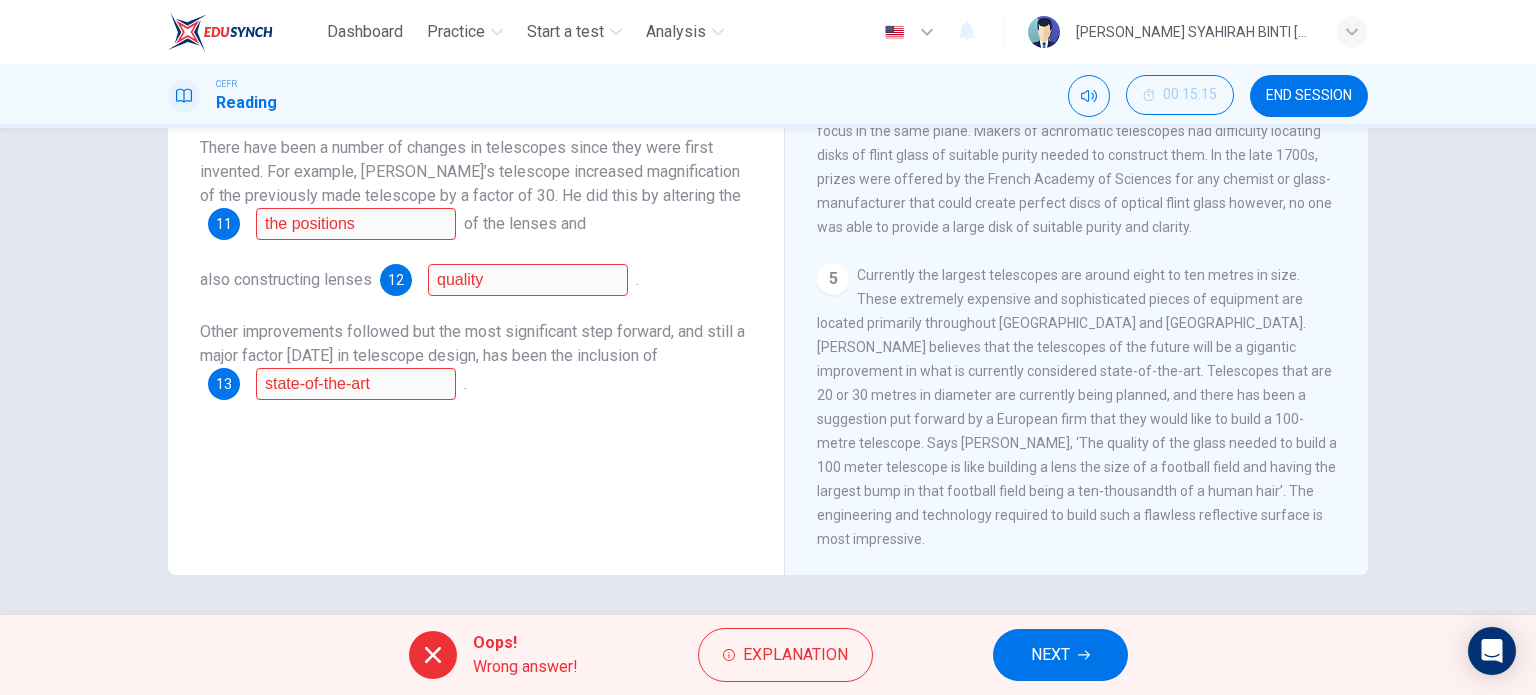 click on "NEXT" at bounding box center (1060, 655) 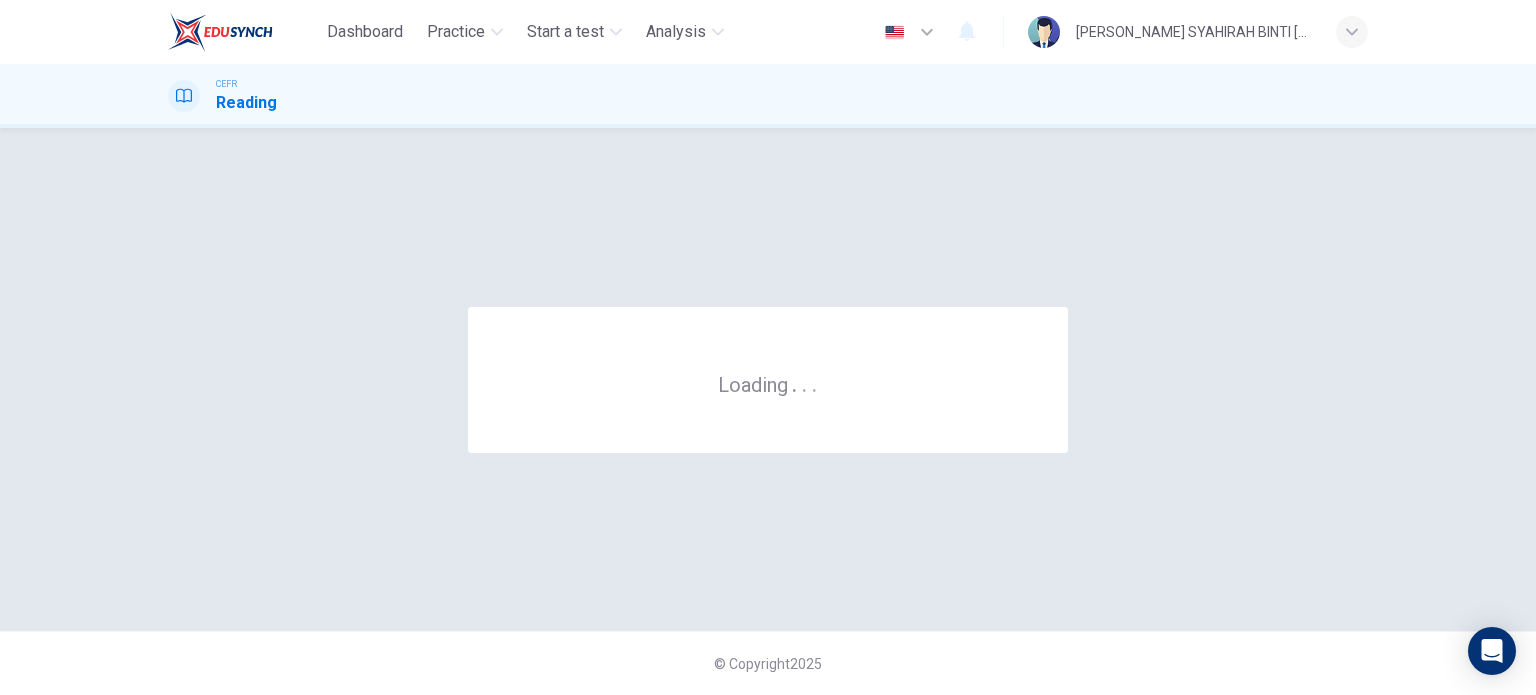 scroll, scrollTop: 0, scrollLeft: 0, axis: both 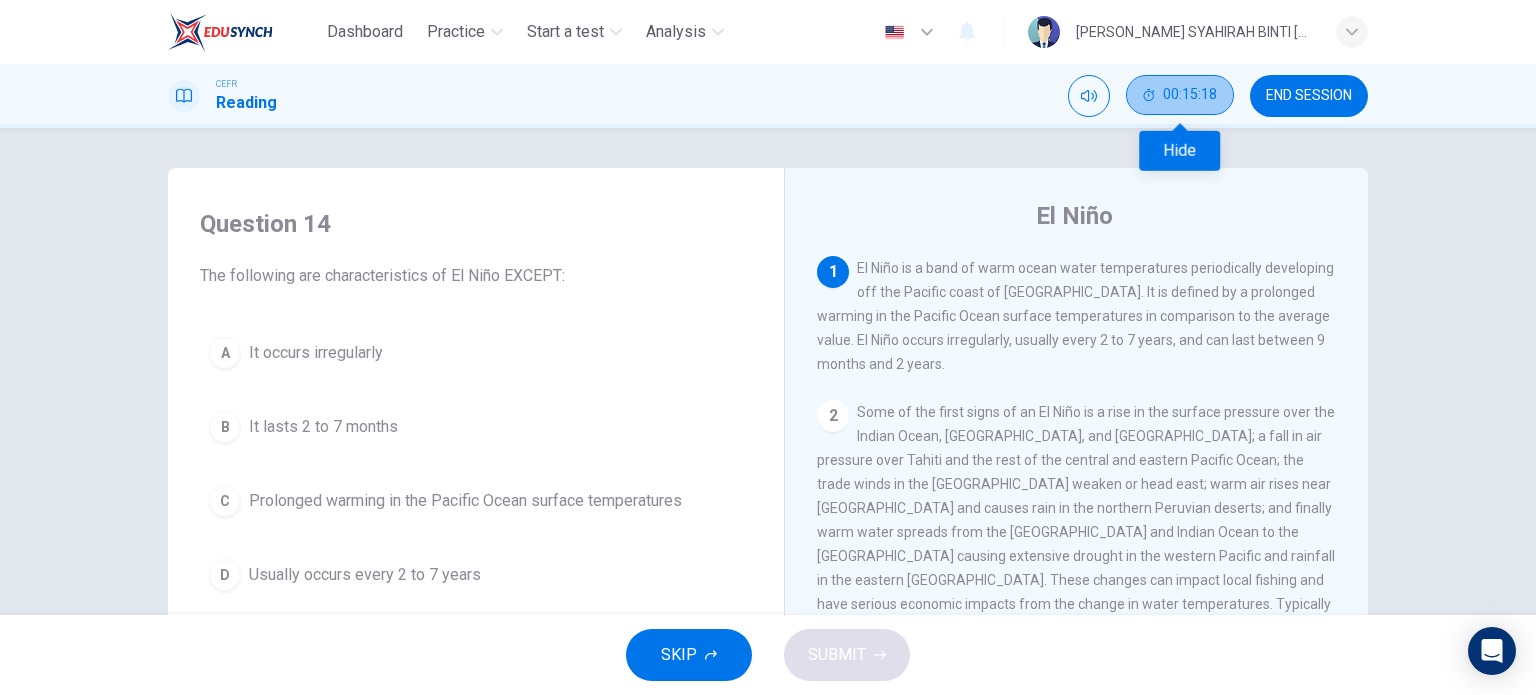 click 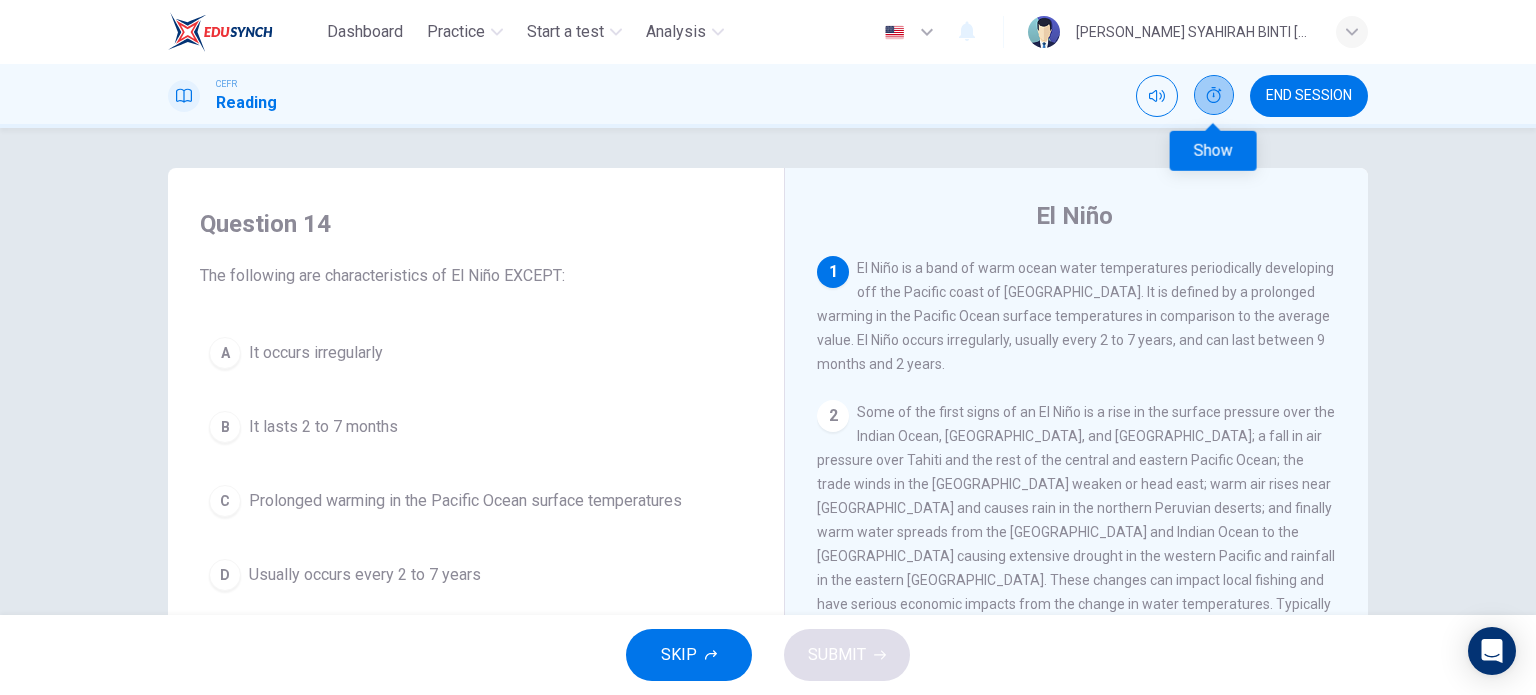 click at bounding box center [1214, 95] 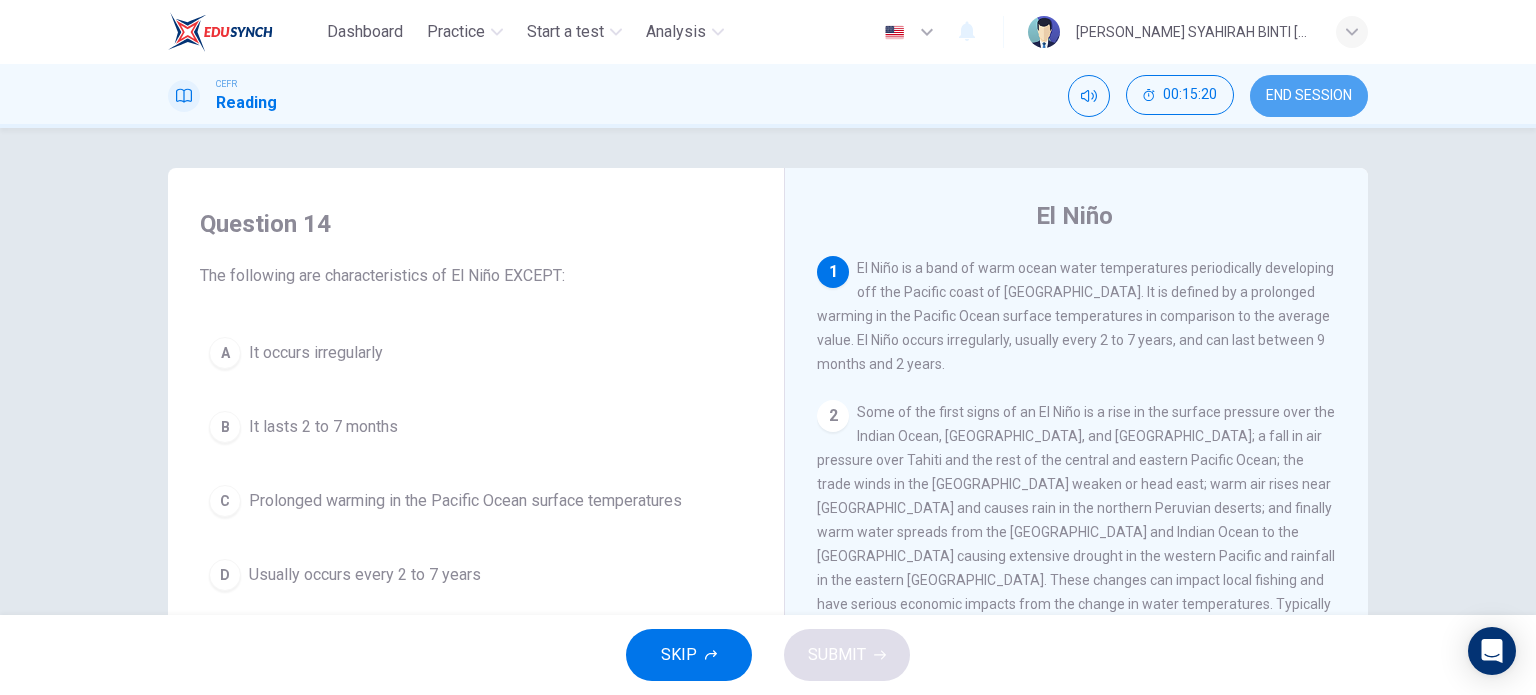click on "END SESSION" at bounding box center [1309, 96] 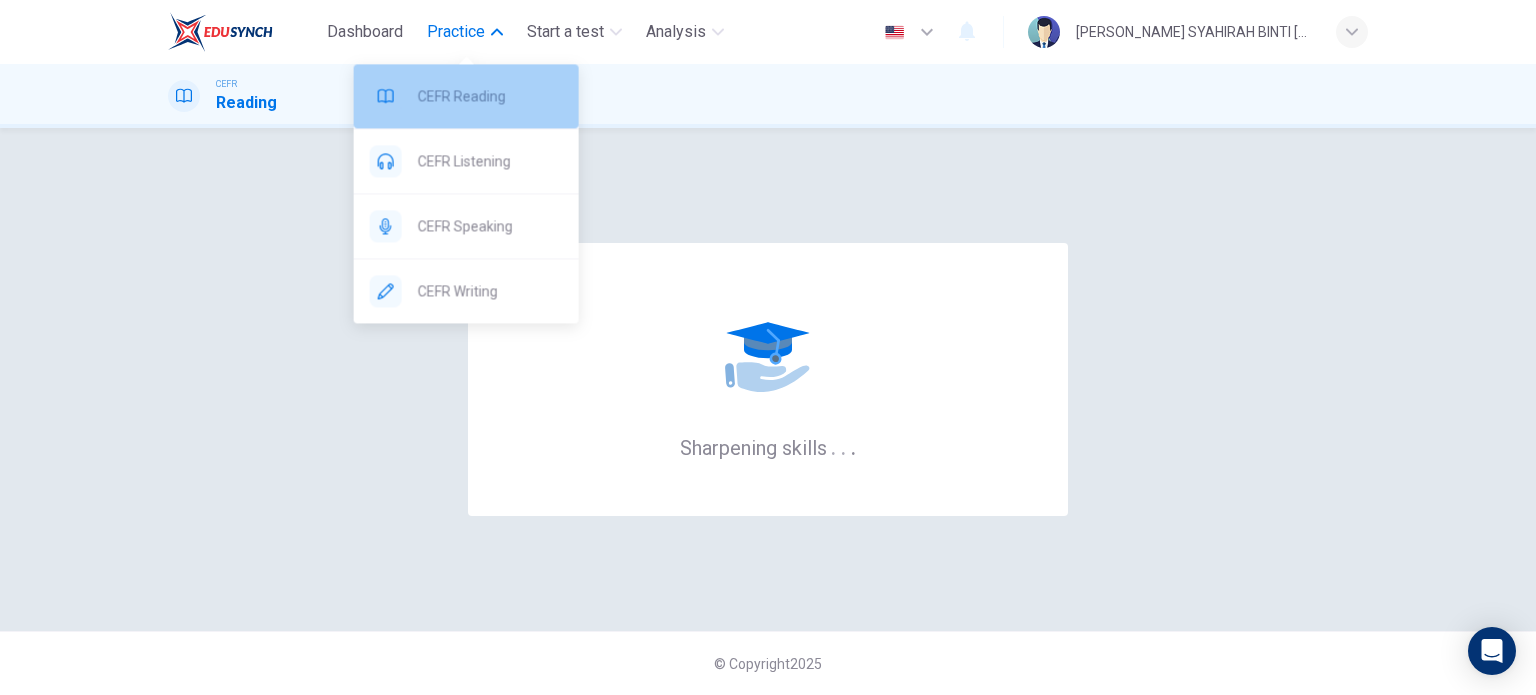 click on "CEFR Reading" at bounding box center [490, 96] 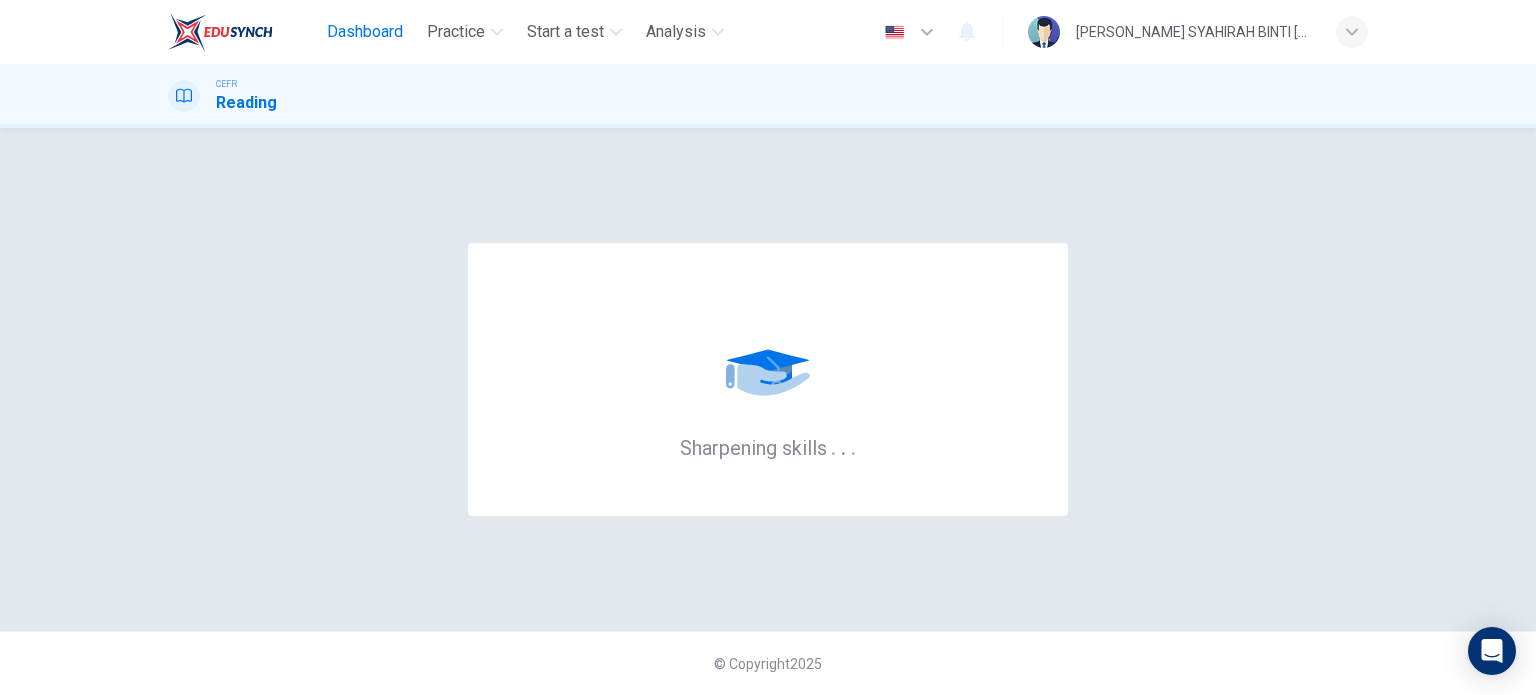 click on "Dashboard" at bounding box center [365, 32] 